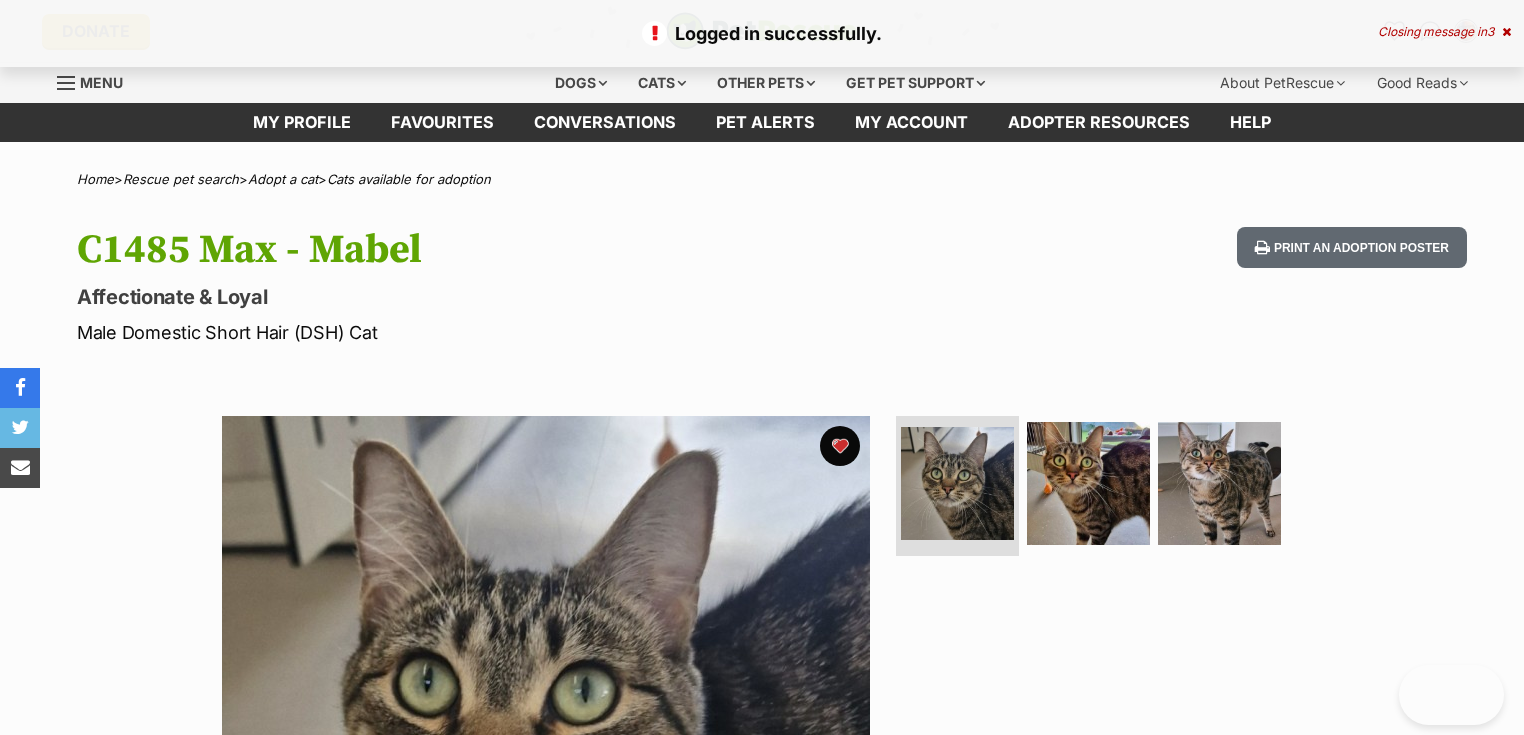 scroll, scrollTop: 0, scrollLeft: 0, axis: both 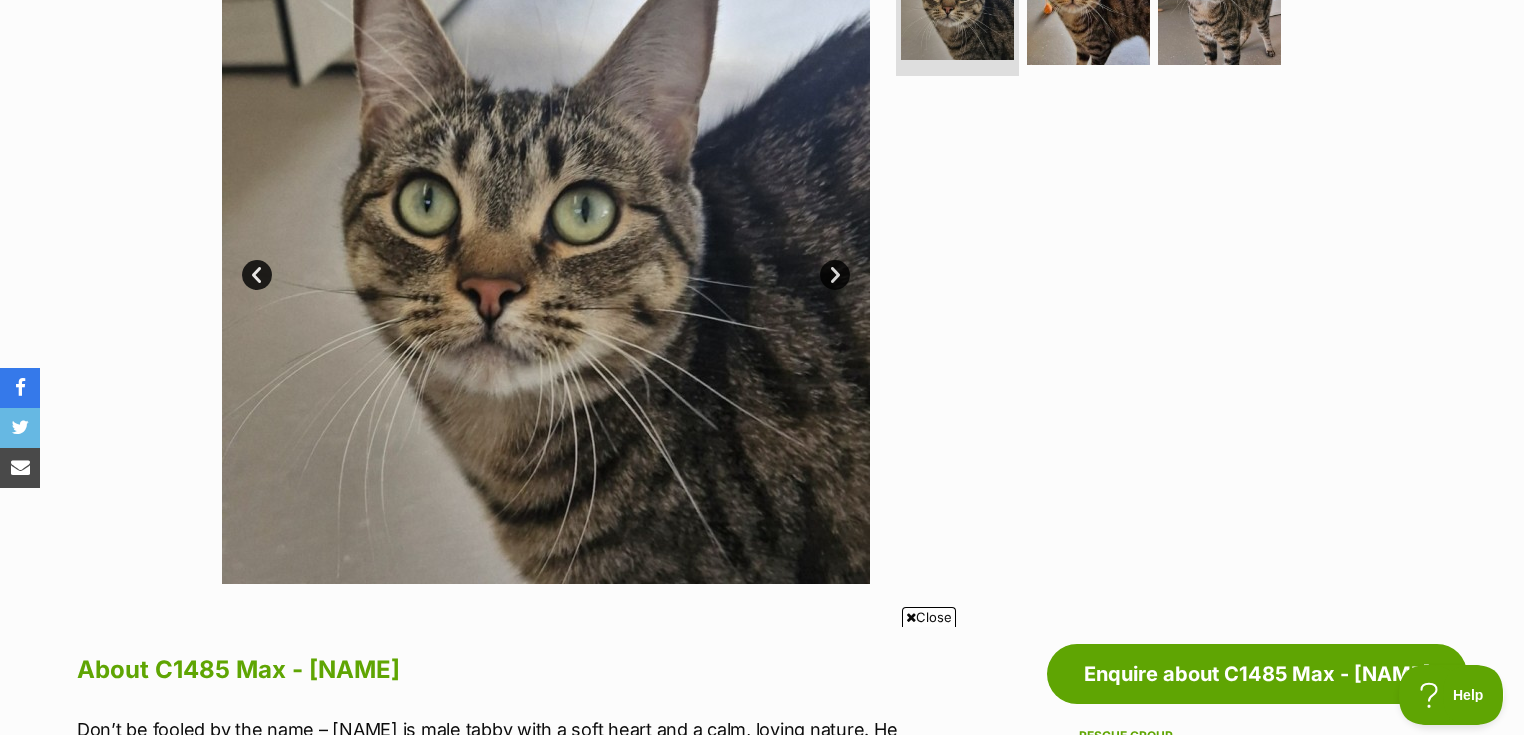 click on "Close" at bounding box center (762, 680) 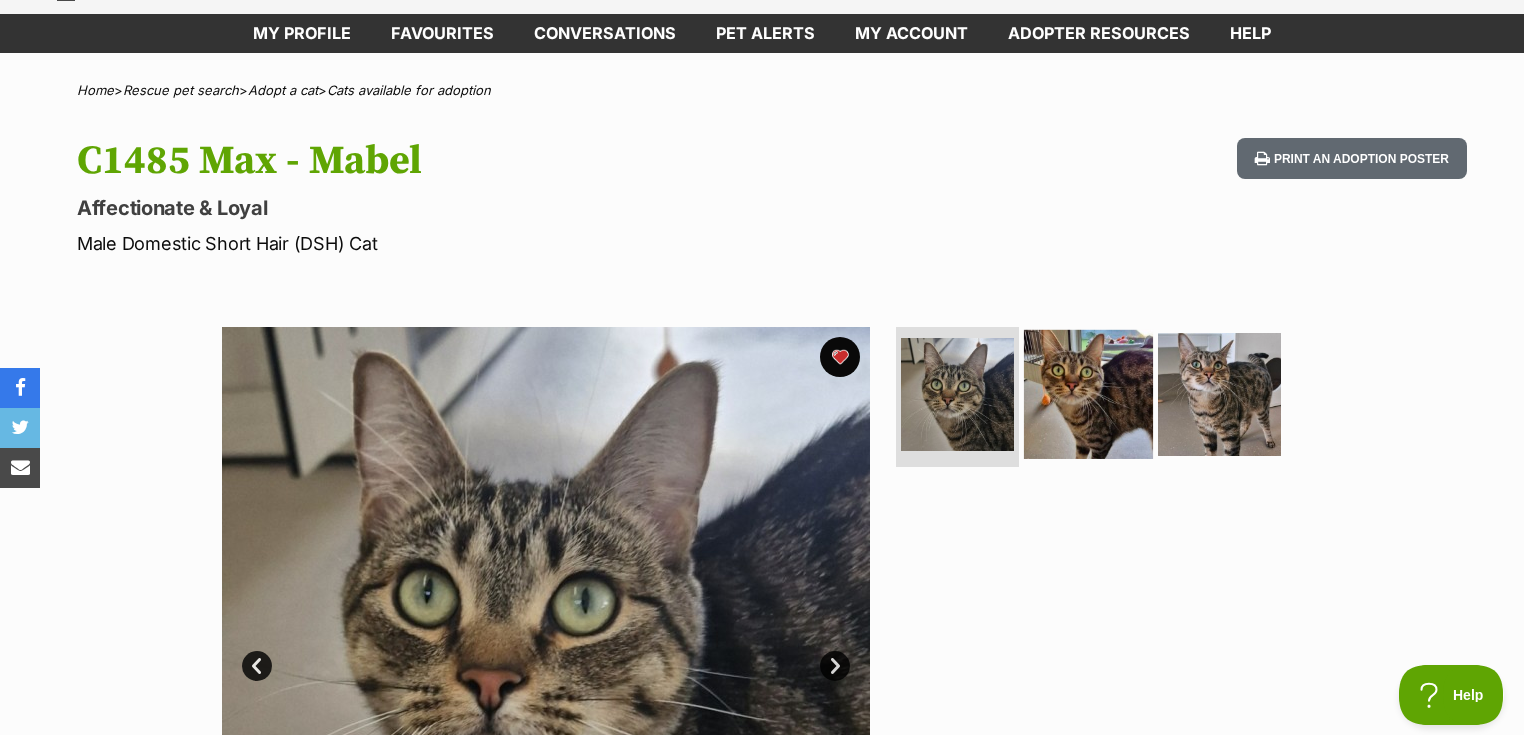 scroll, scrollTop: 0, scrollLeft: 0, axis: both 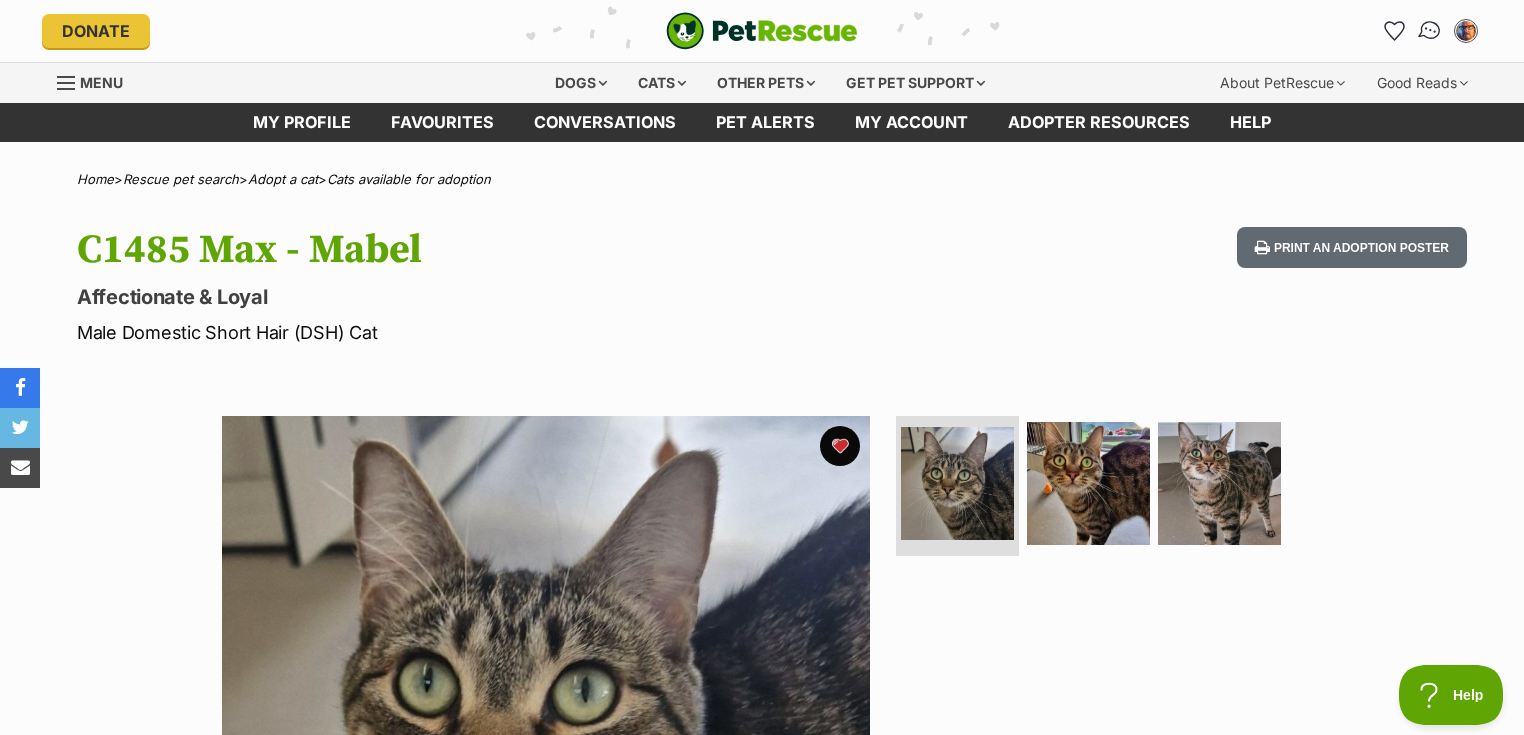 click at bounding box center (1430, 31) 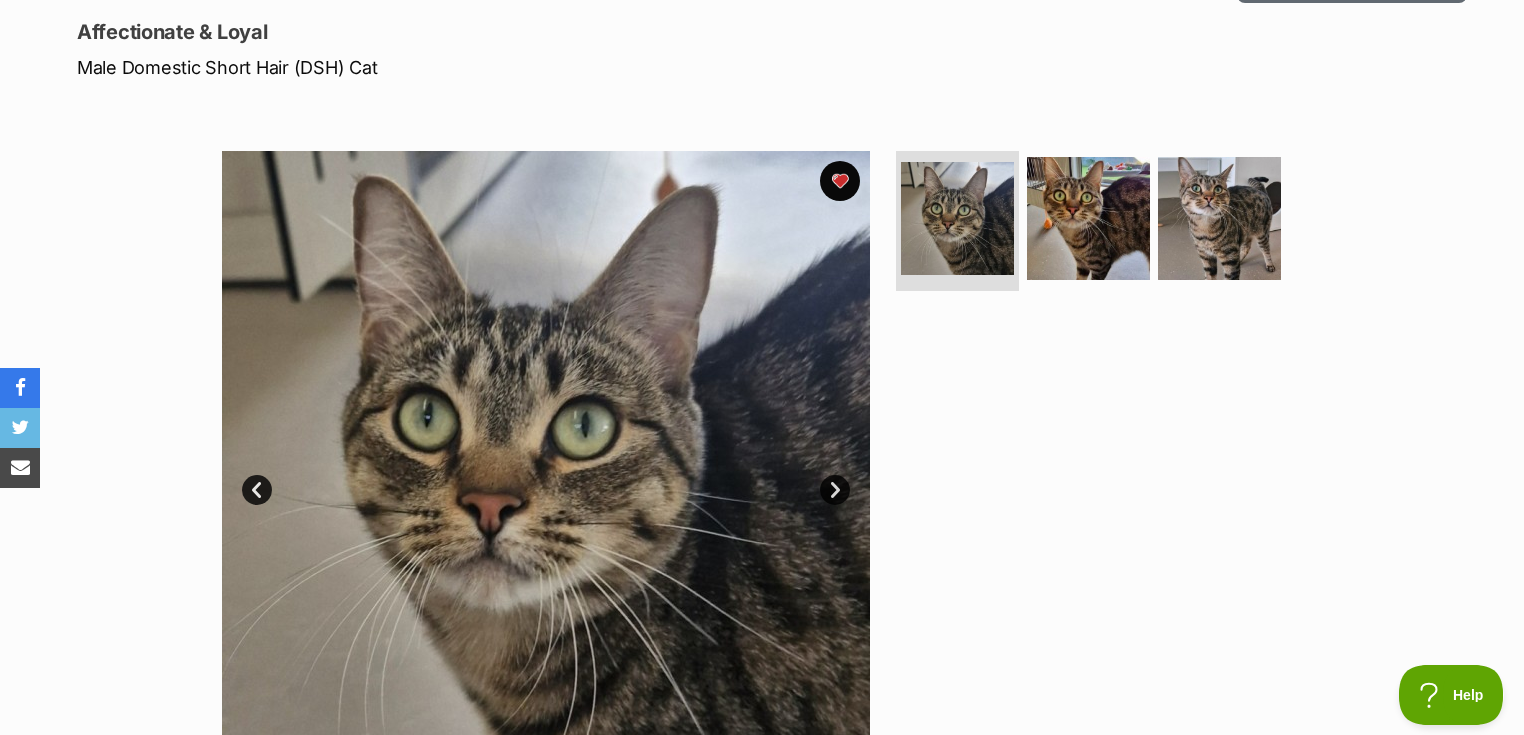 scroll, scrollTop: 320, scrollLeft: 0, axis: vertical 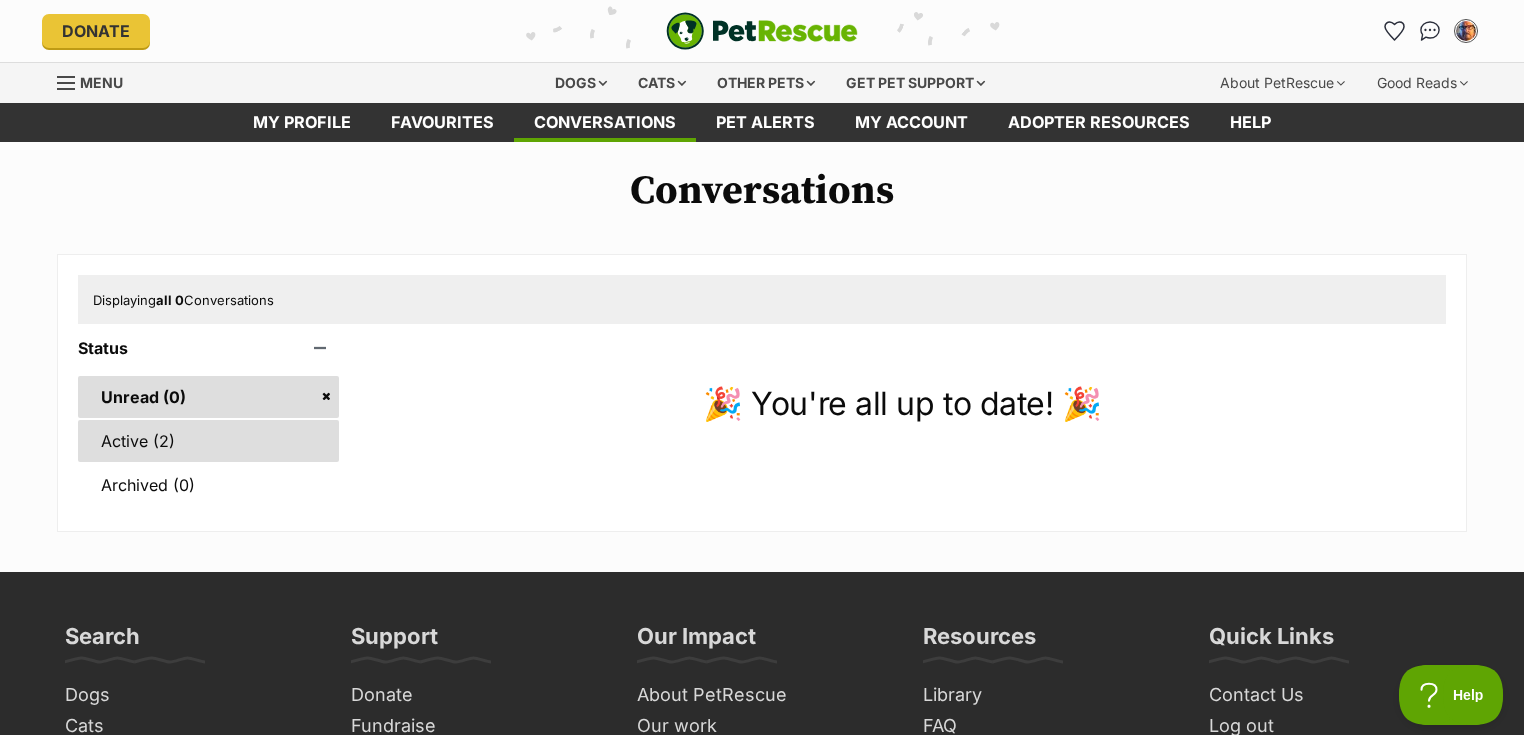 click on "Active (2)" at bounding box center (208, 441) 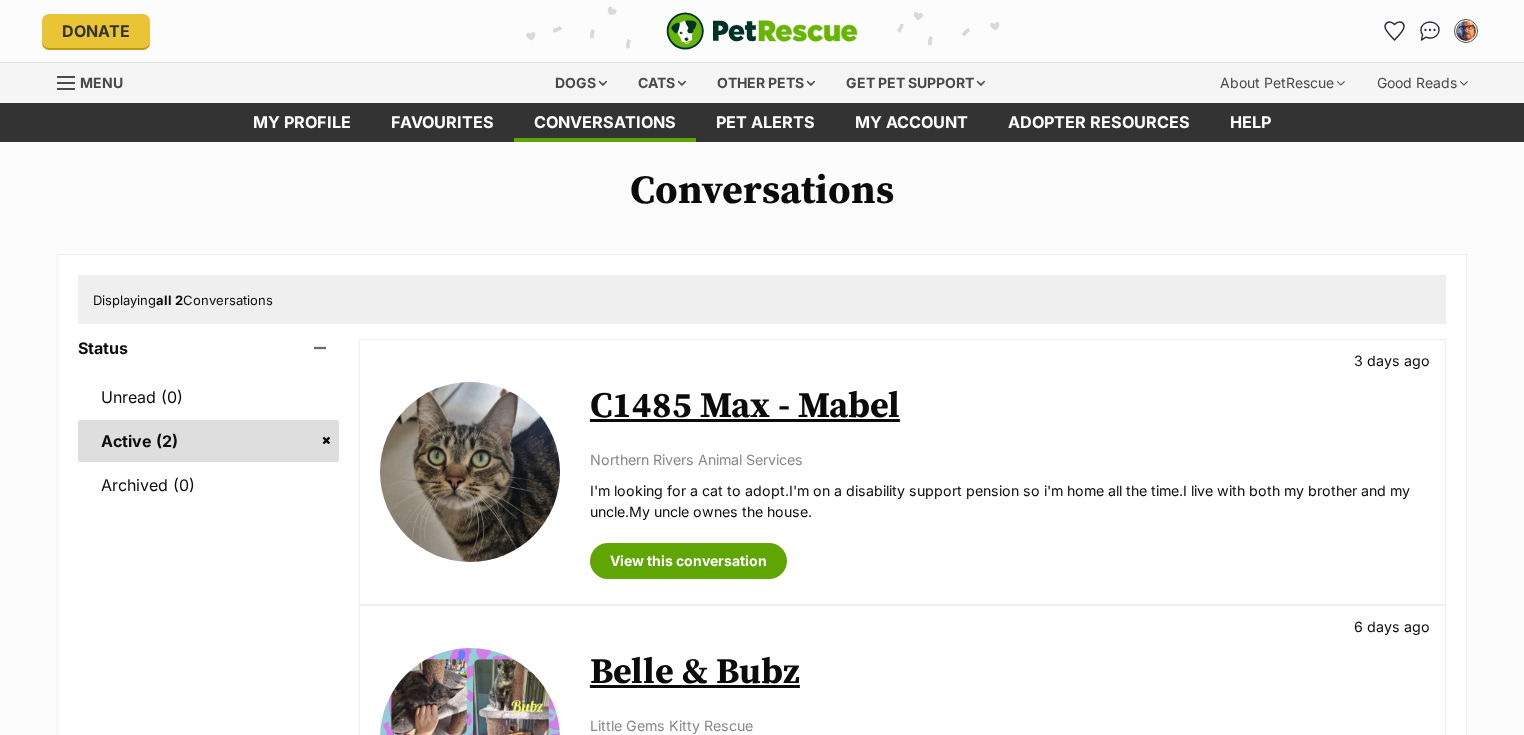 scroll, scrollTop: 0, scrollLeft: 0, axis: both 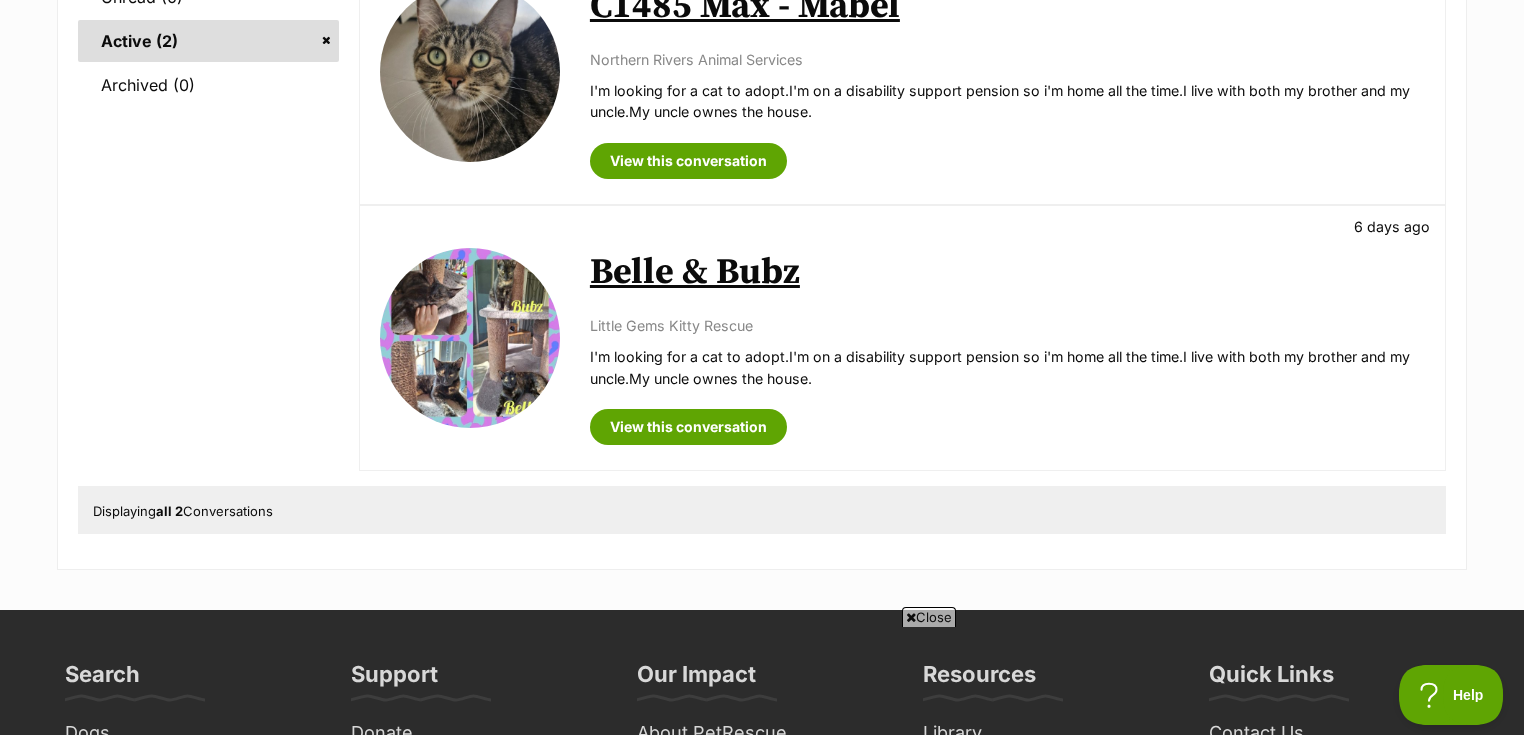 click on "Close" at bounding box center [929, 617] 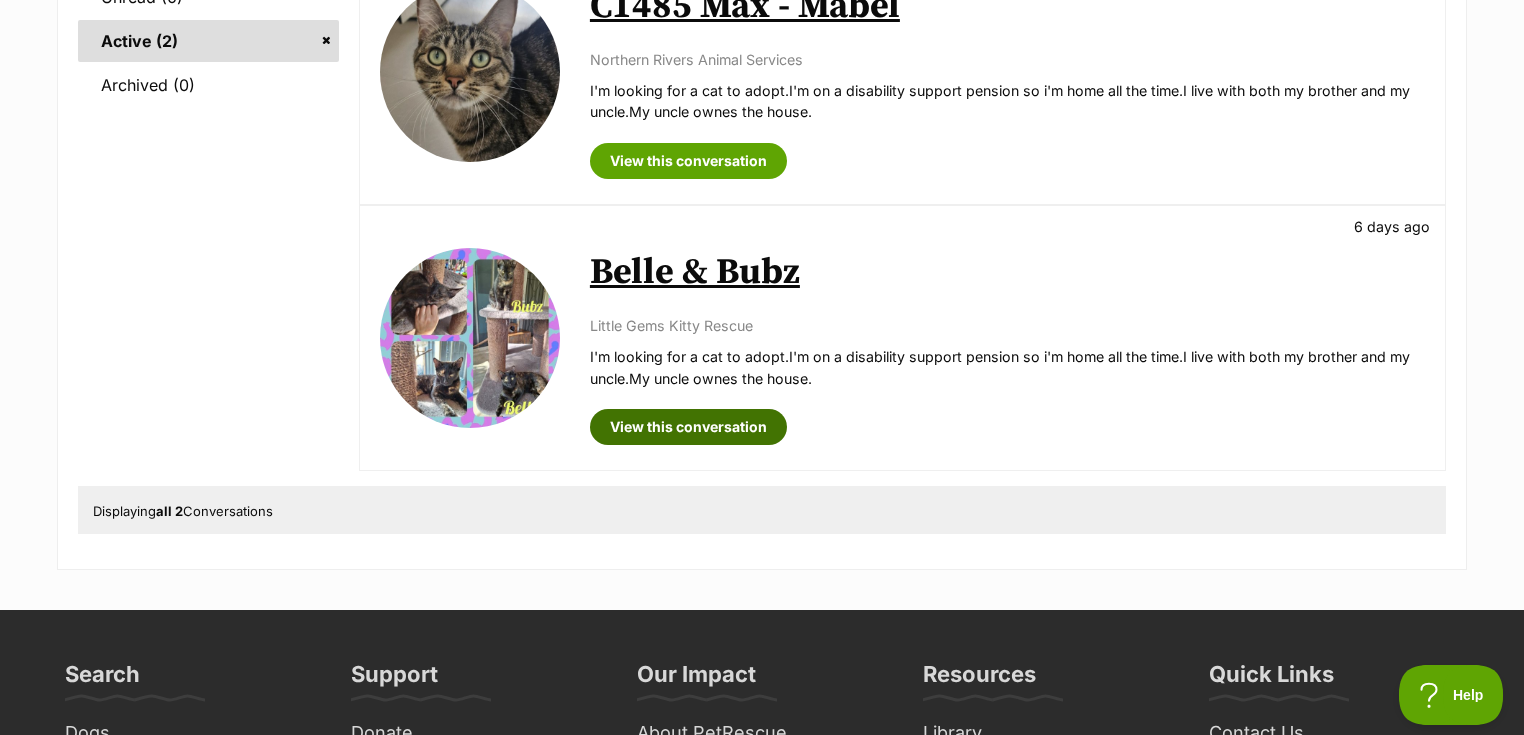 click on "View this conversation" at bounding box center [688, 427] 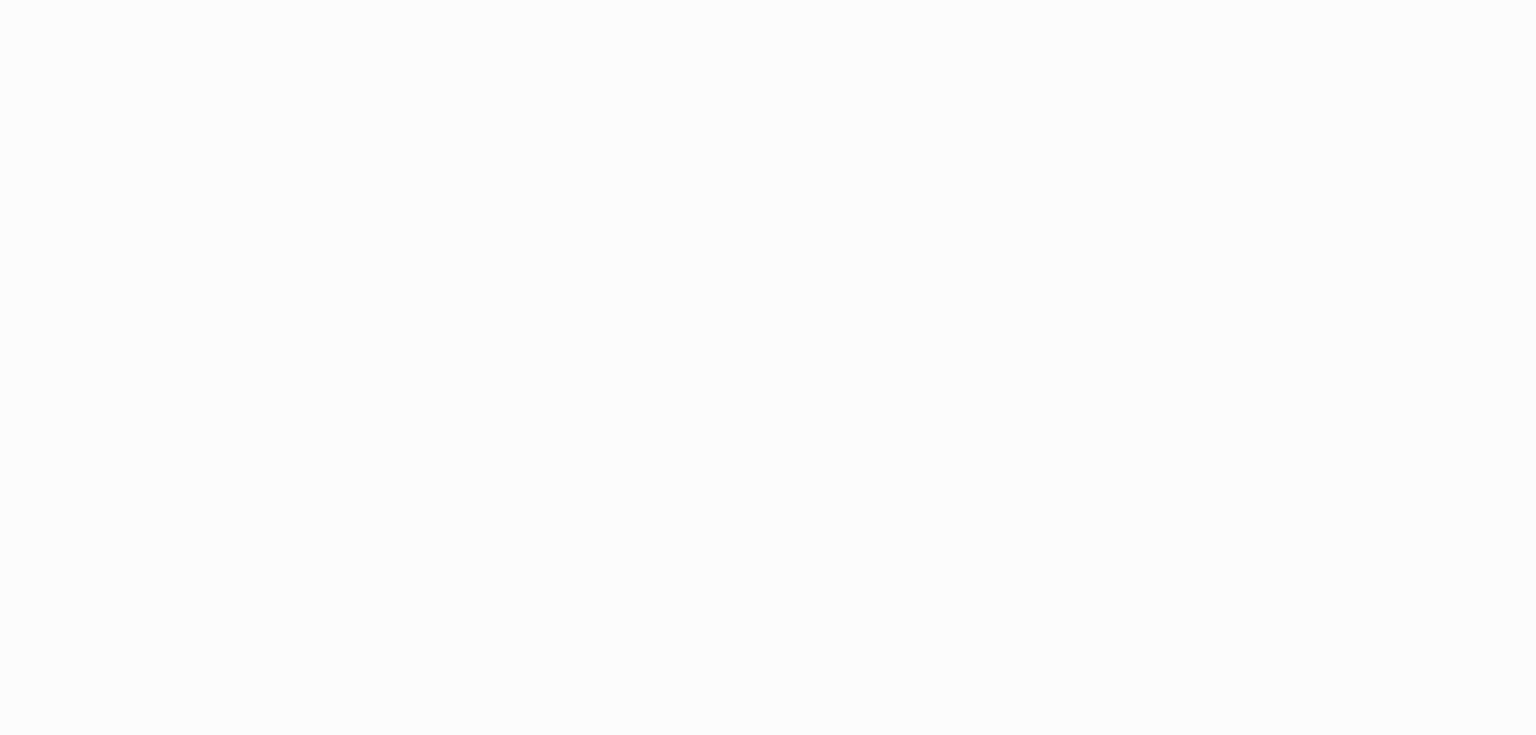 scroll, scrollTop: 0, scrollLeft: 0, axis: both 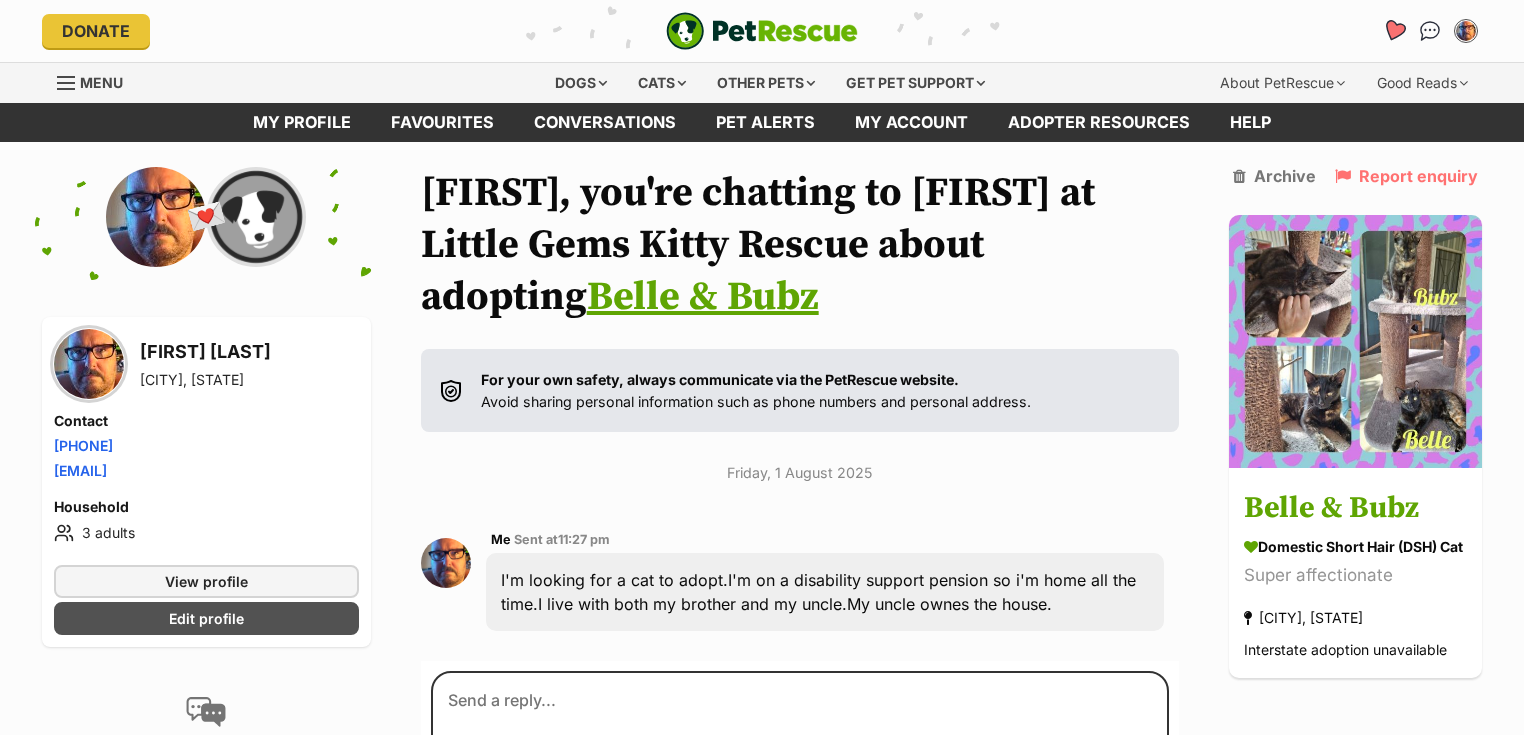 click 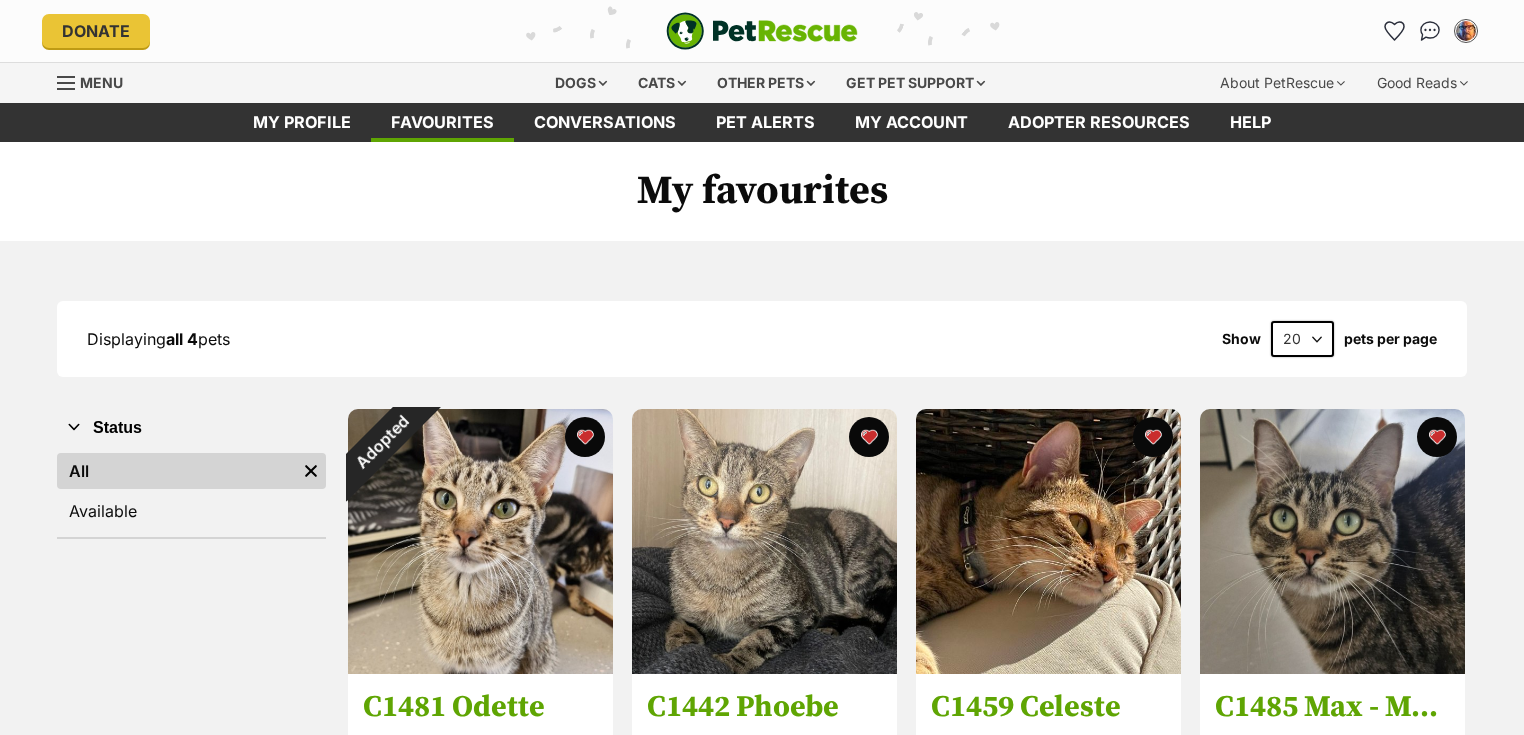 scroll, scrollTop: 0, scrollLeft: 0, axis: both 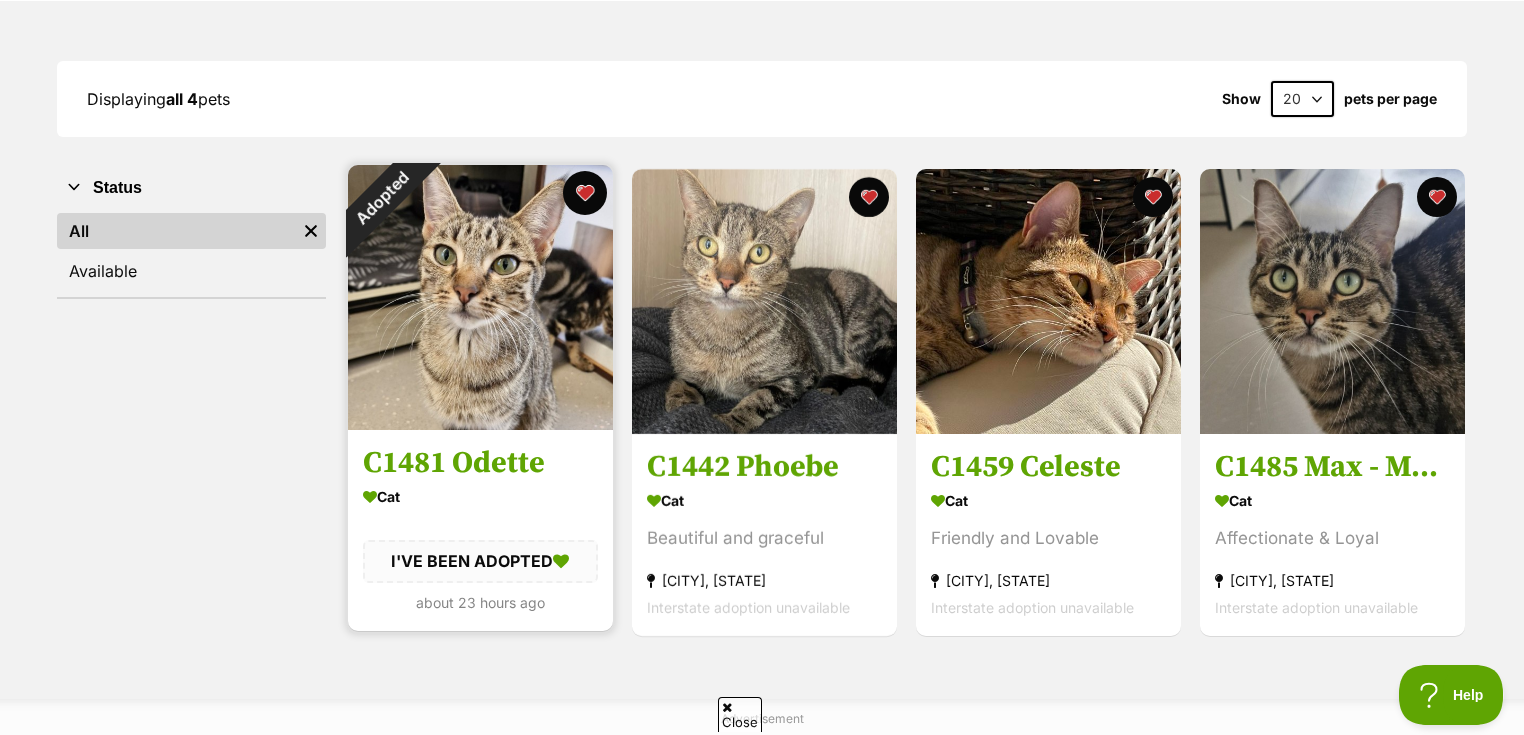 click at bounding box center (585, 193) 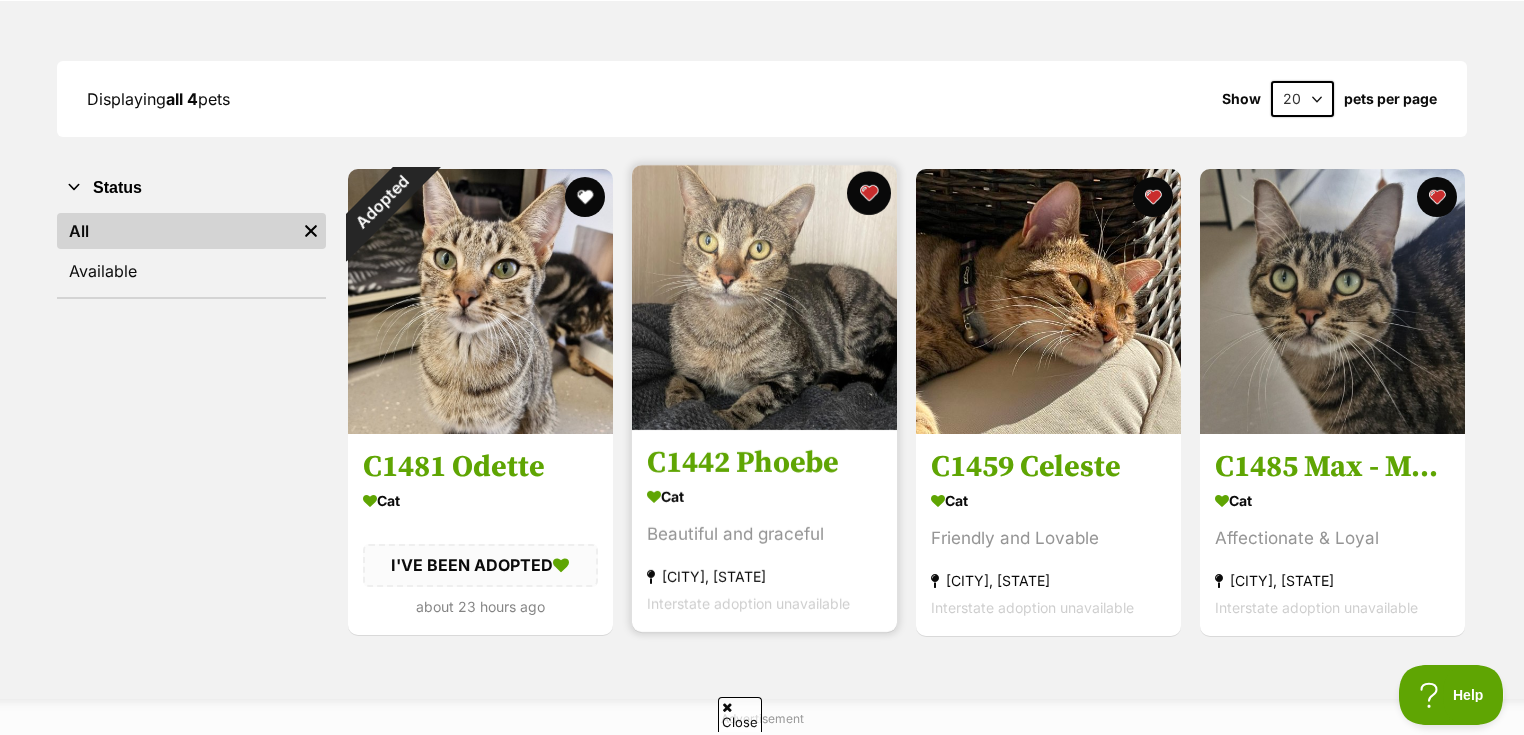 click at bounding box center [869, 193] 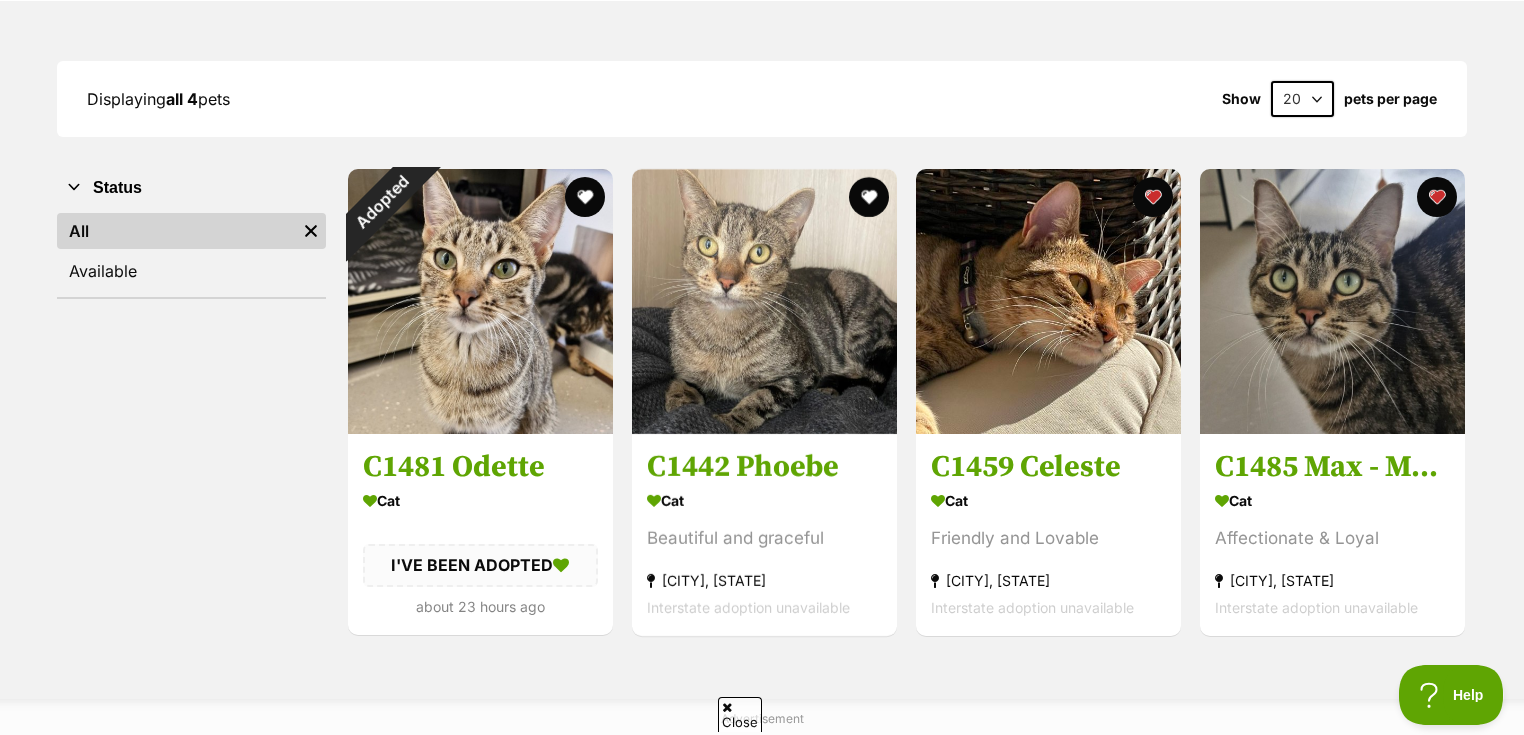 scroll, scrollTop: 0, scrollLeft: 0, axis: both 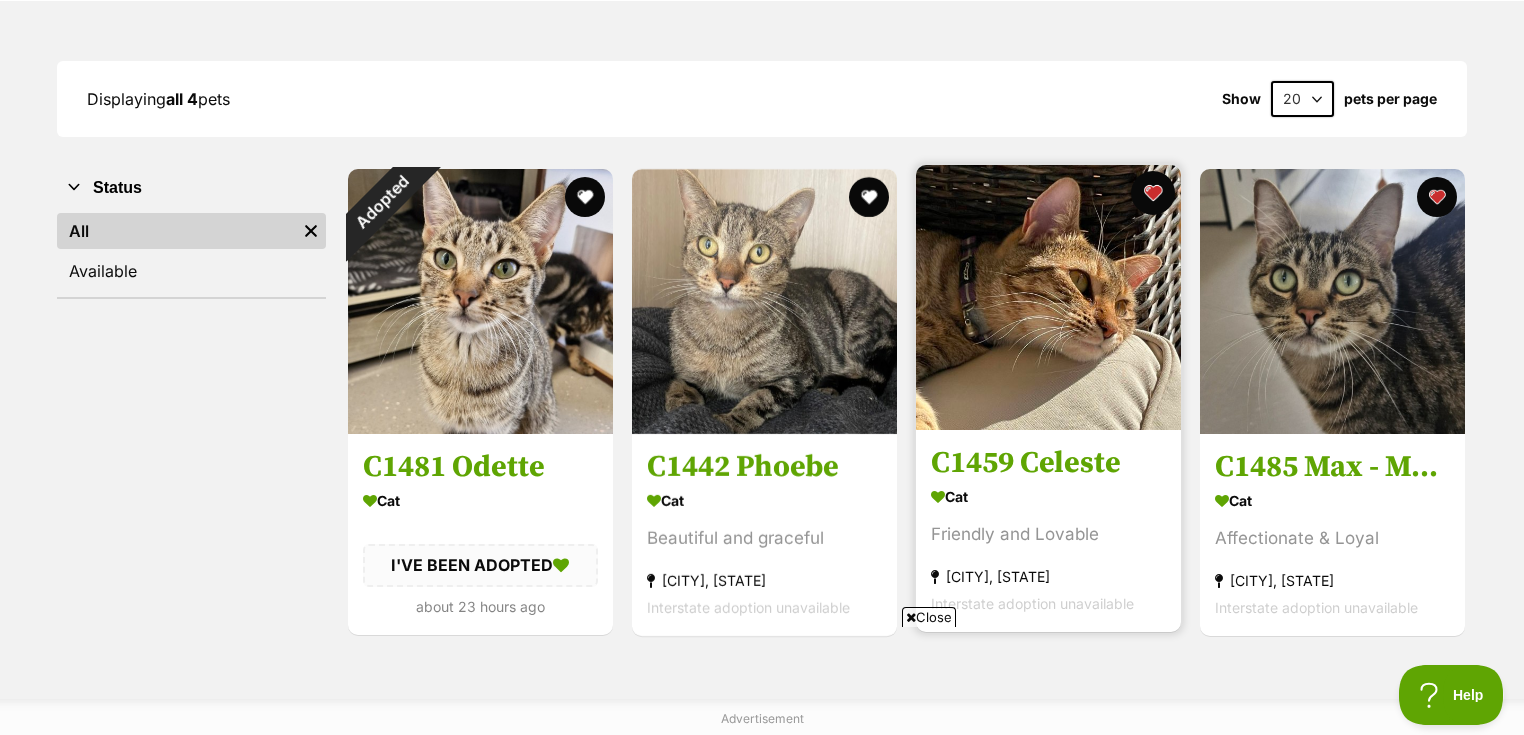 click at bounding box center (1153, 193) 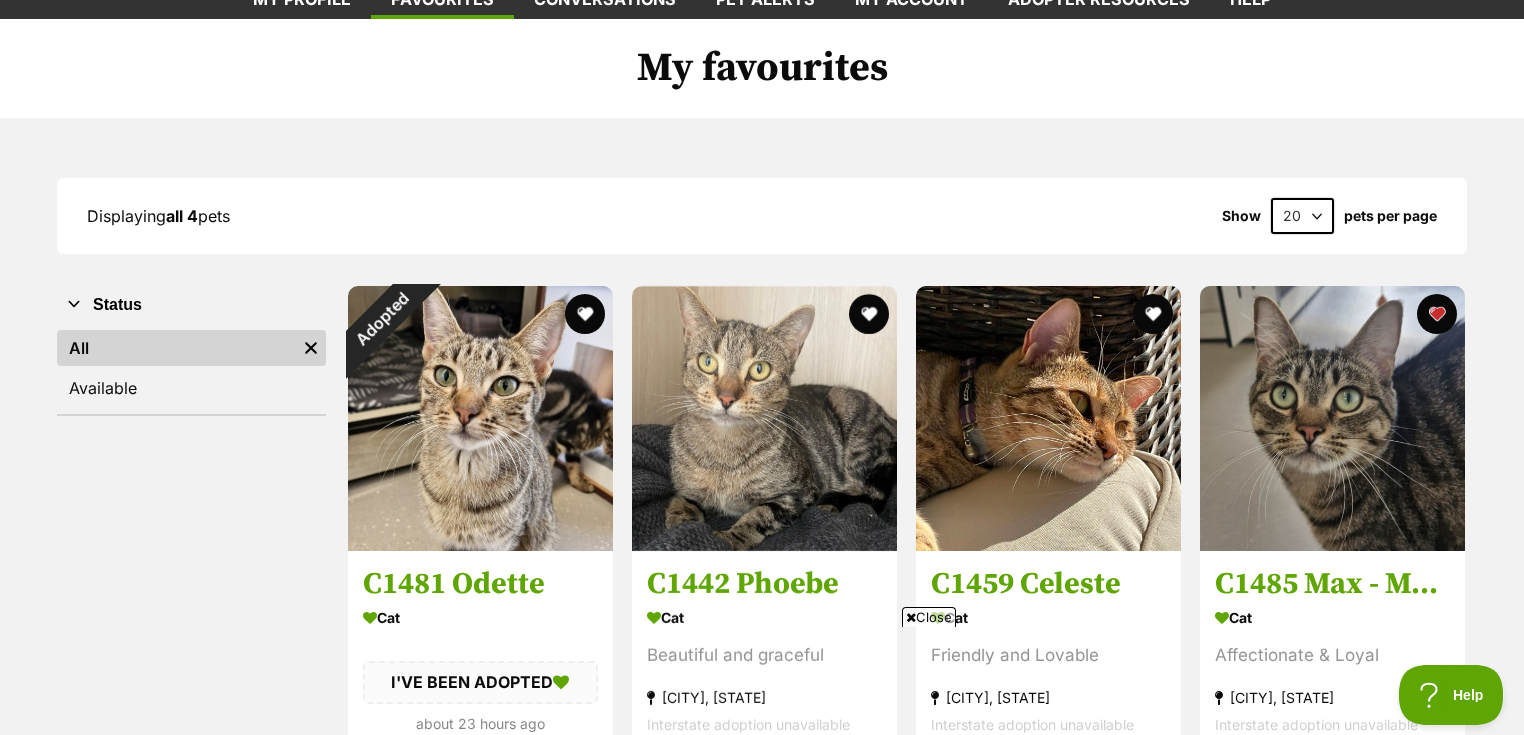 scroll, scrollTop: 0, scrollLeft: 0, axis: both 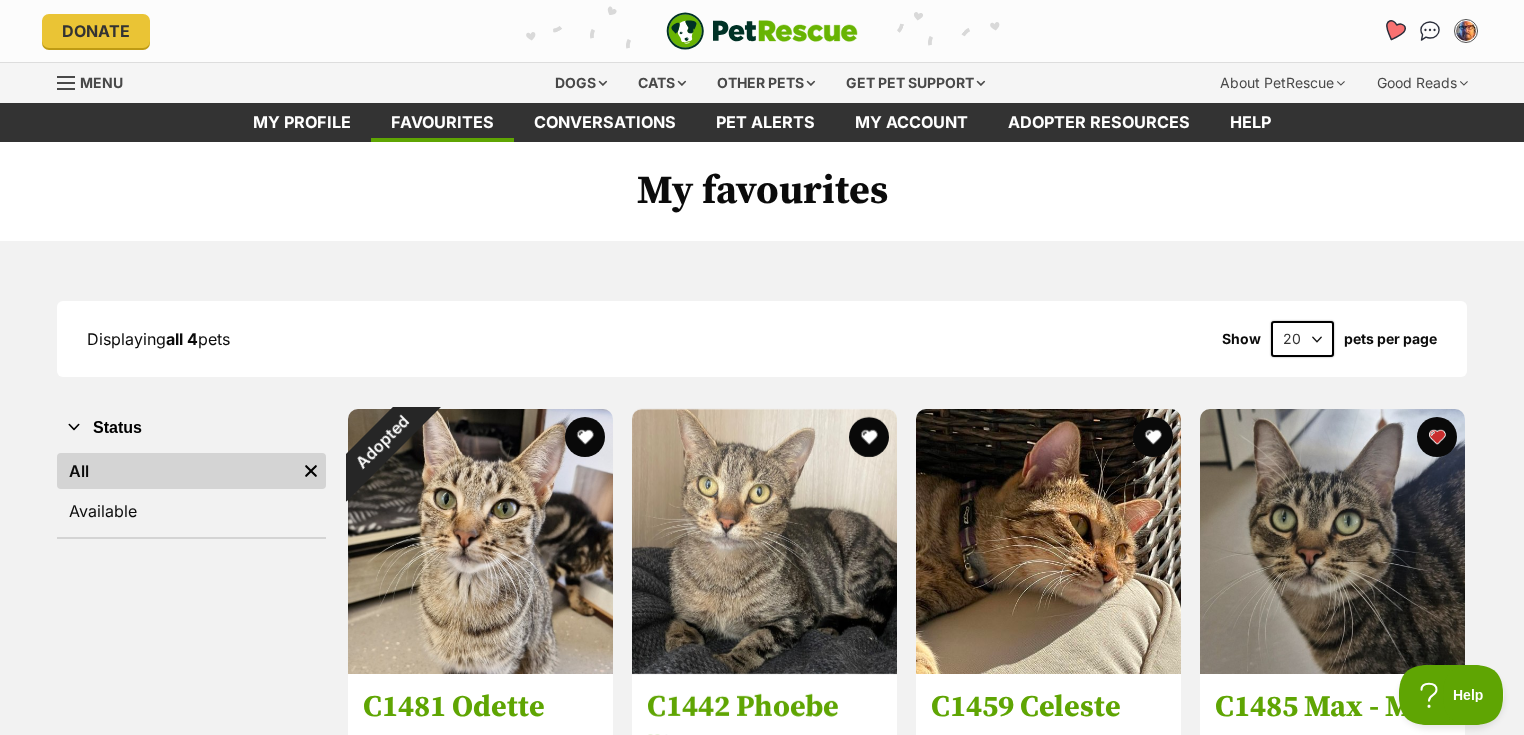 click 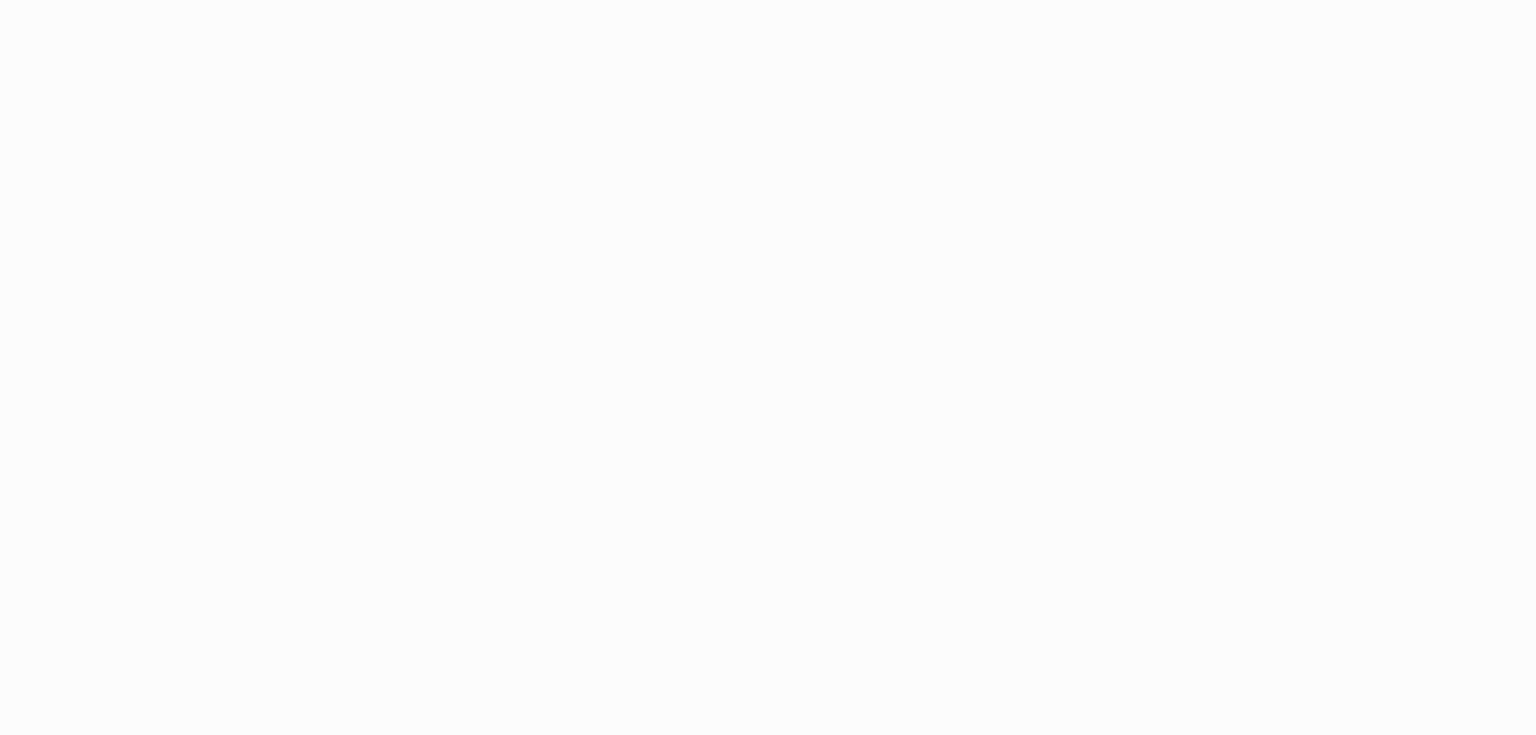 scroll, scrollTop: 0, scrollLeft: 0, axis: both 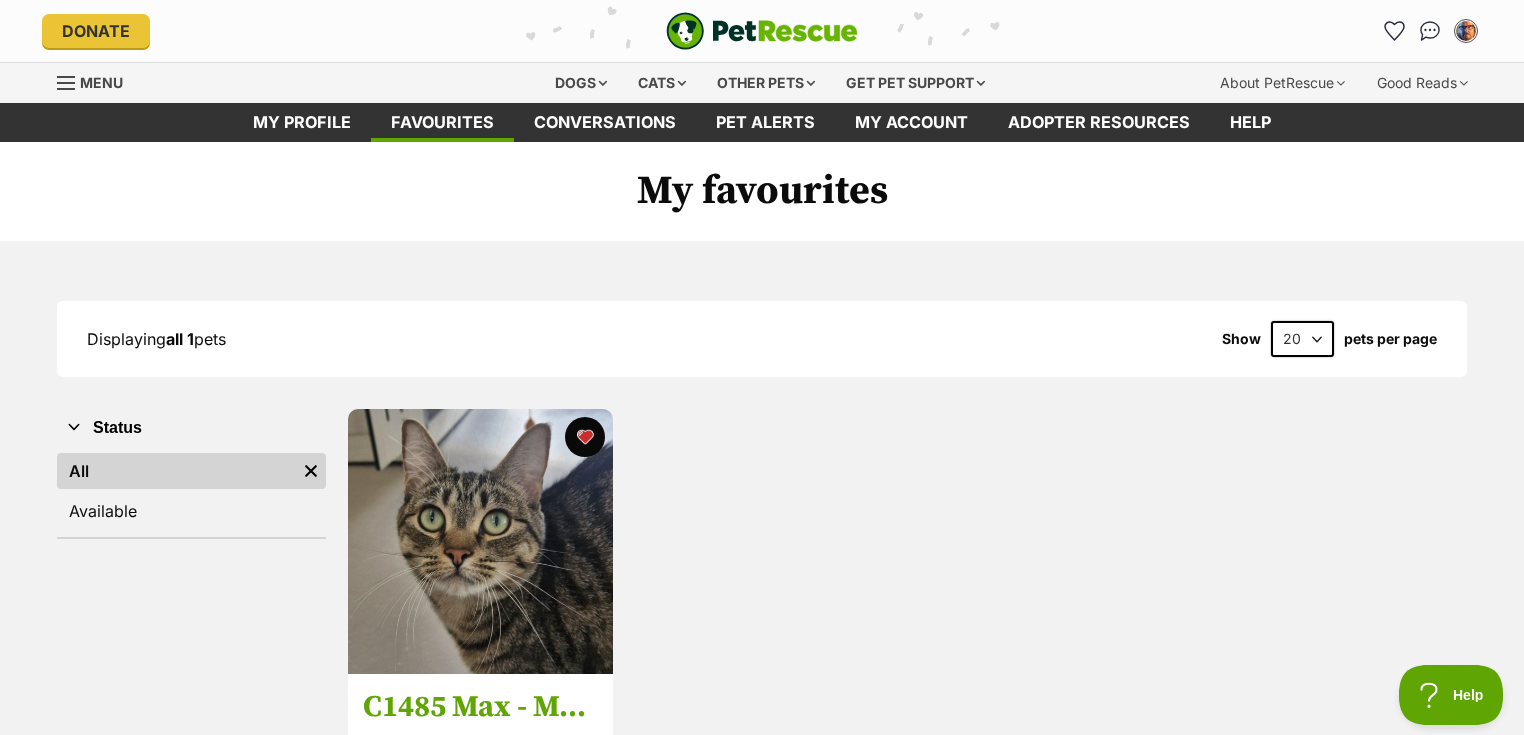 click at bounding box center (762, 31) 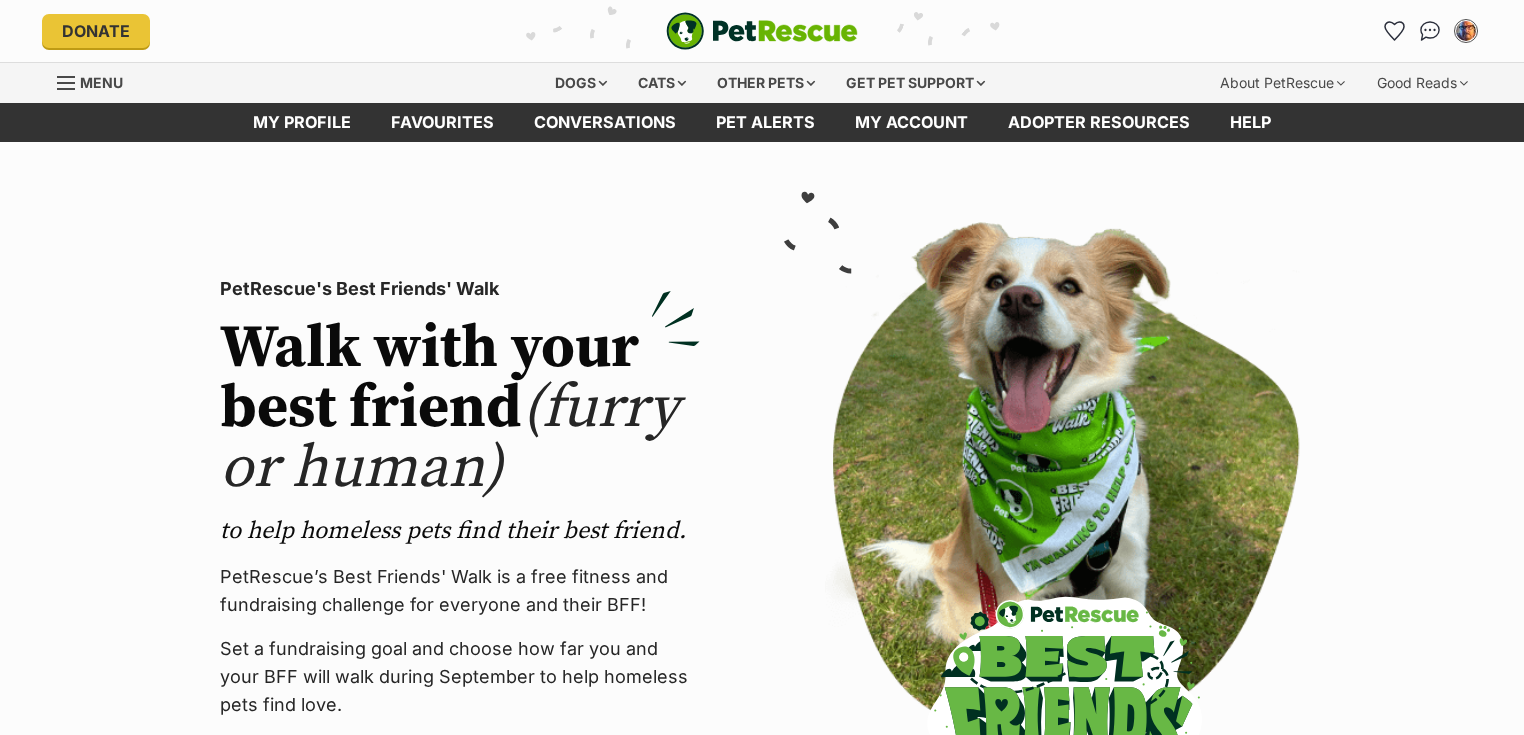 scroll, scrollTop: 0, scrollLeft: 0, axis: both 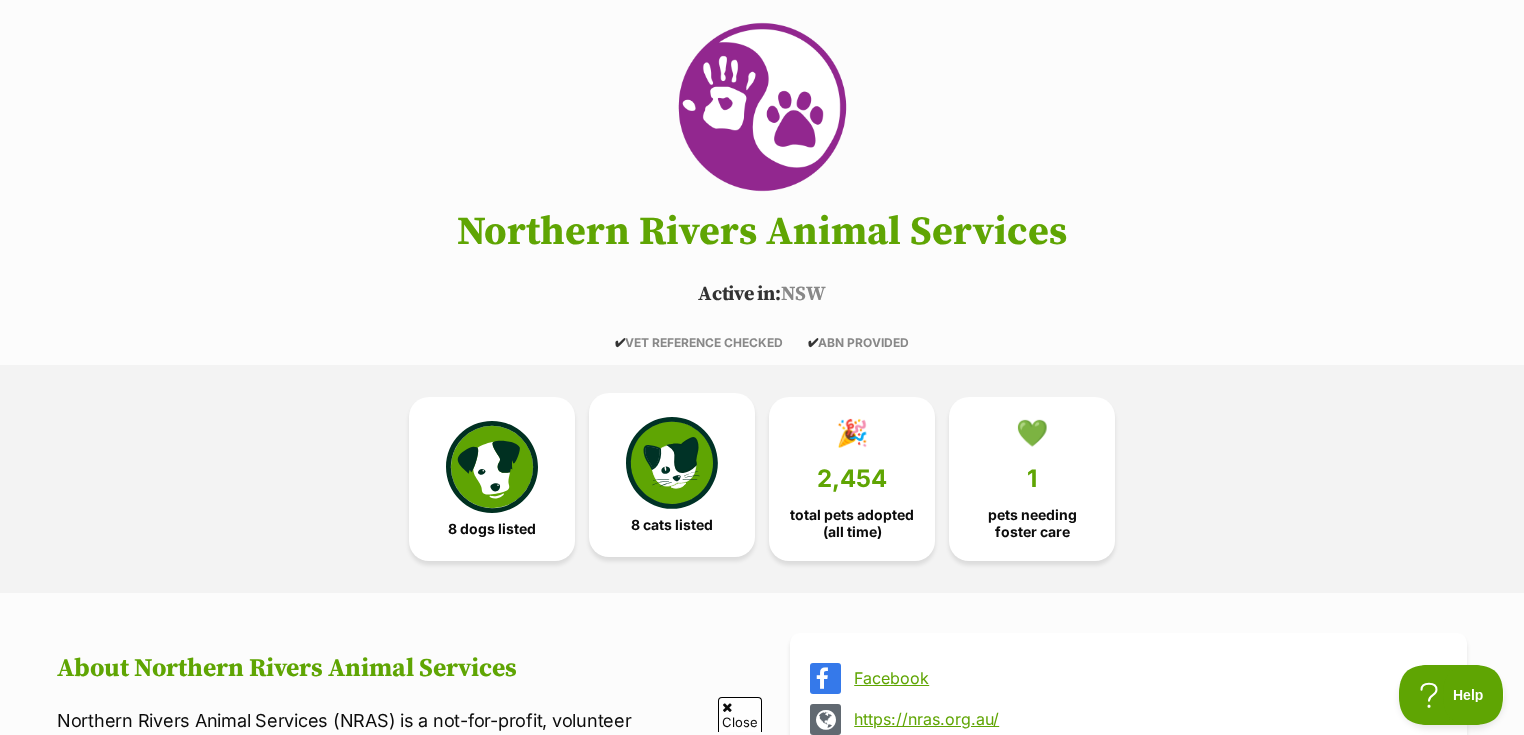 click at bounding box center (672, 463) 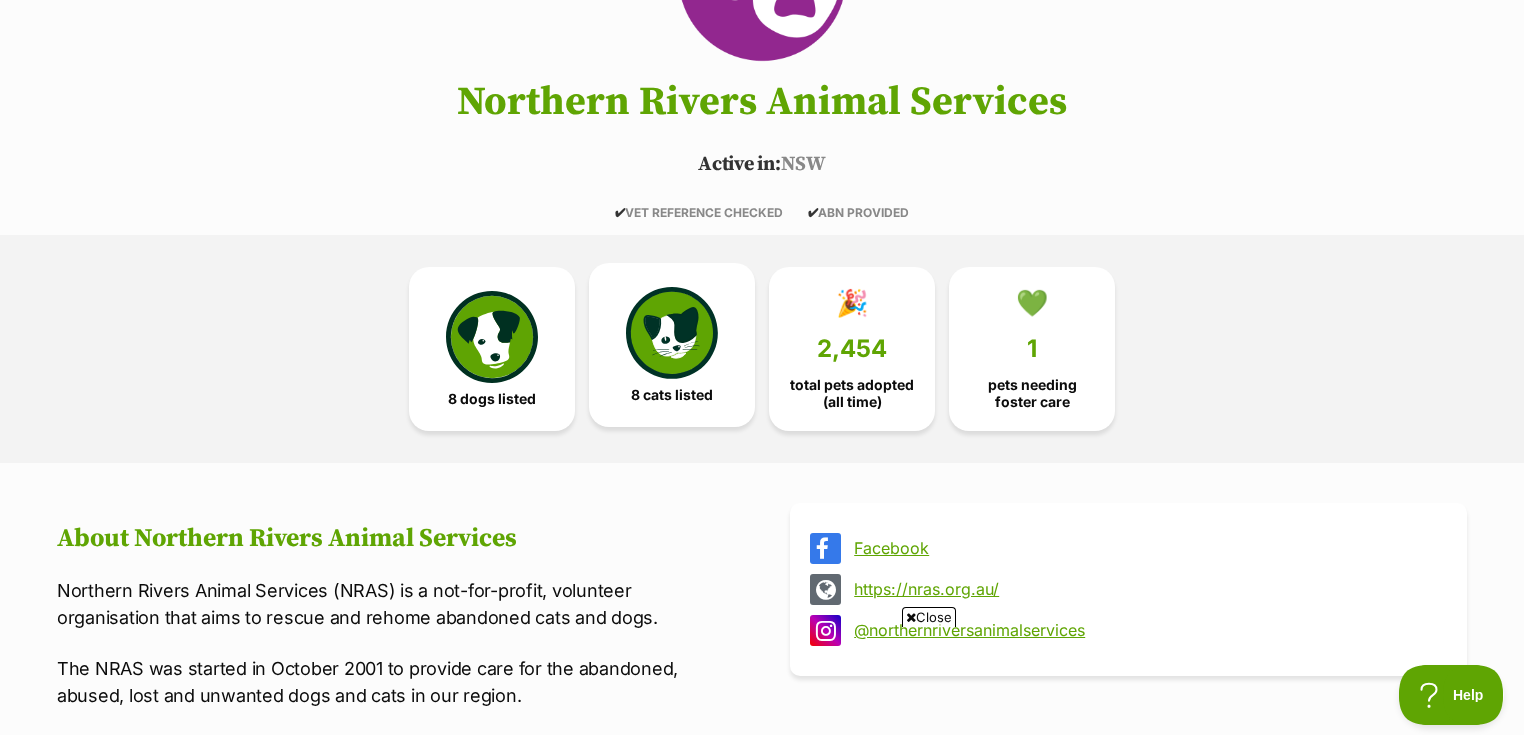 scroll, scrollTop: 400, scrollLeft: 0, axis: vertical 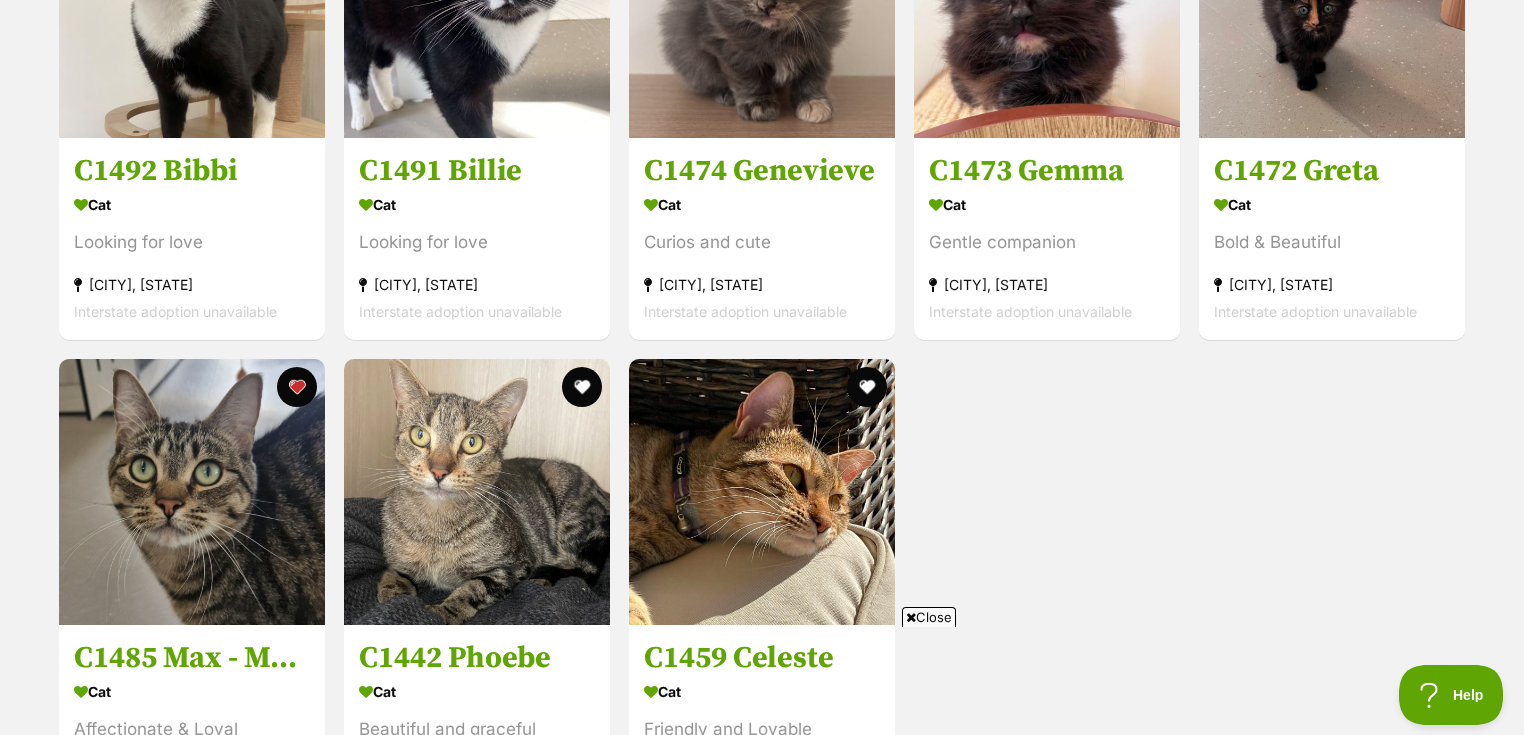 click on "Close" at bounding box center (929, 617) 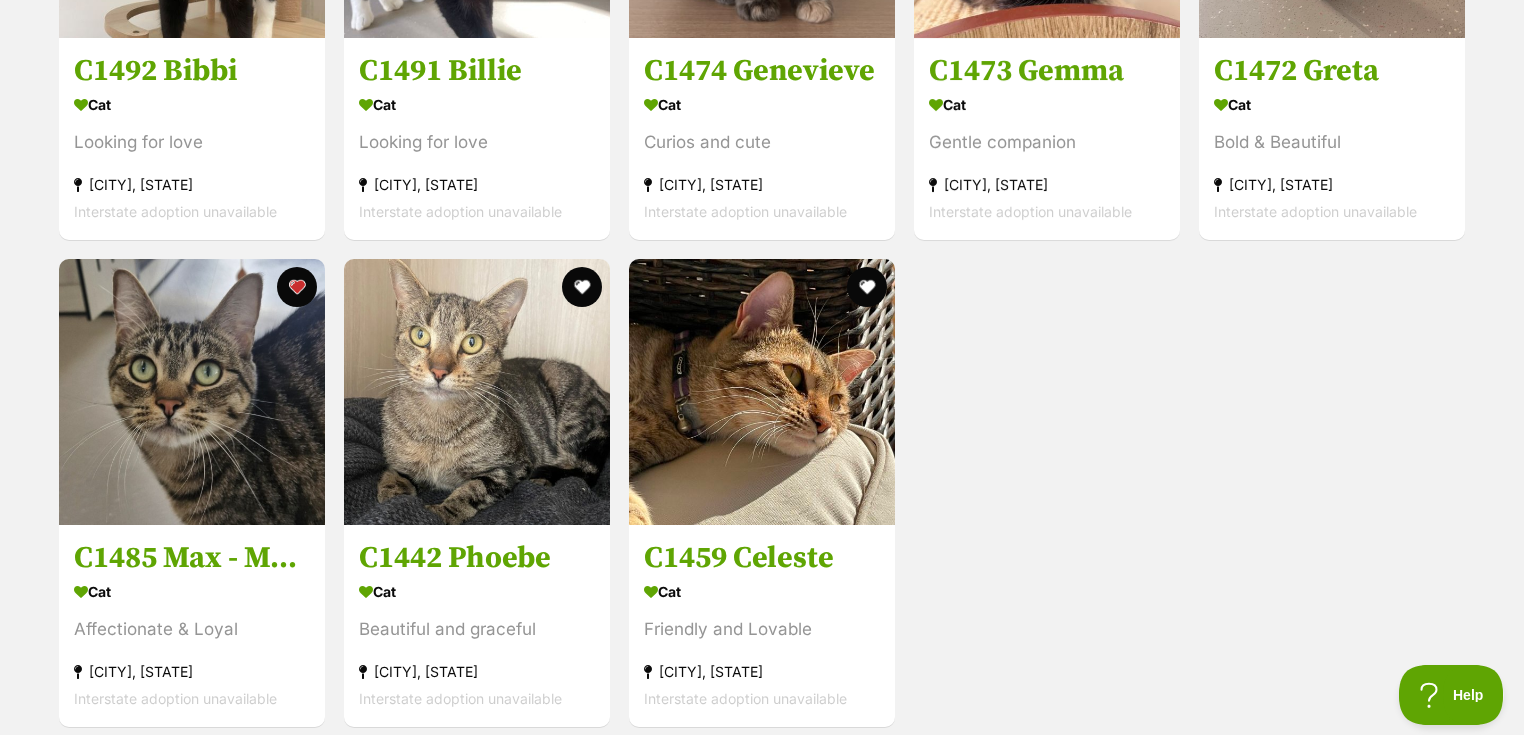 scroll, scrollTop: 2418, scrollLeft: 0, axis: vertical 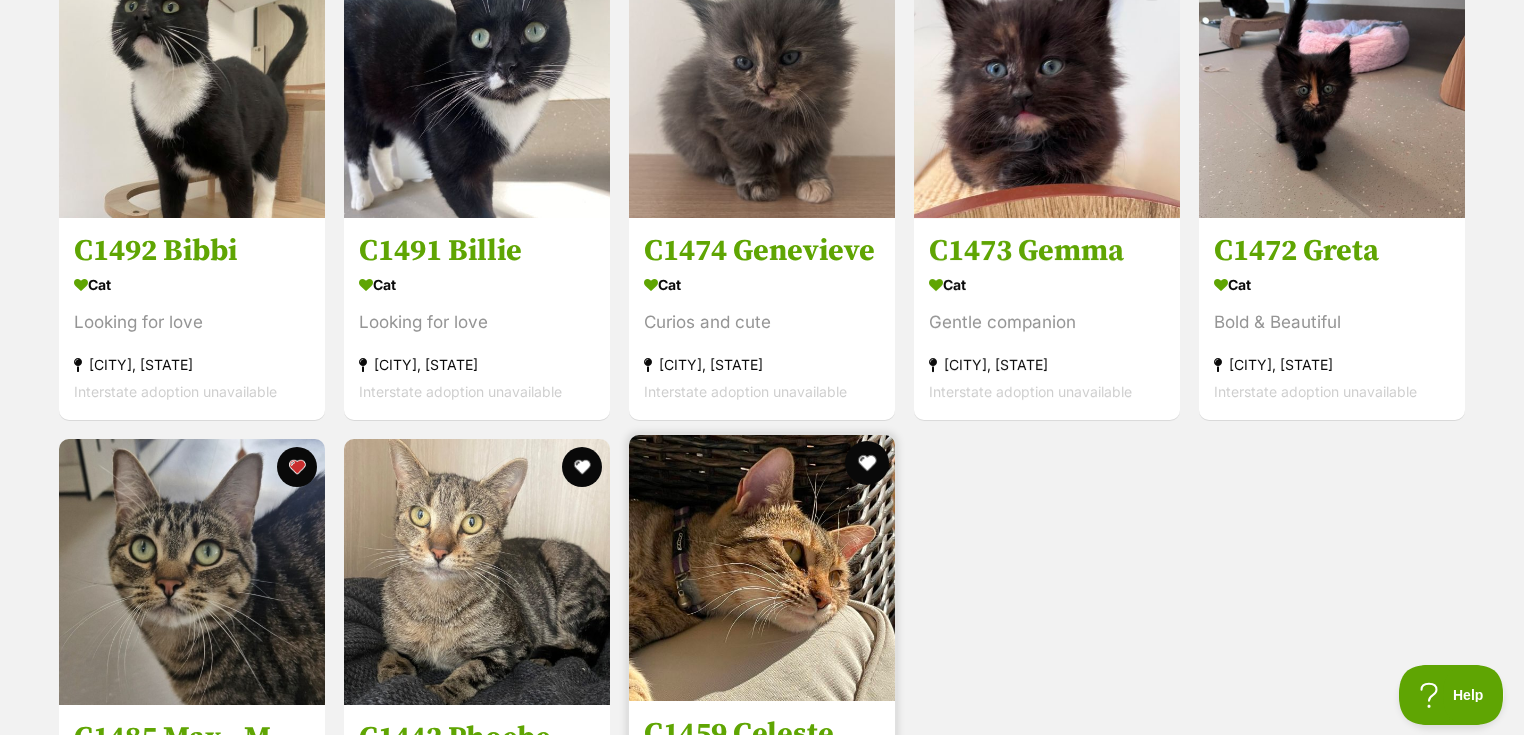 click at bounding box center [867, 463] 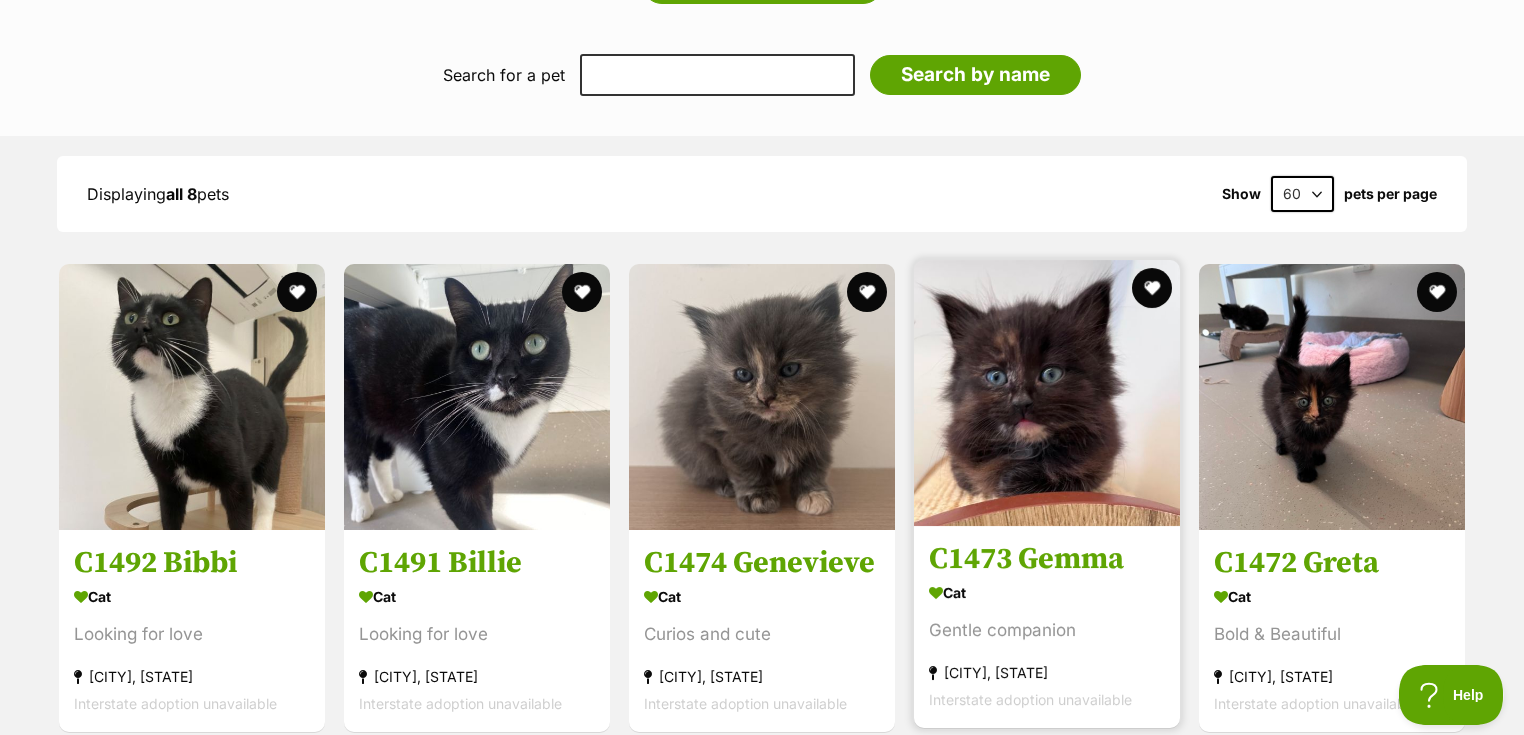 scroll, scrollTop: 1938, scrollLeft: 0, axis: vertical 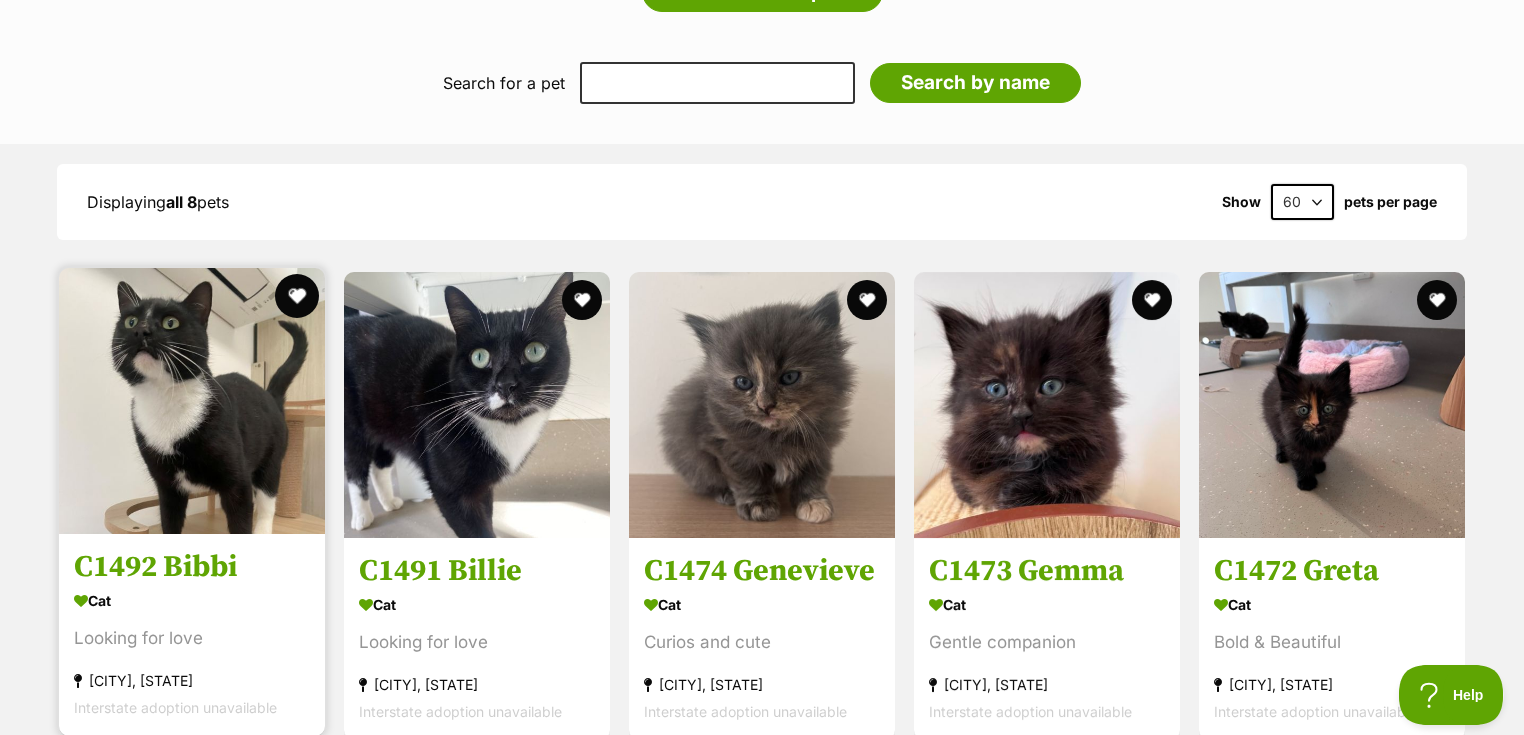 click at bounding box center (297, 296) 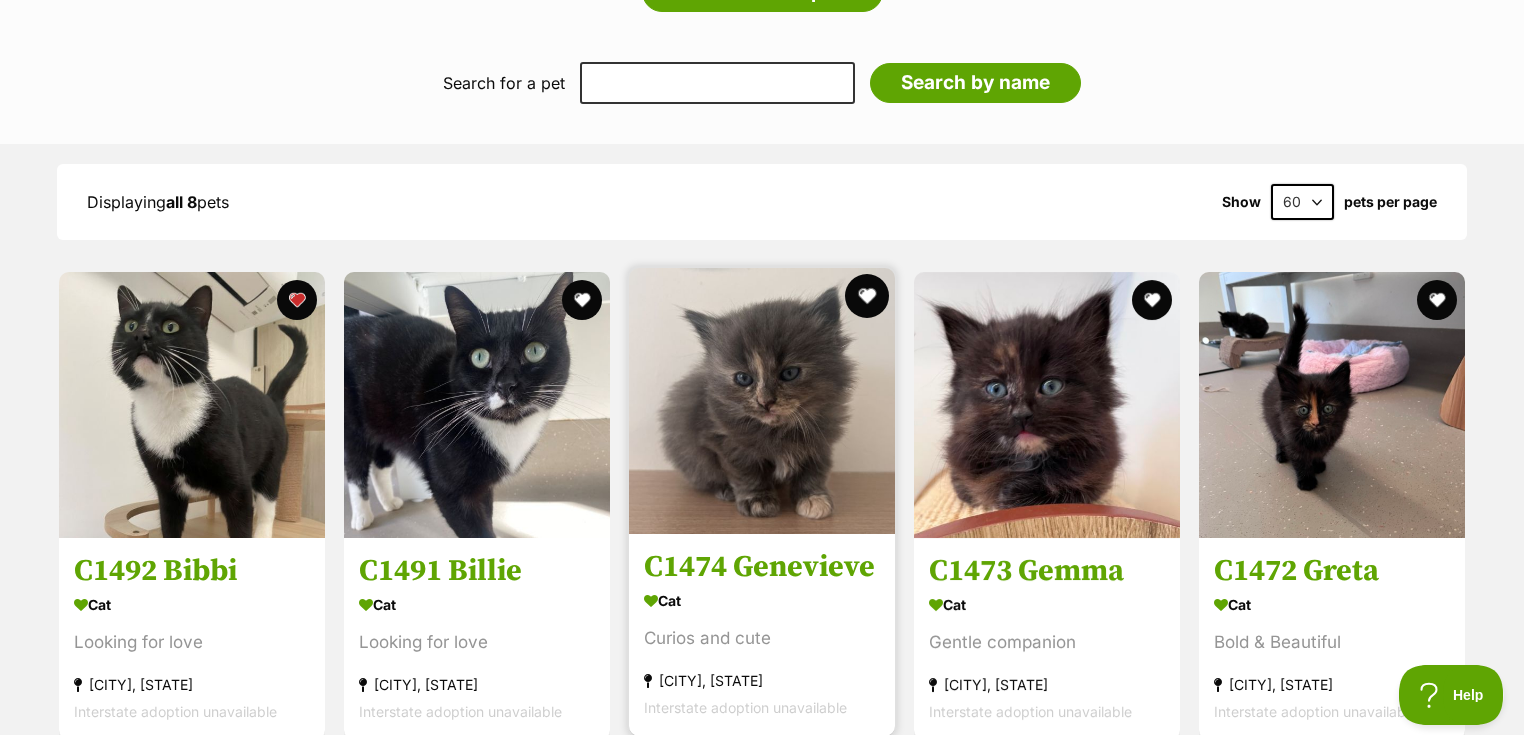 click at bounding box center (867, 296) 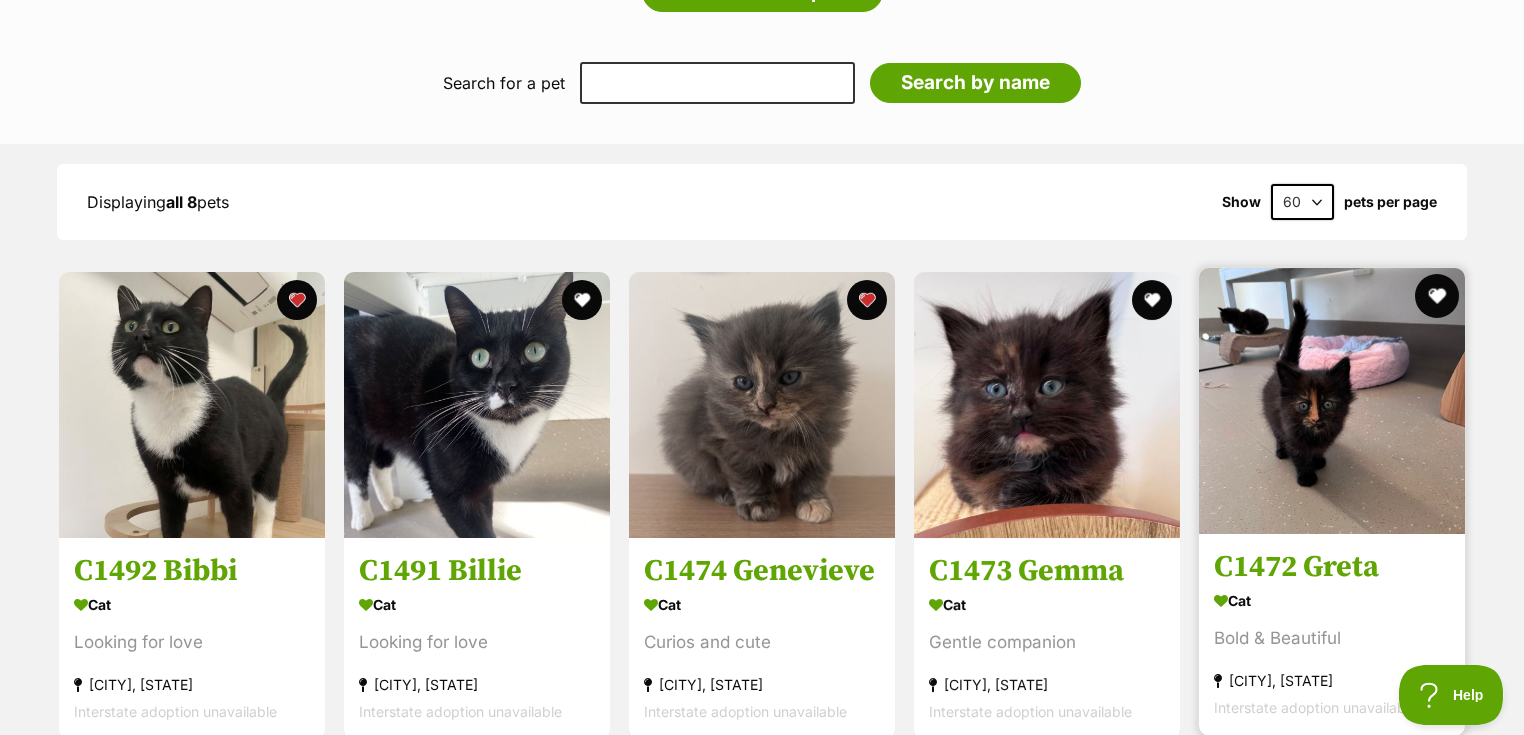 click at bounding box center (1437, 296) 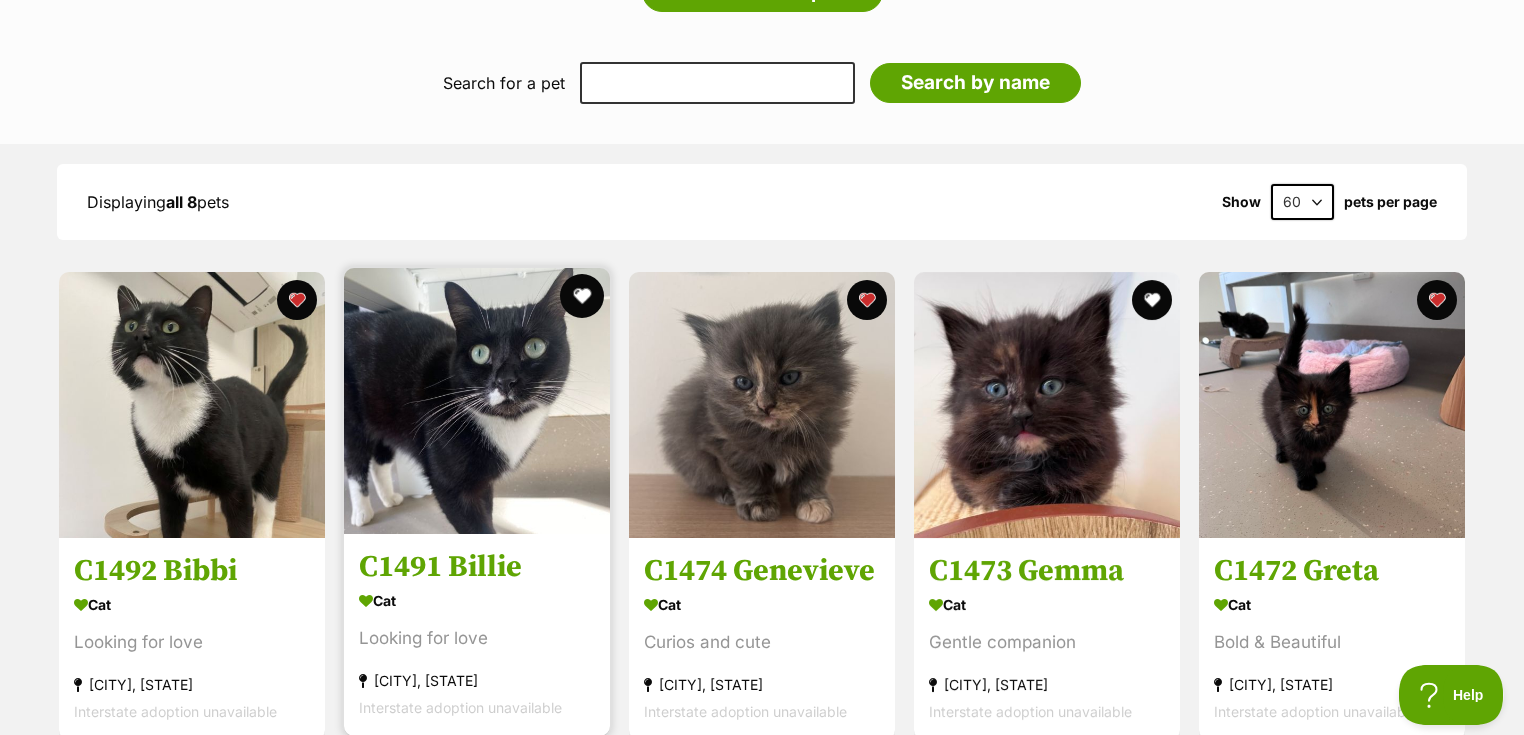click at bounding box center [582, 296] 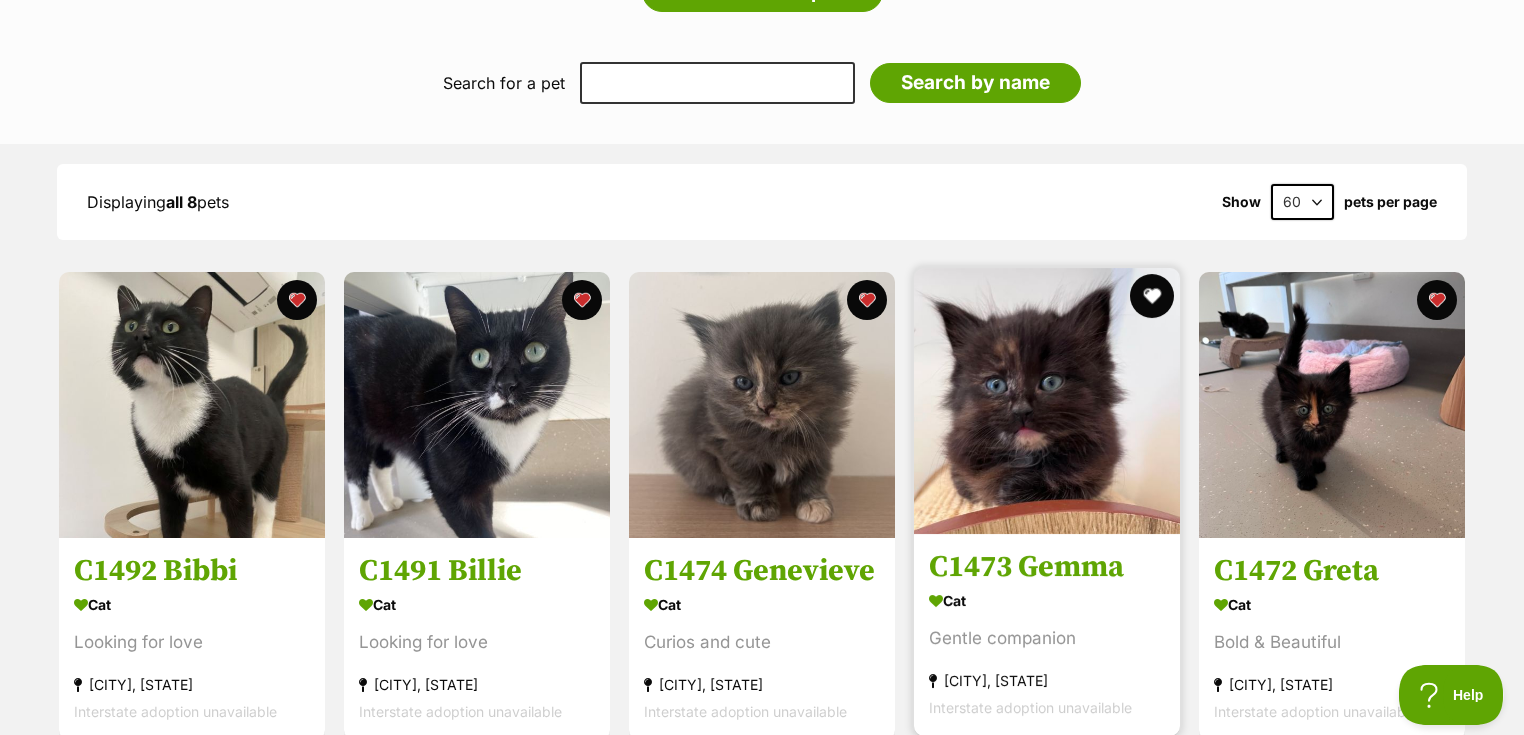 click at bounding box center [1152, 296] 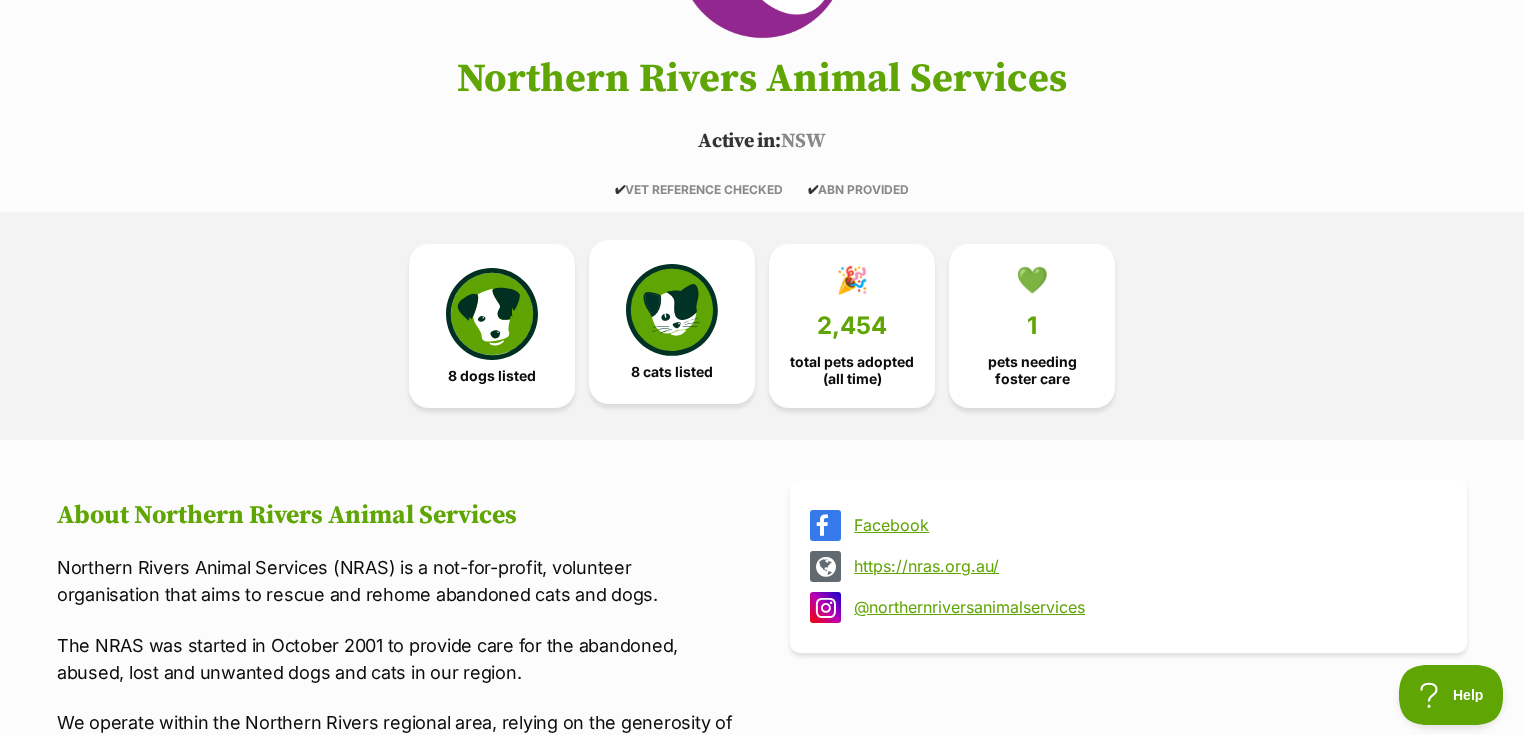 scroll, scrollTop: 320, scrollLeft: 0, axis: vertical 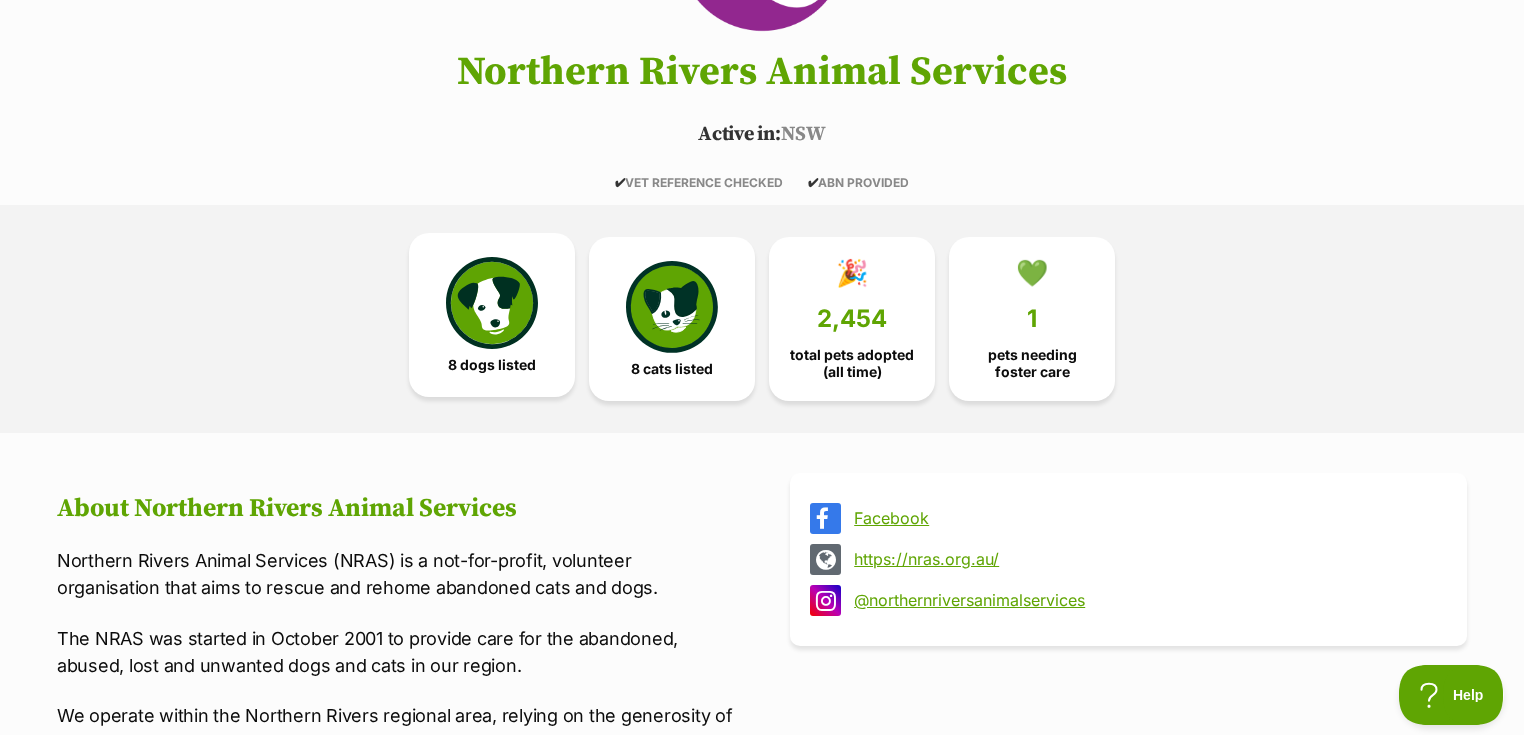 click at bounding box center [492, 303] 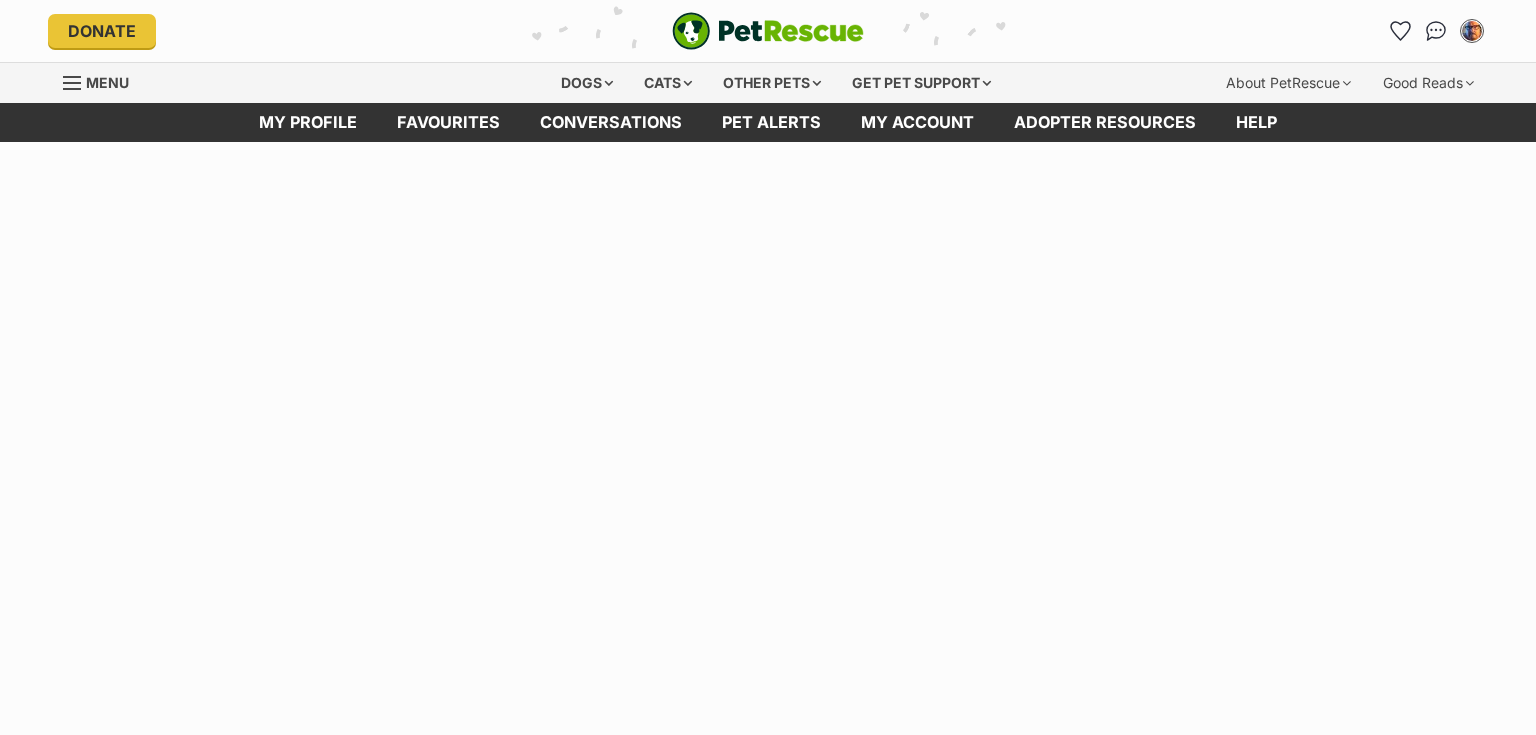 scroll, scrollTop: 0, scrollLeft: 0, axis: both 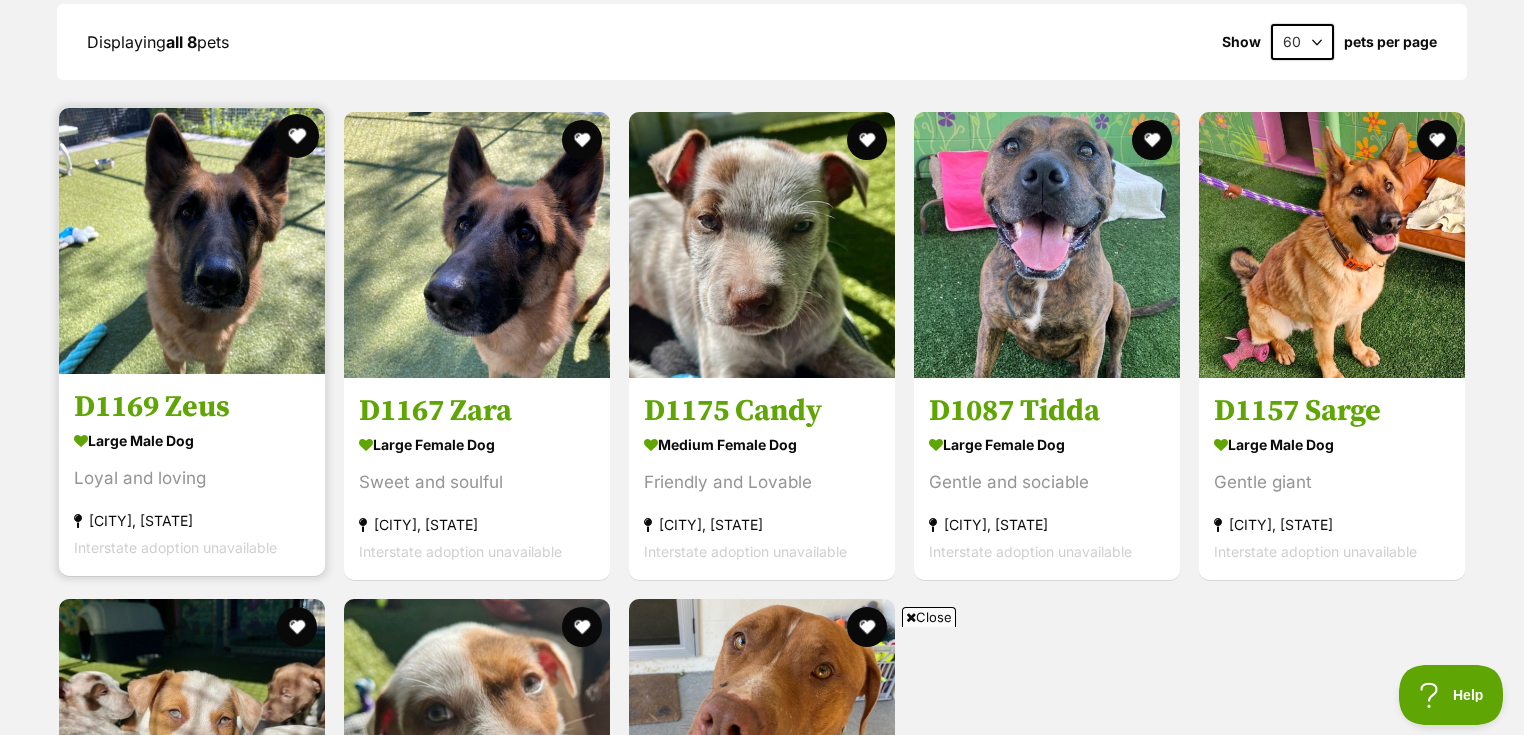 click at bounding box center (297, 136) 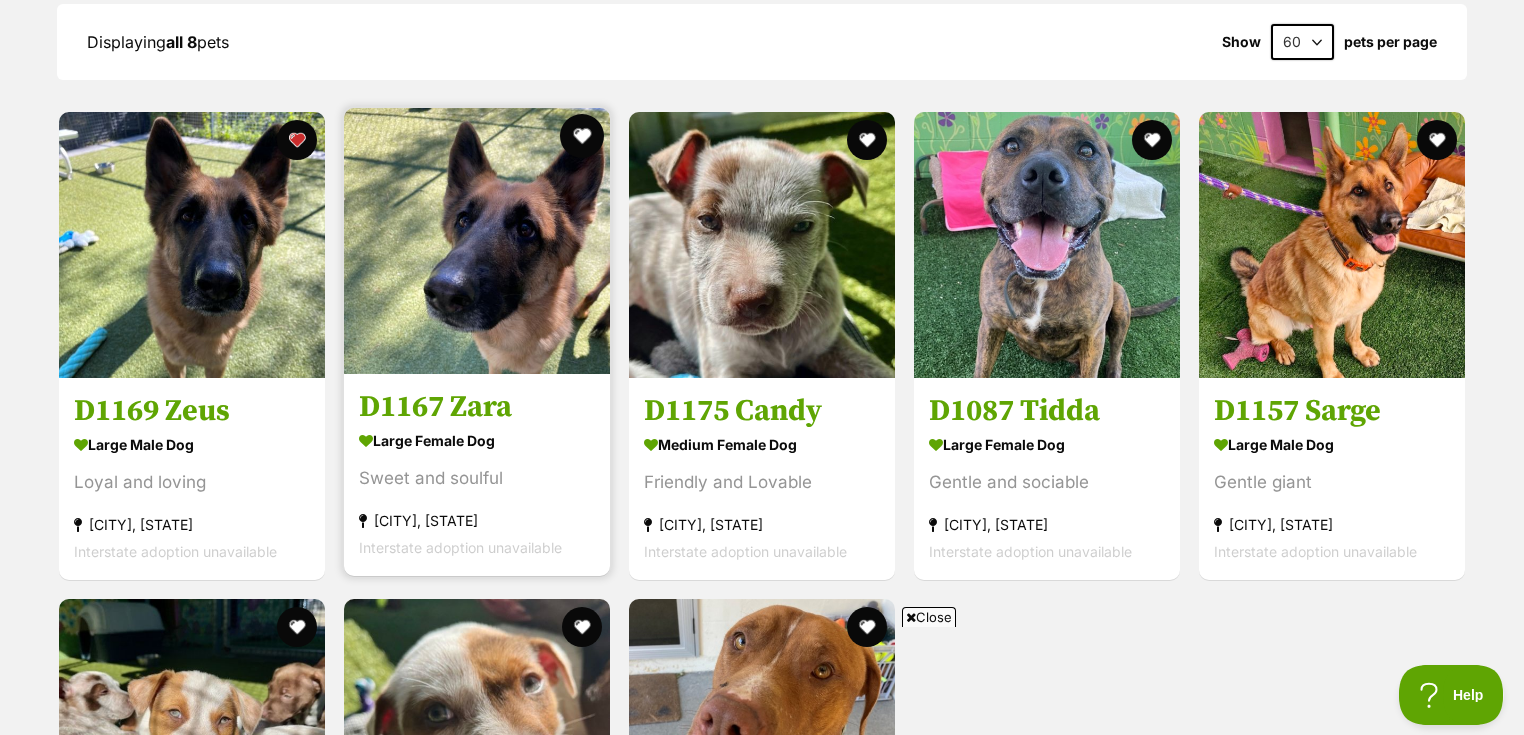 click at bounding box center [582, 136] 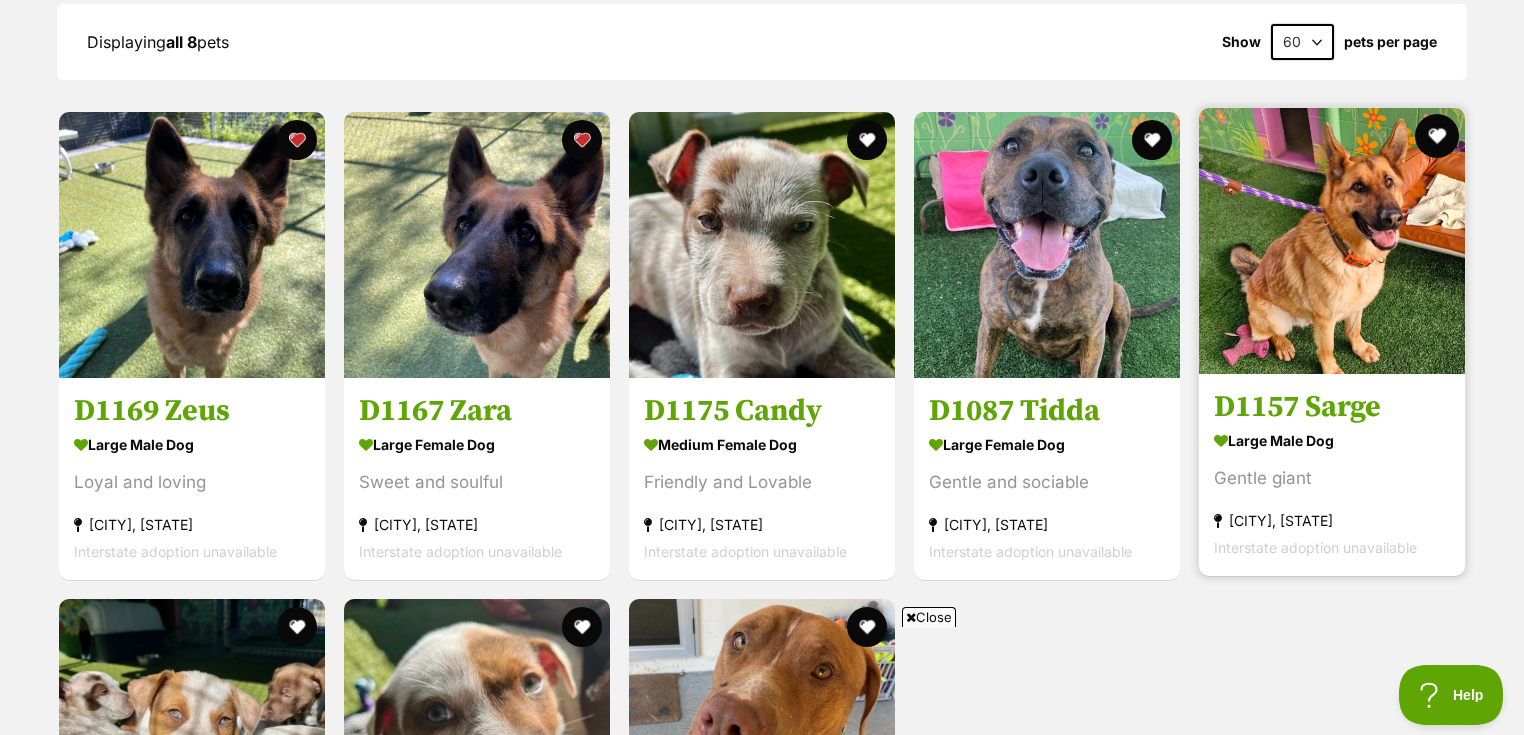 click at bounding box center [1437, 136] 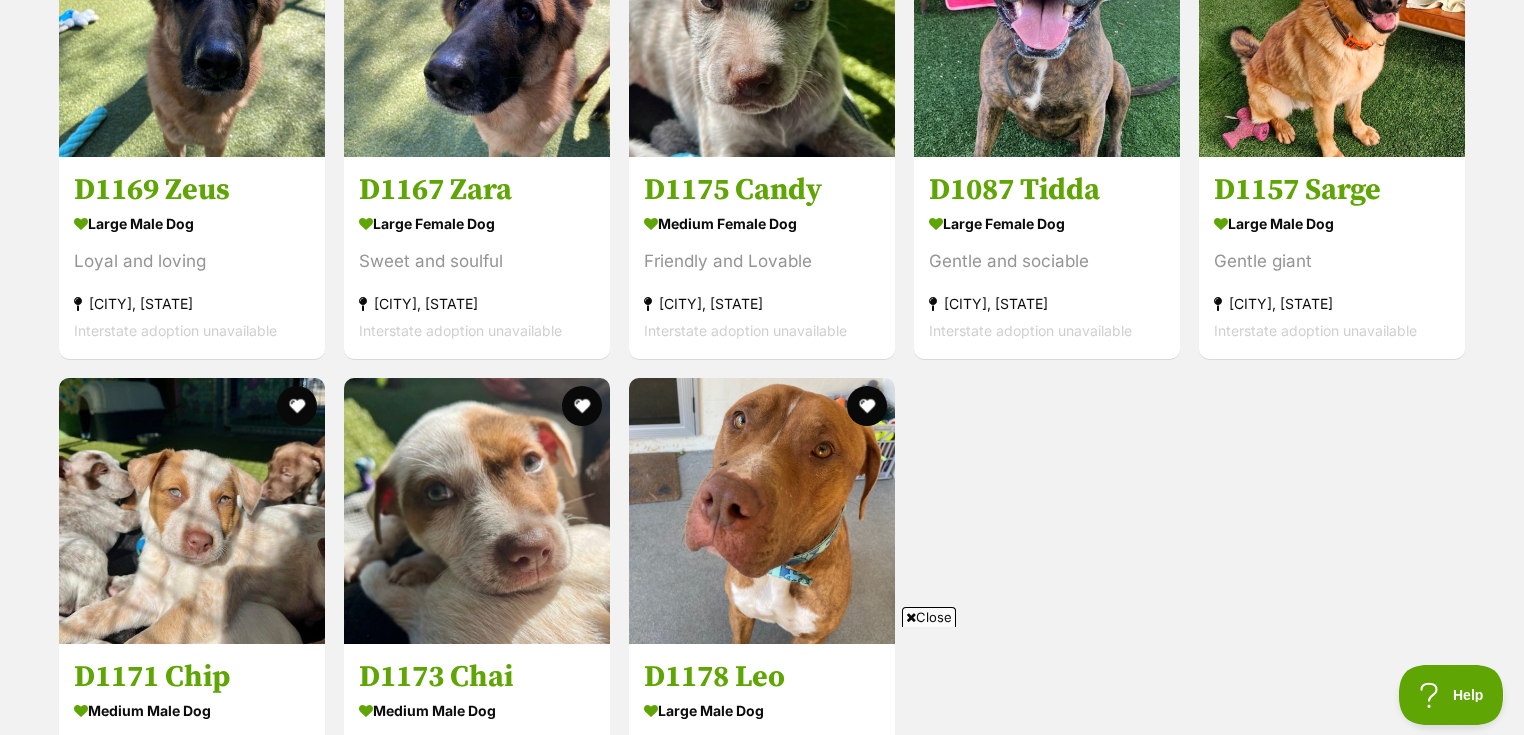 scroll, scrollTop: 2178, scrollLeft: 0, axis: vertical 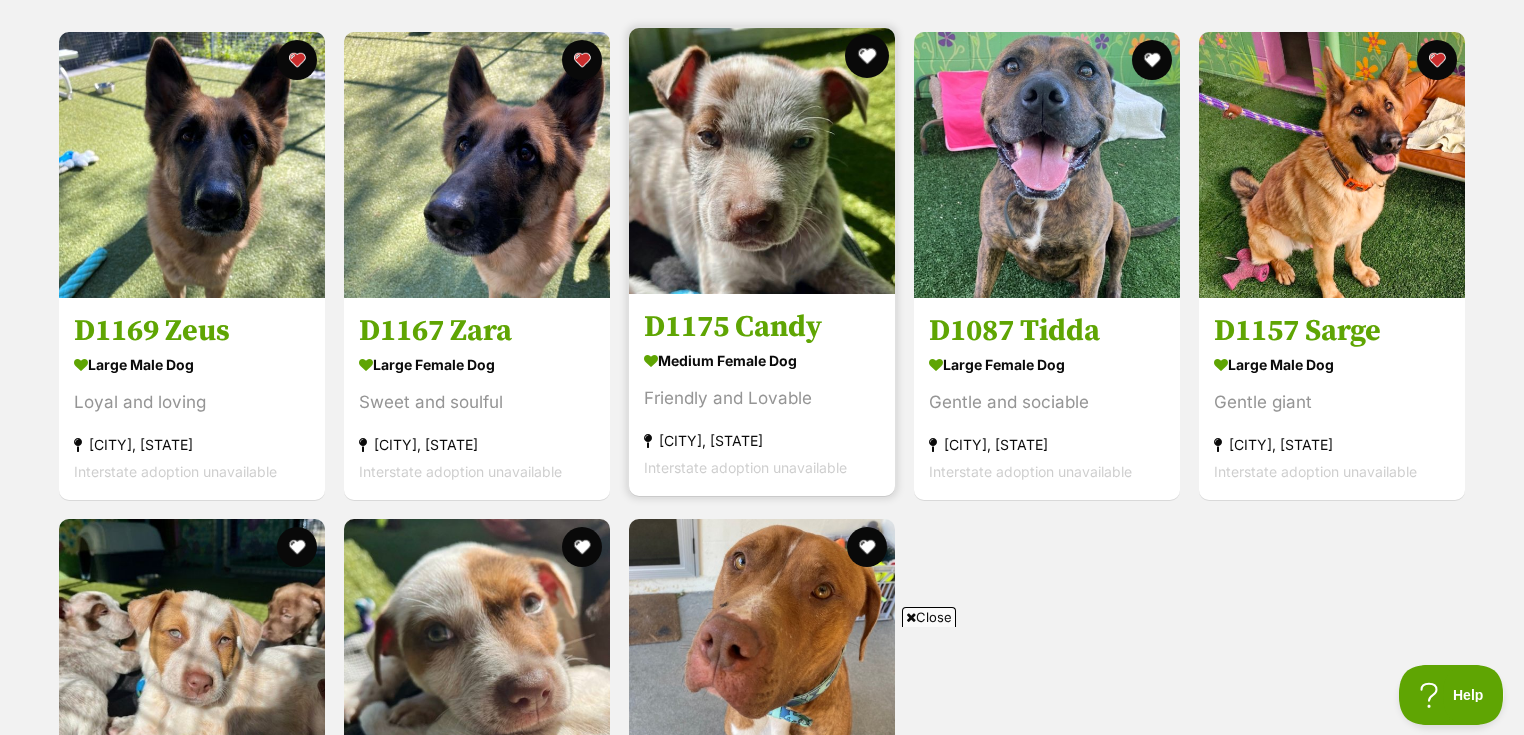 click at bounding box center [867, 56] 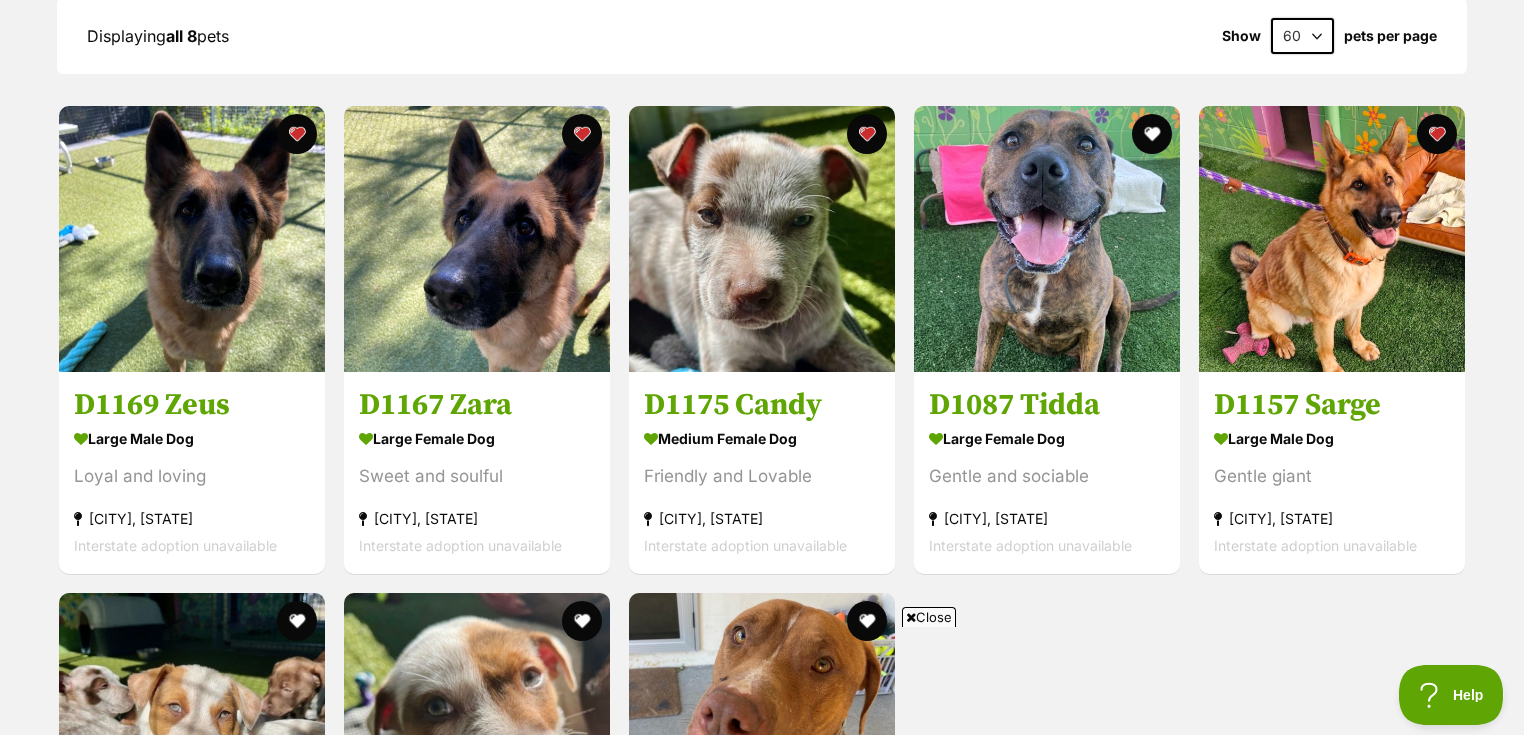 scroll, scrollTop: 2098, scrollLeft: 0, axis: vertical 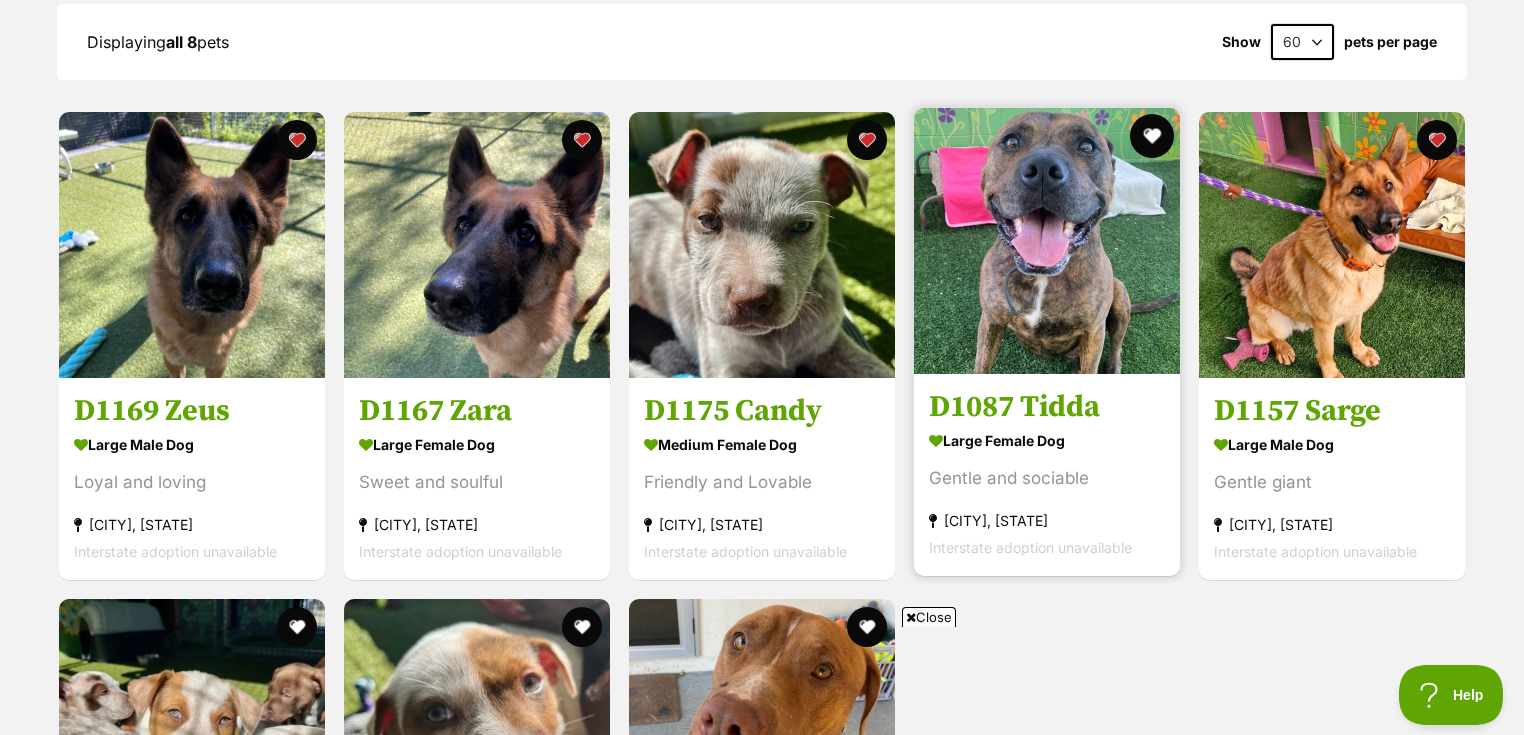 click at bounding box center (1152, 136) 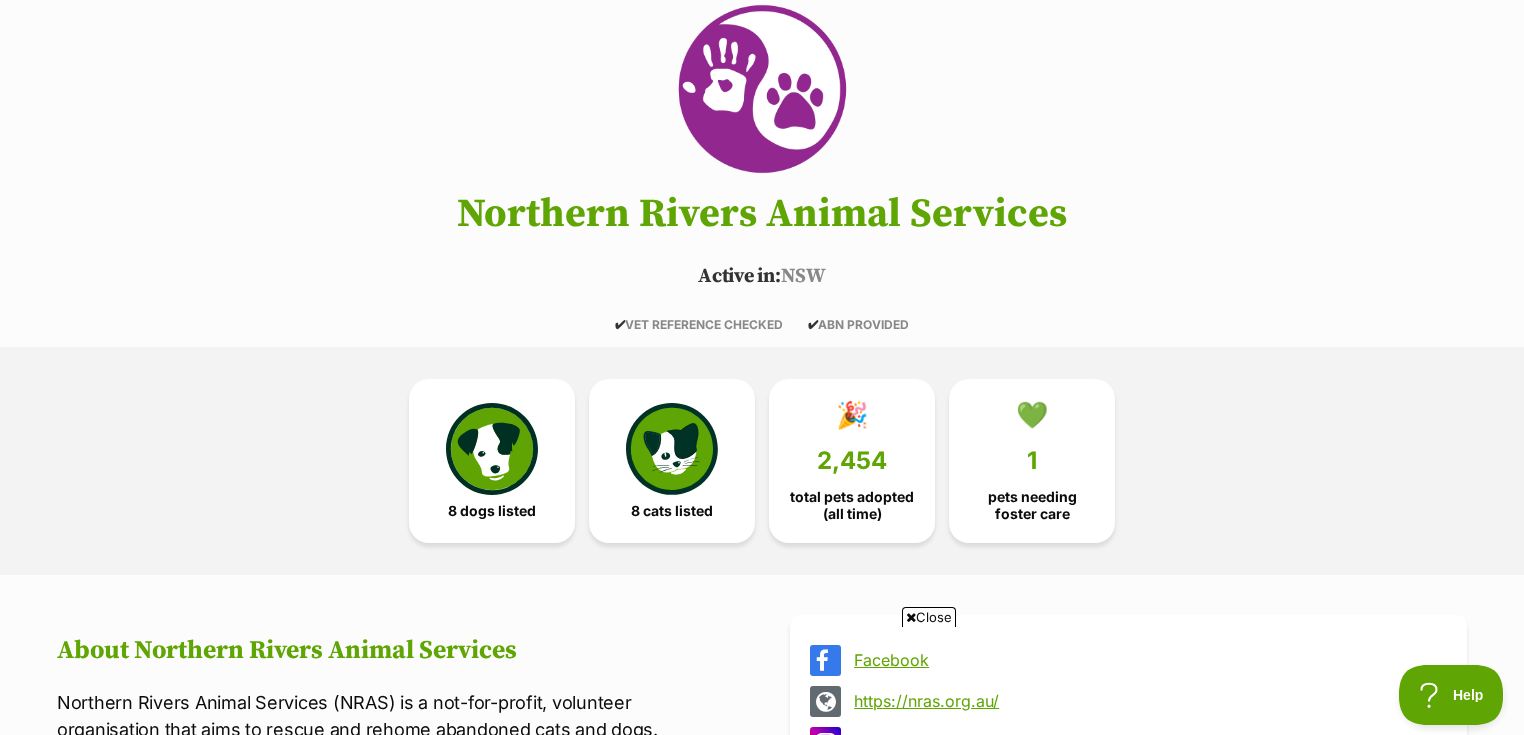 scroll, scrollTop: 0, scrollLeft: 0, axis: both 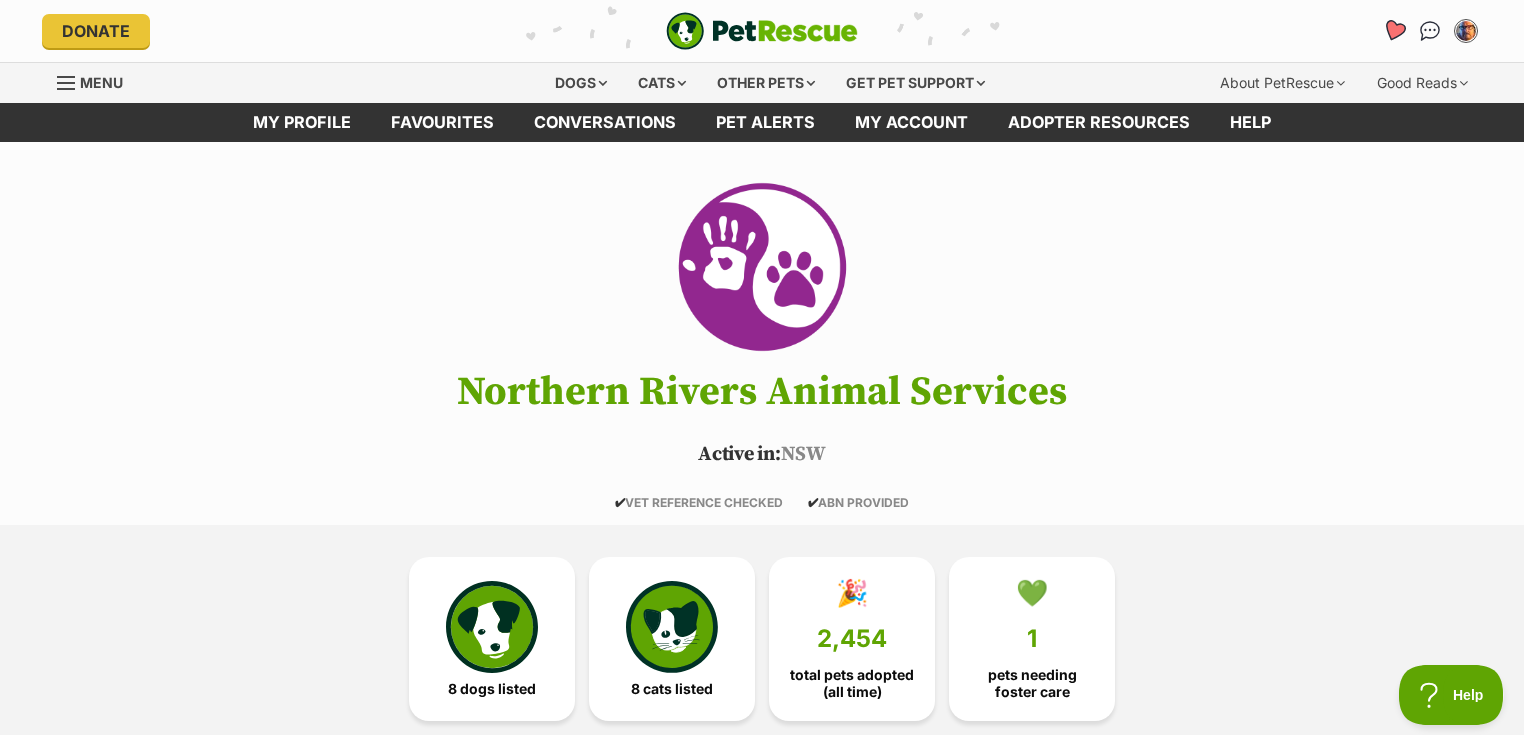 click 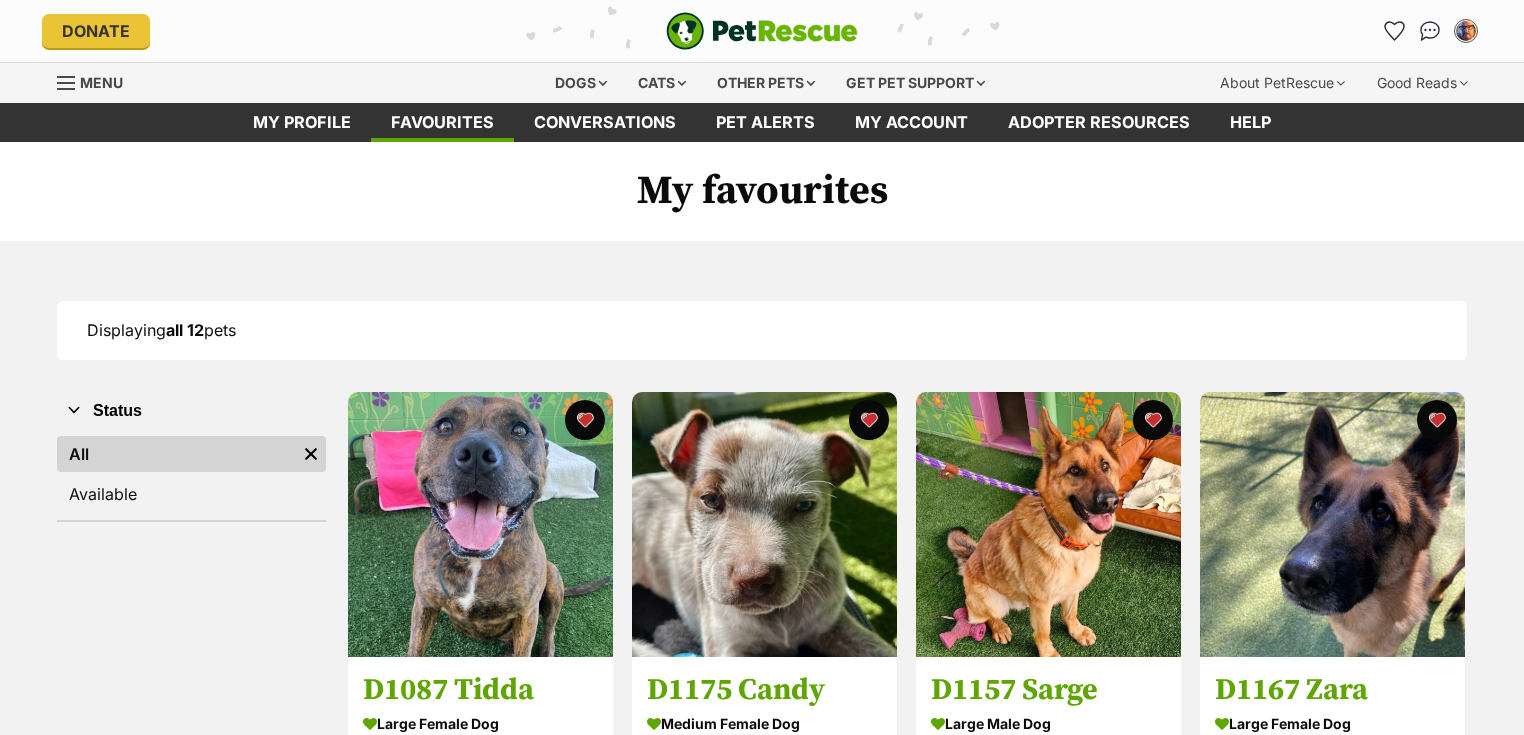 scroll, scrollTop: 0, scrollLeft: 0, axis: both 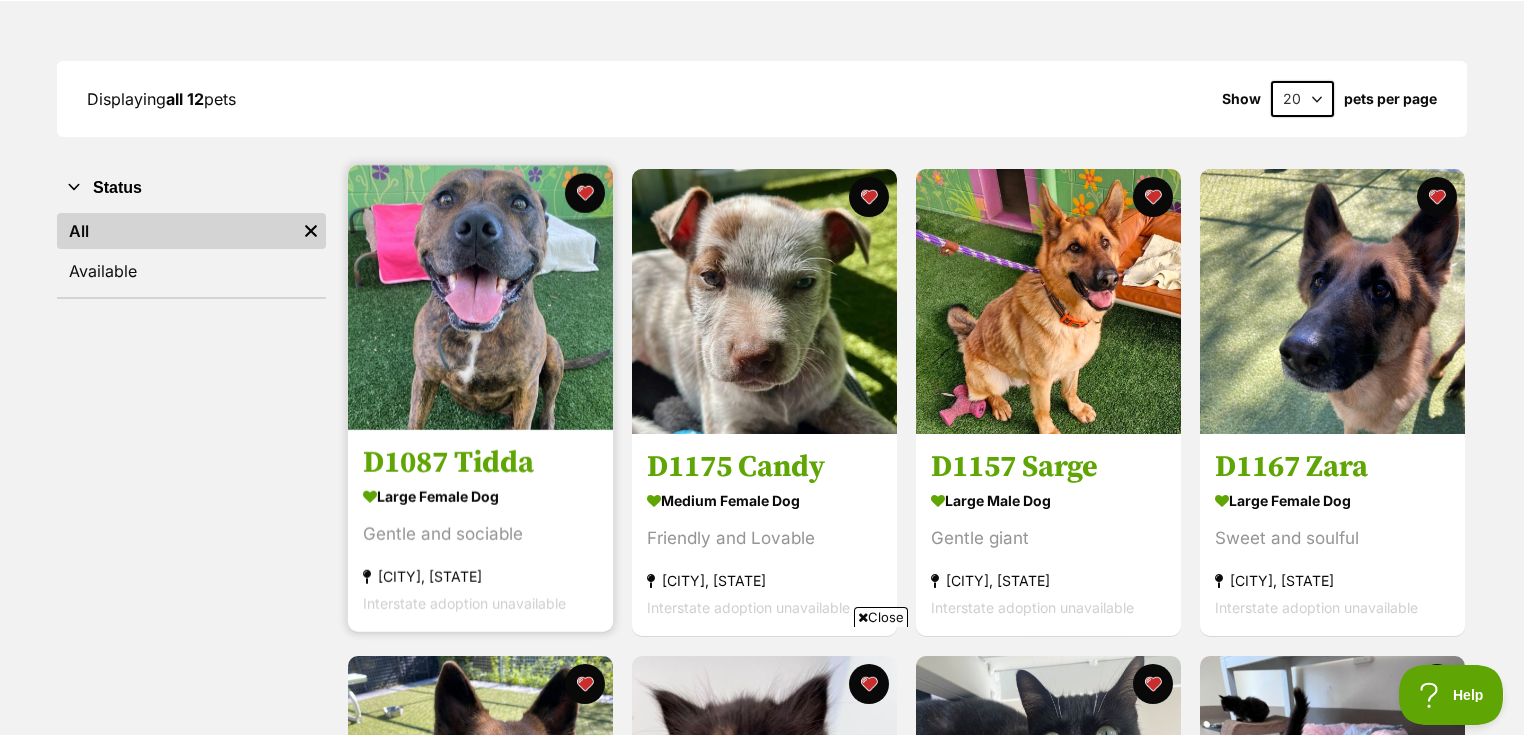 click on "Gentle and sociable" at bounding box center [480, 535] 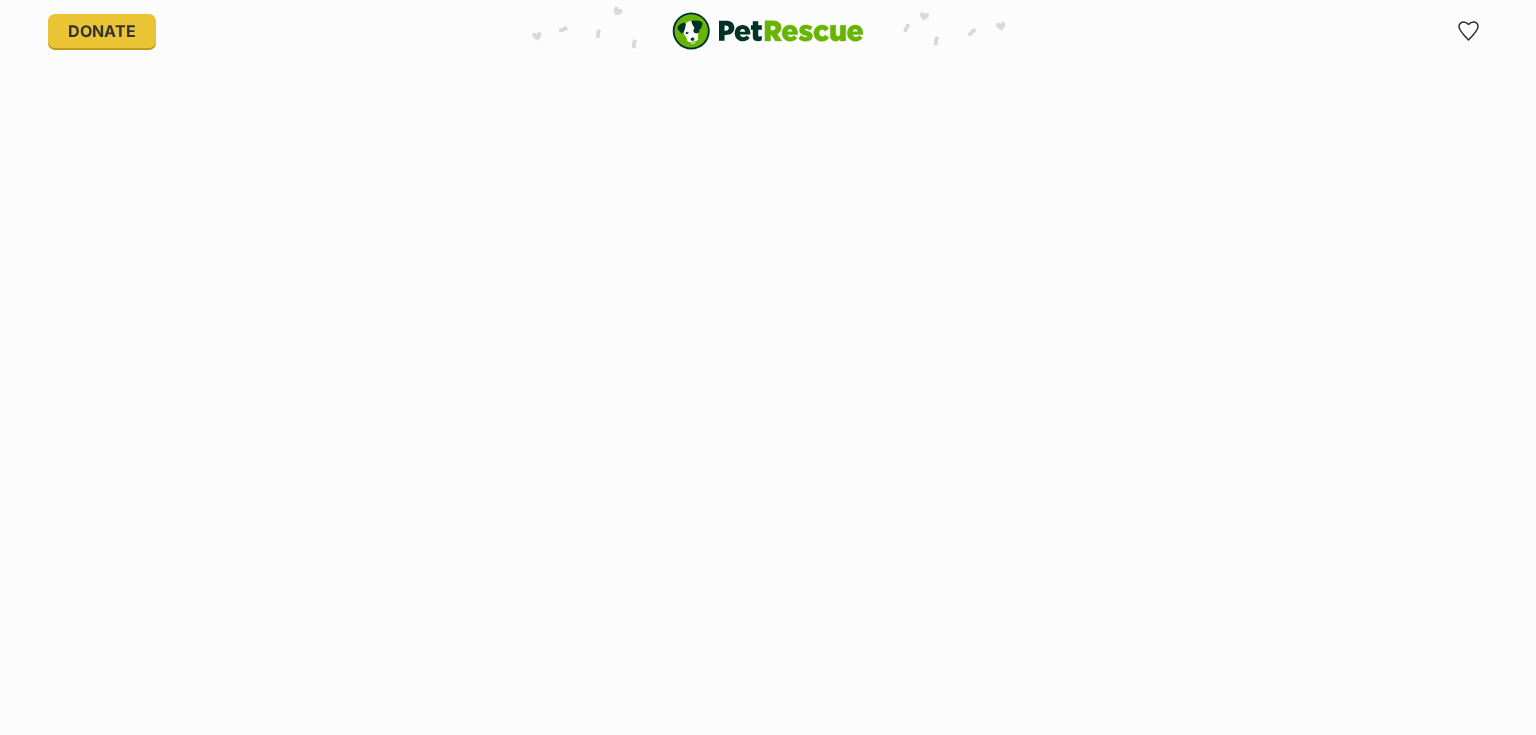 scroll, scrollTop: 0, scrollLeft: 0, axis: both 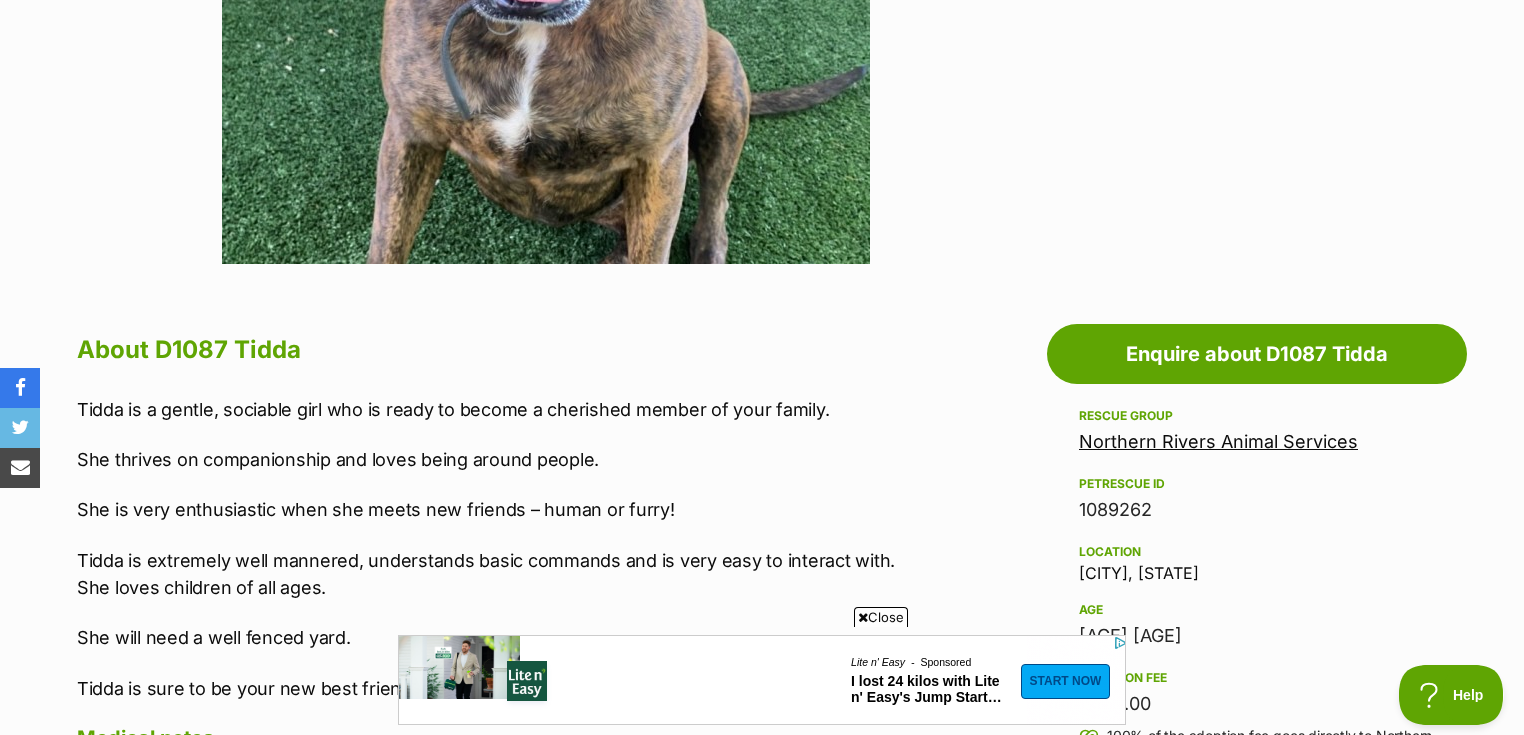 click on "Close" at bounding box center (881, 617) 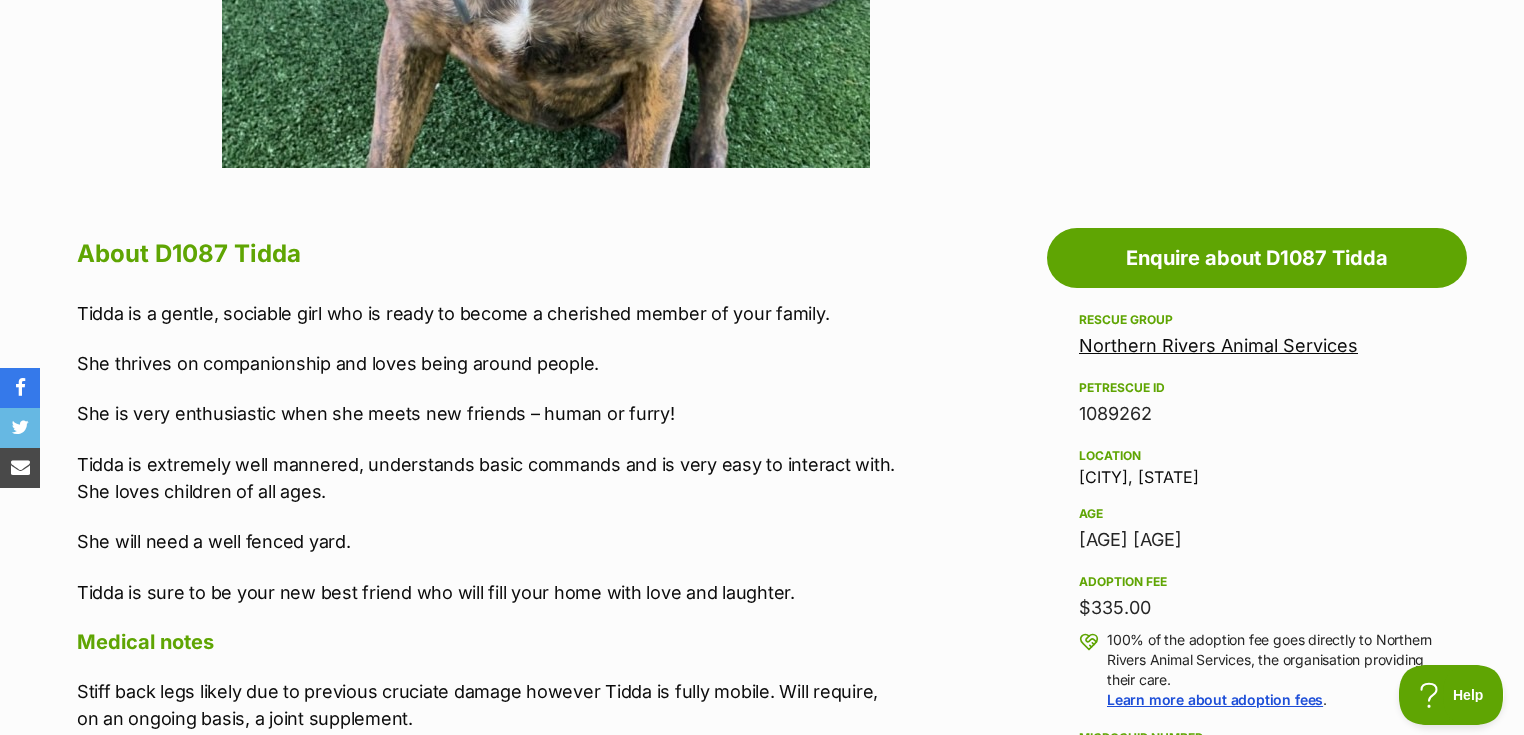 scroll, scrollTop: 960, scrollLeft: 0, axis: vertical 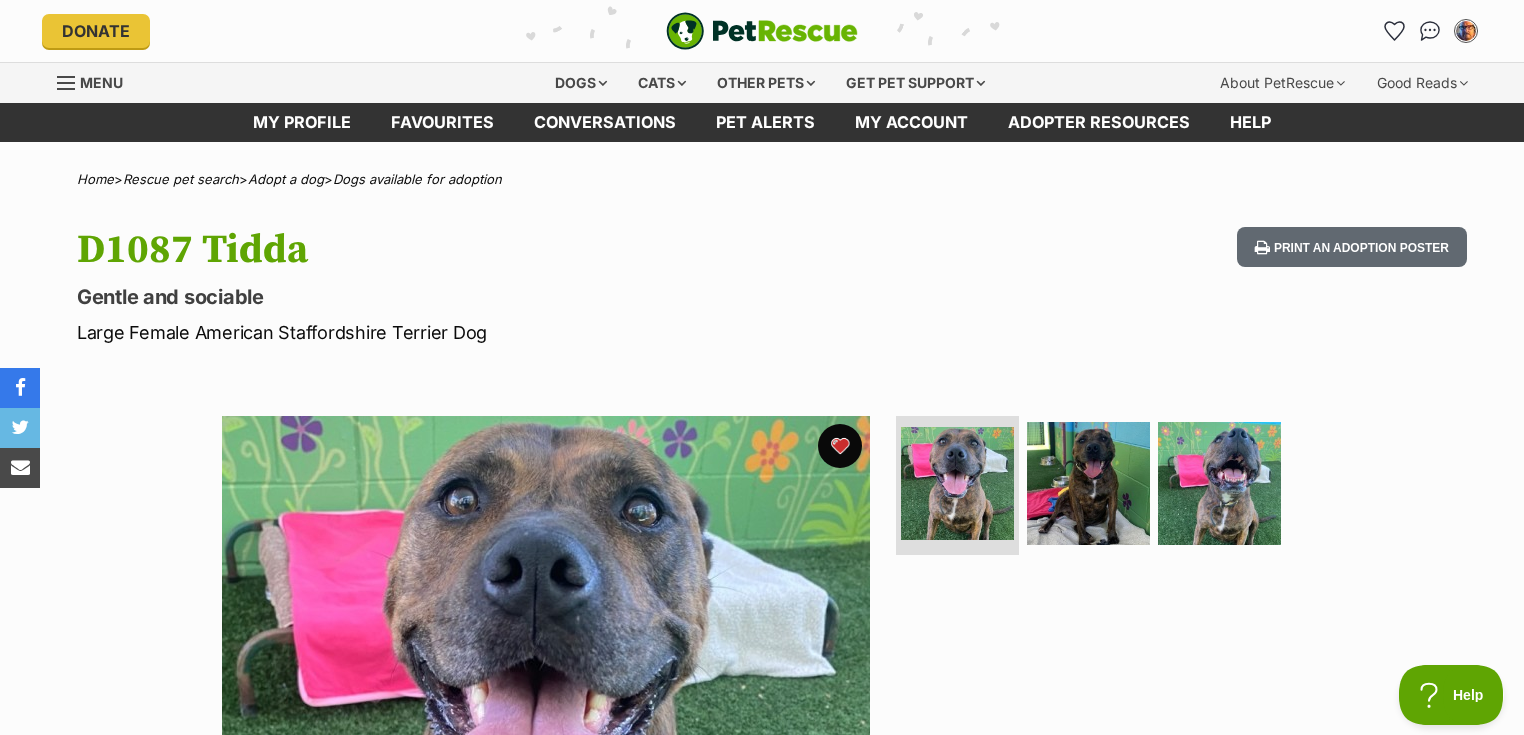 click at bounding box center [840, 446] 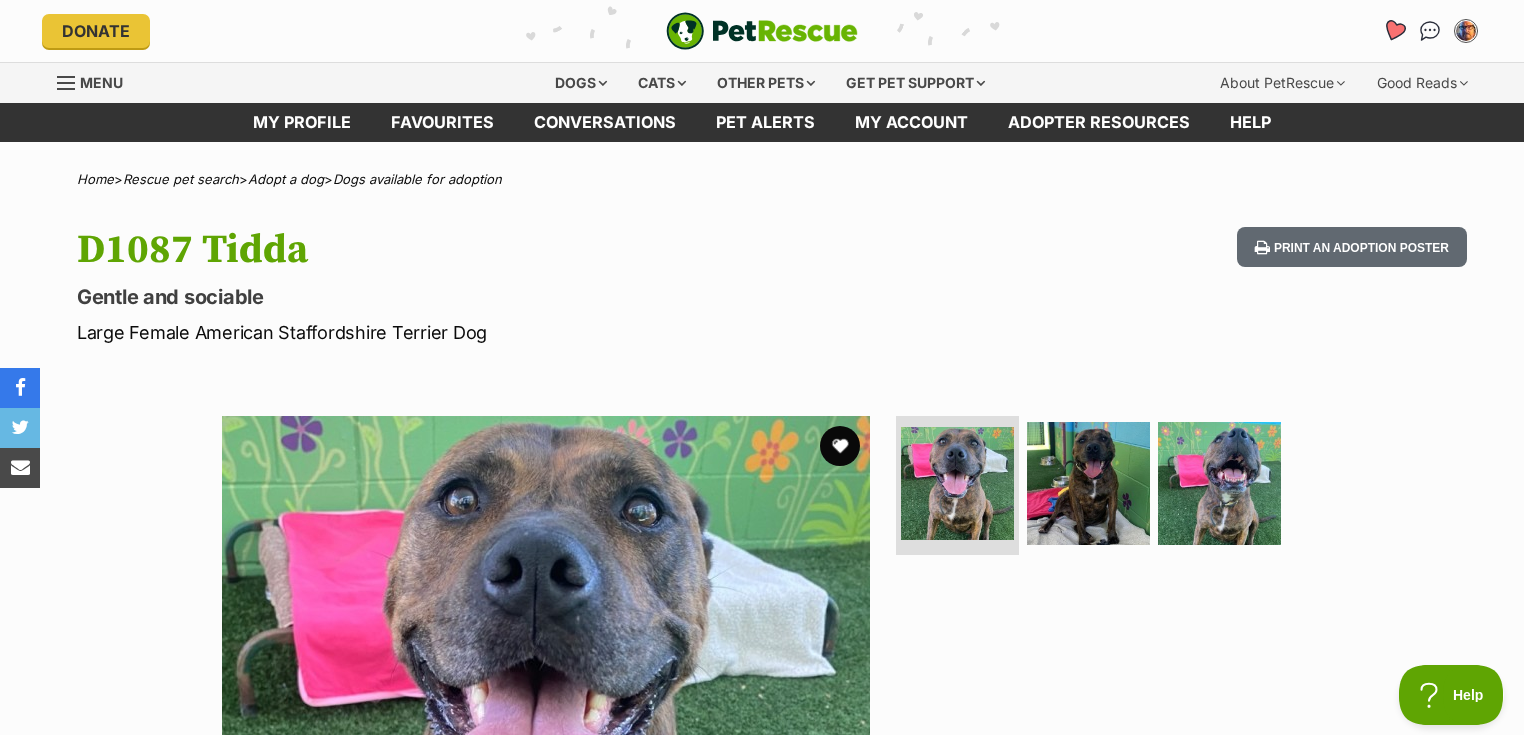 click 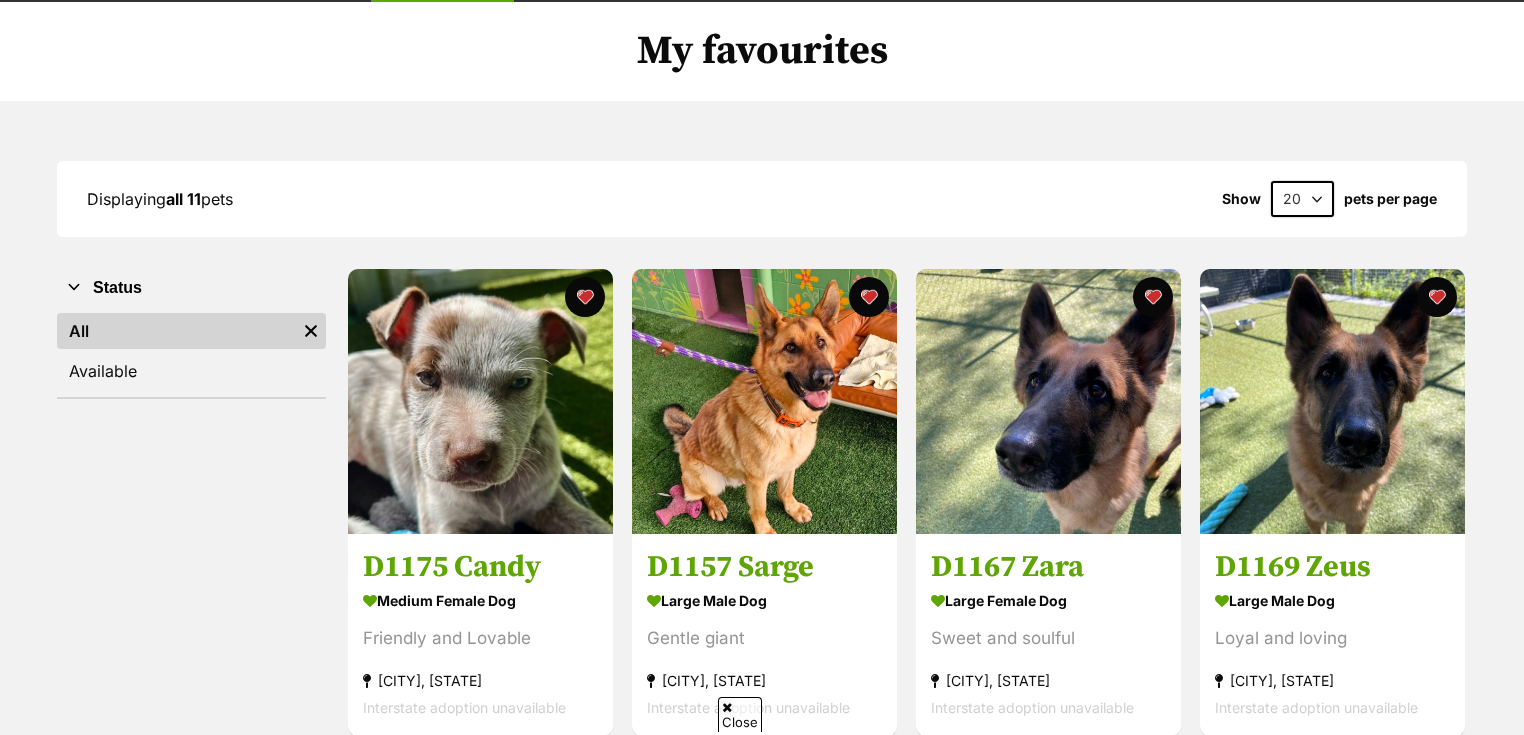 scroll, scrollTop: 160, scrollLeft: 0, axis: vertical 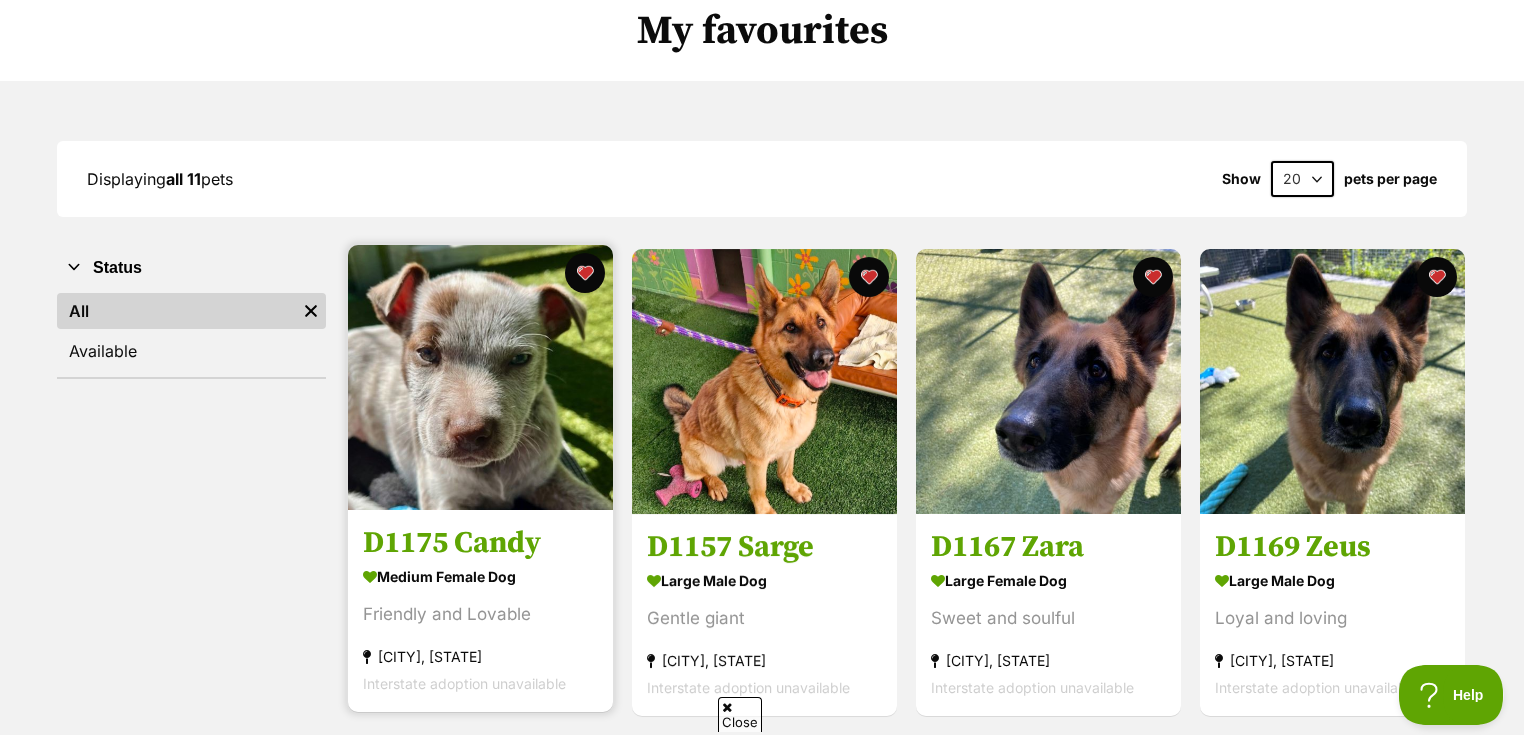 click at bounding box center (480, 377) 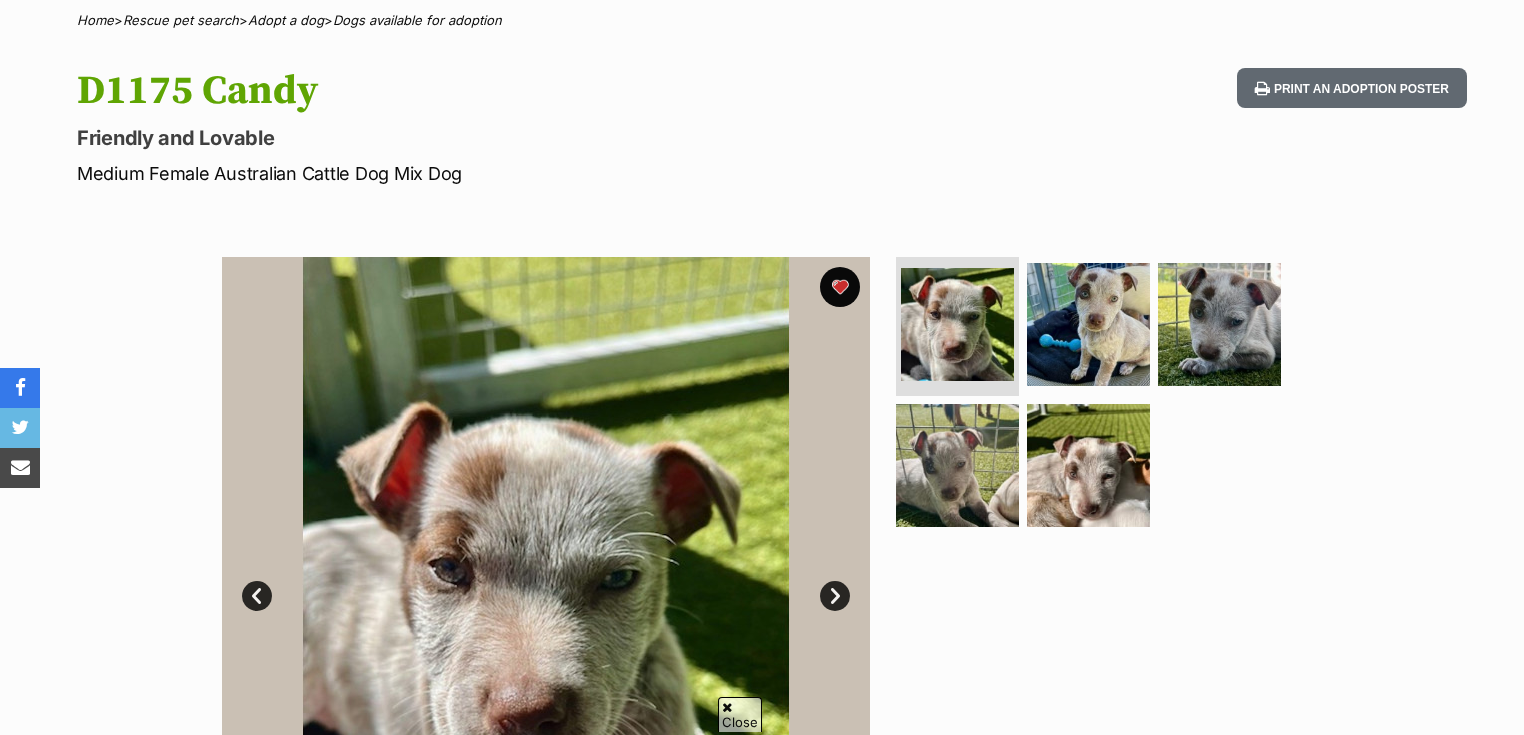 scroll, scrollTop: 160, scrollLeft: 0, axis: vertical 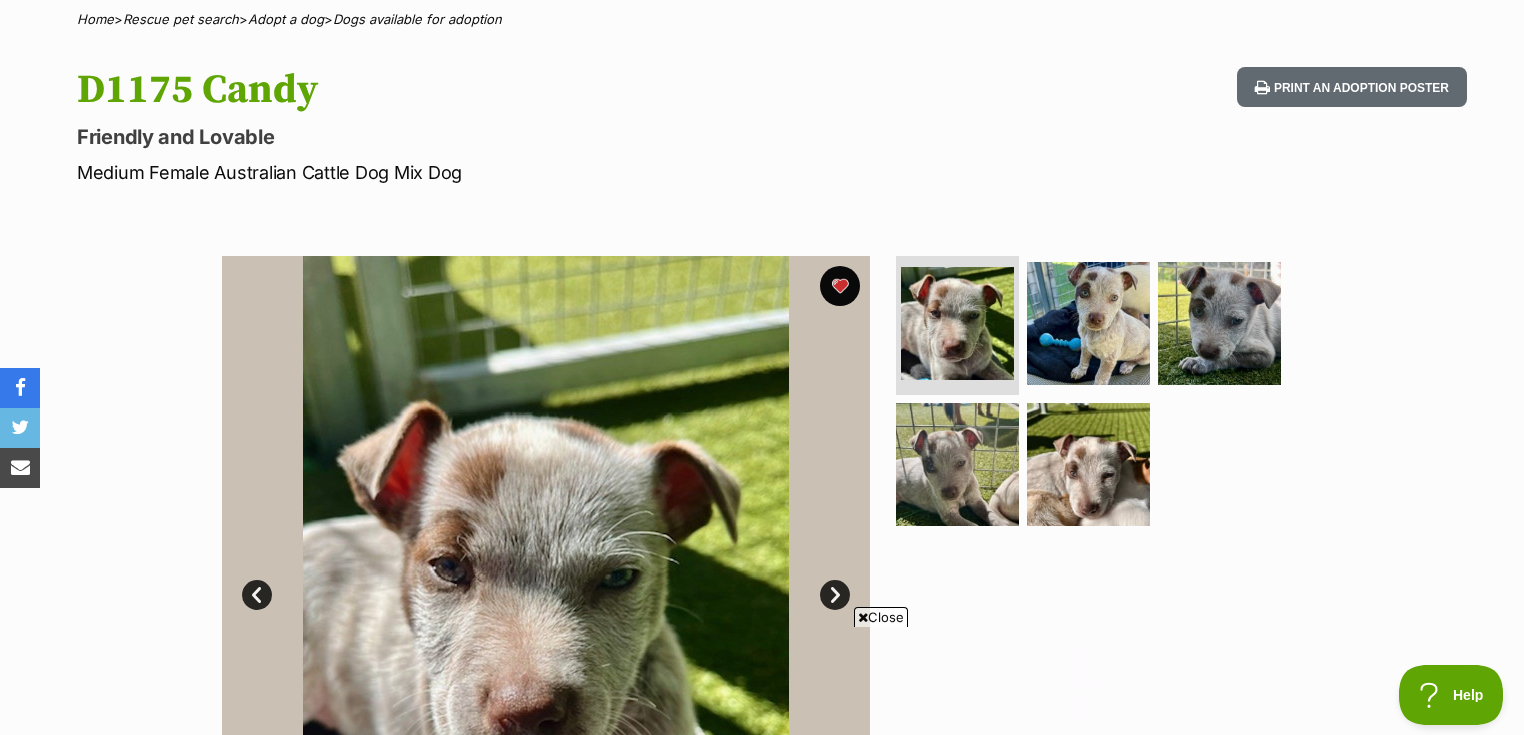 click on "Close" at bounding box center [881, 617] 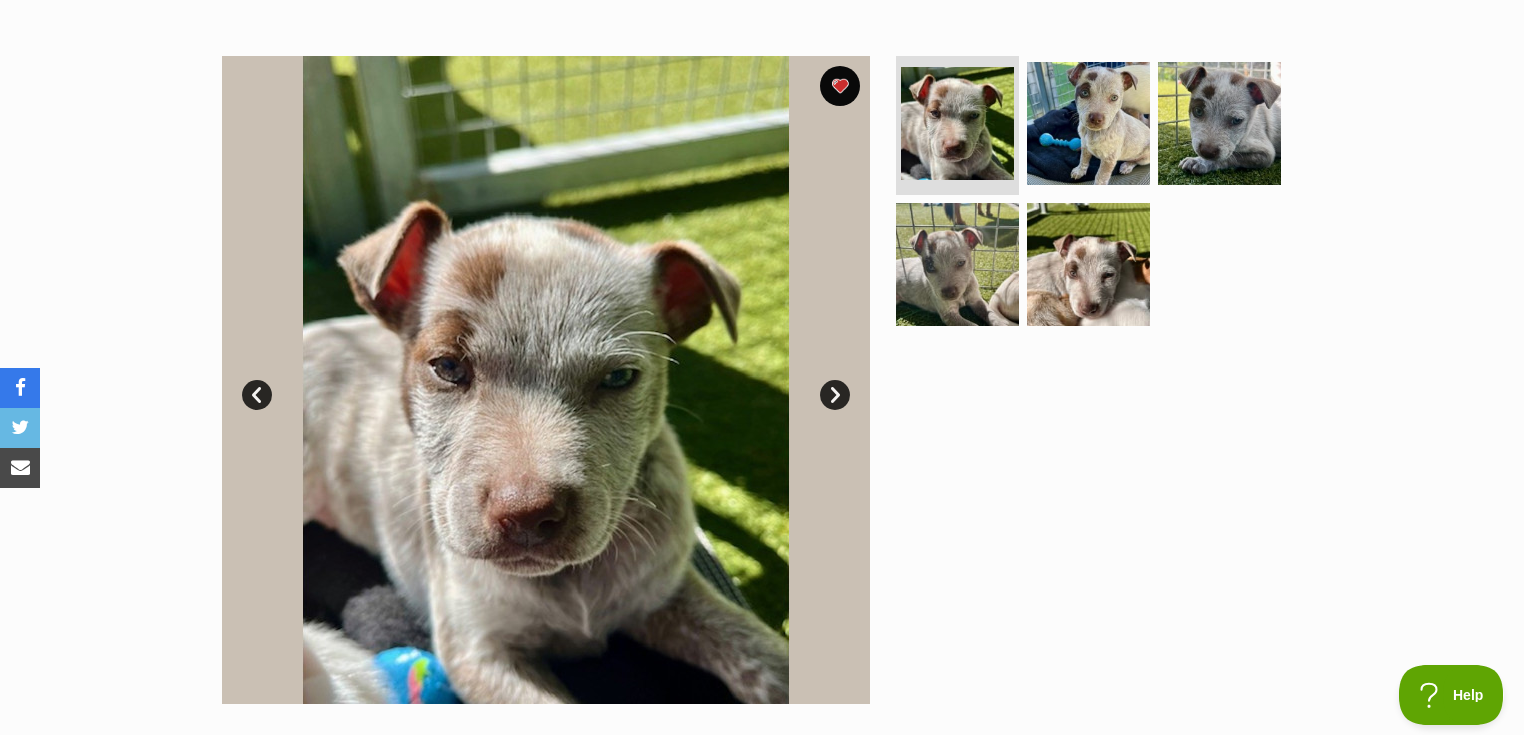 scroll, scrollTop: 320, scrollLeft: 0, axis: vertical 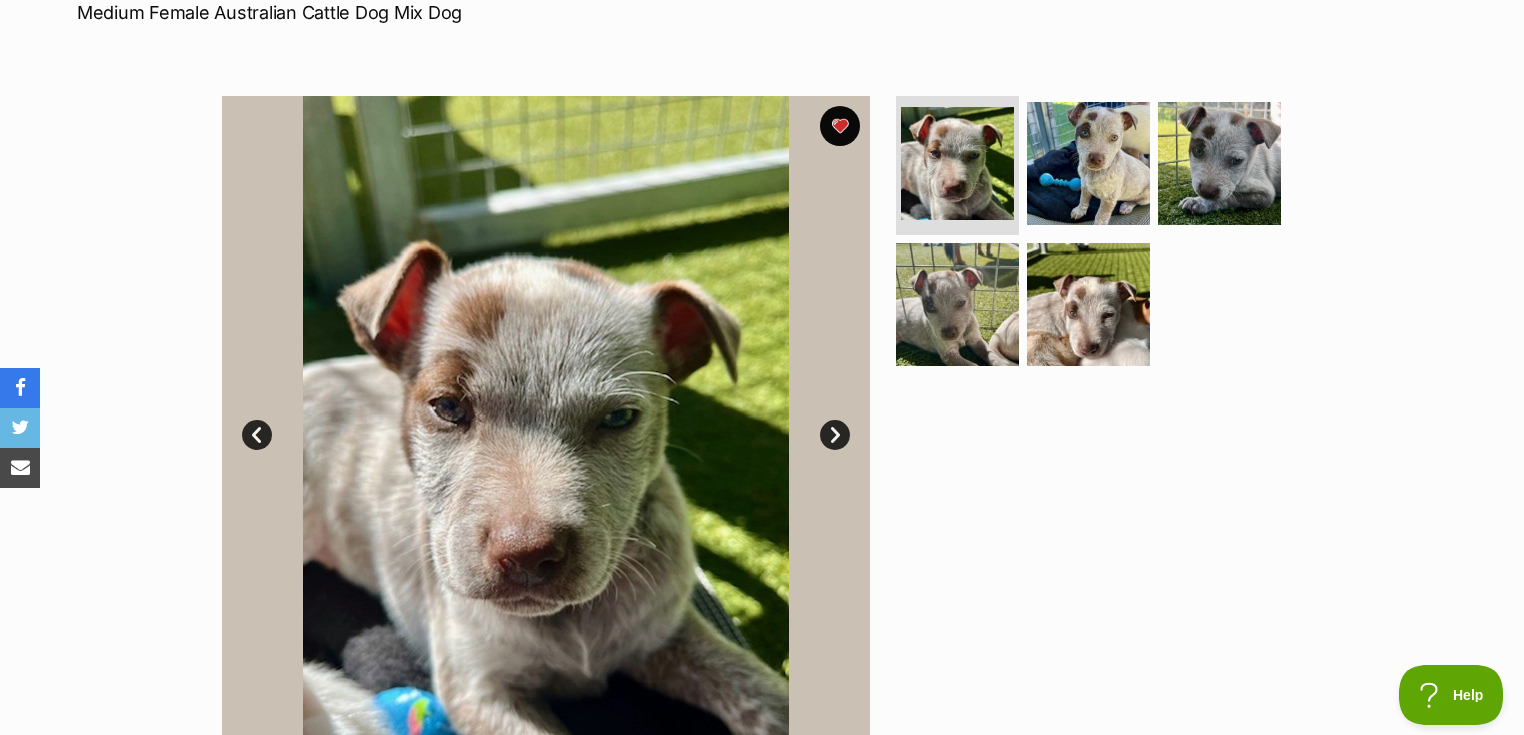 click on "Next" at bounding box center (835, 435) 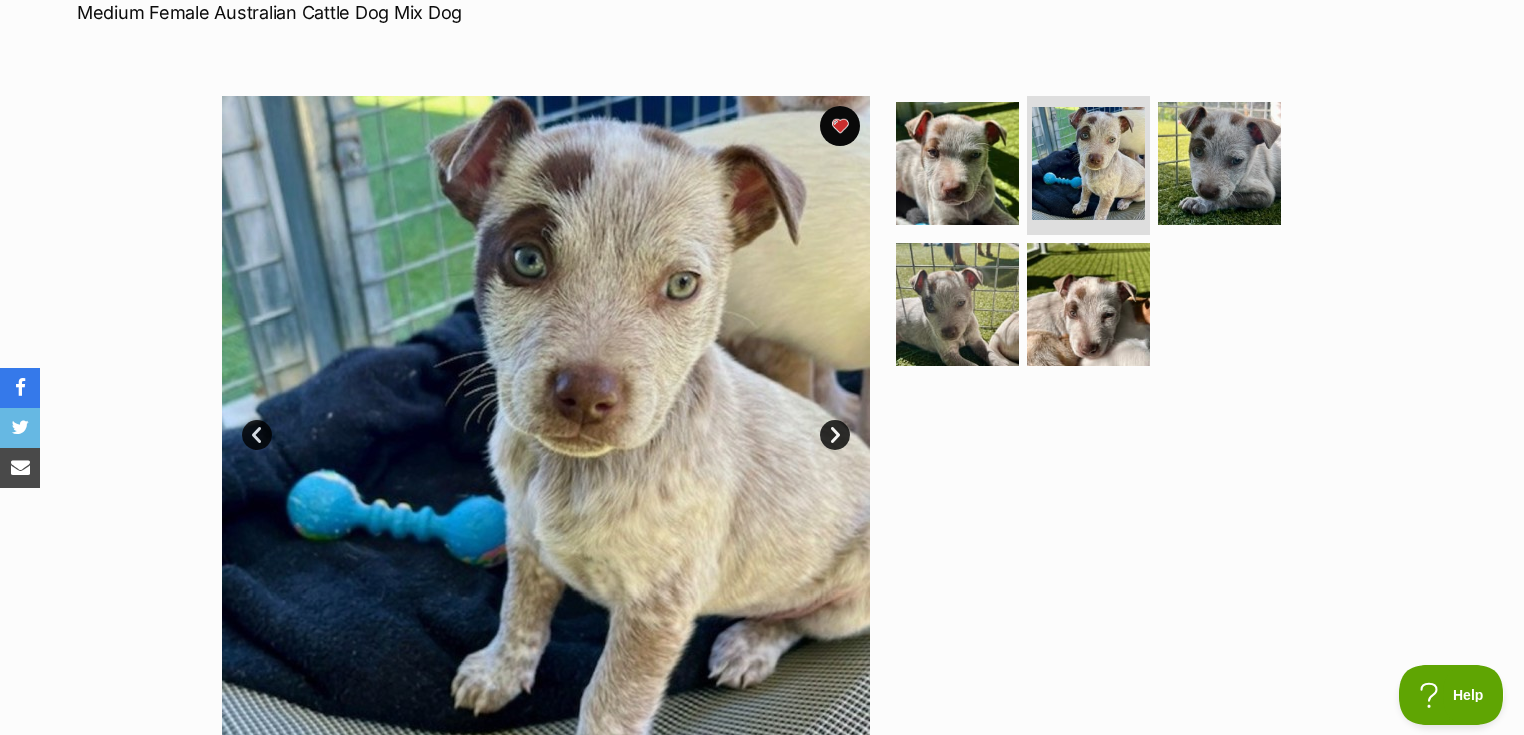 click on "Next" at bounding box center [835, 435] 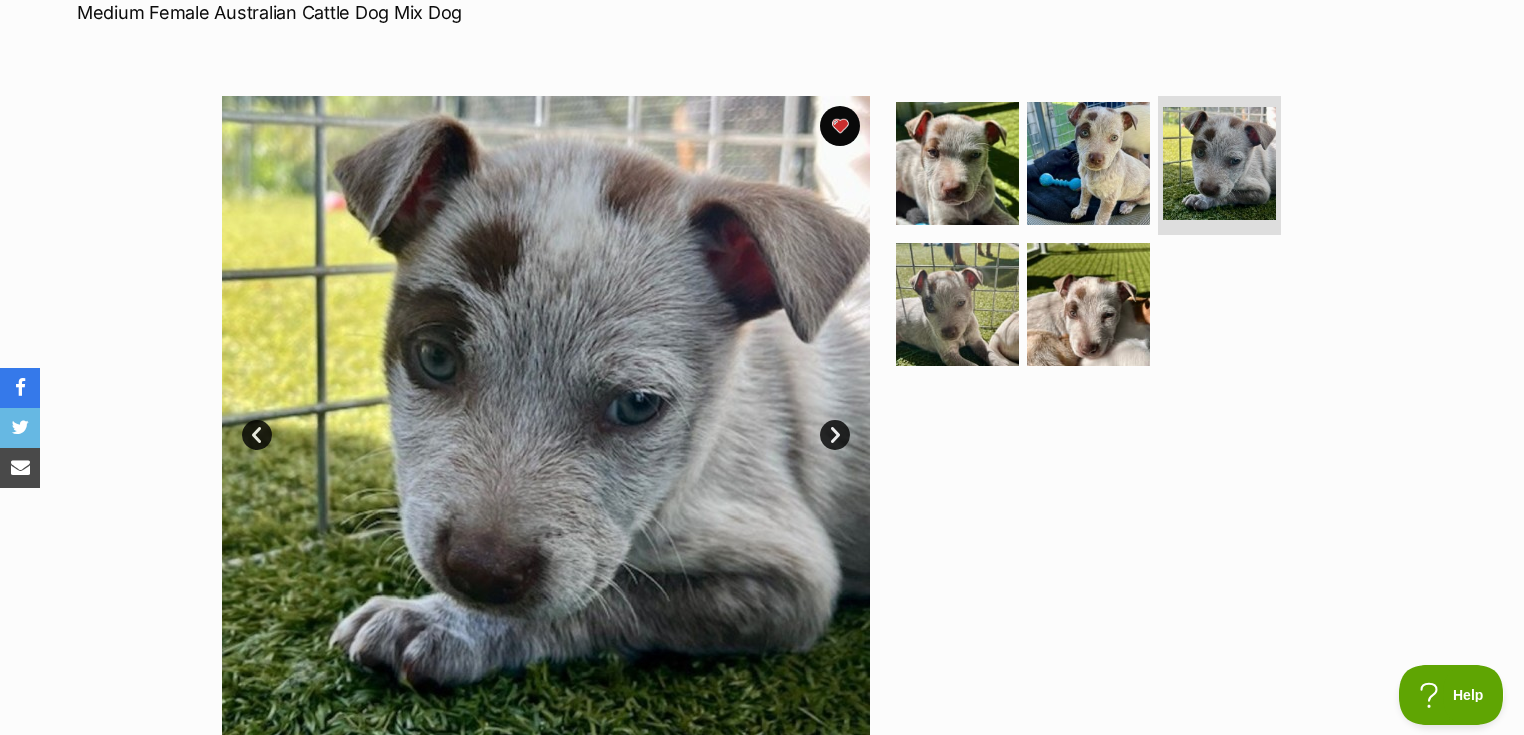 click on "Next" at bounding box center [835, 435] 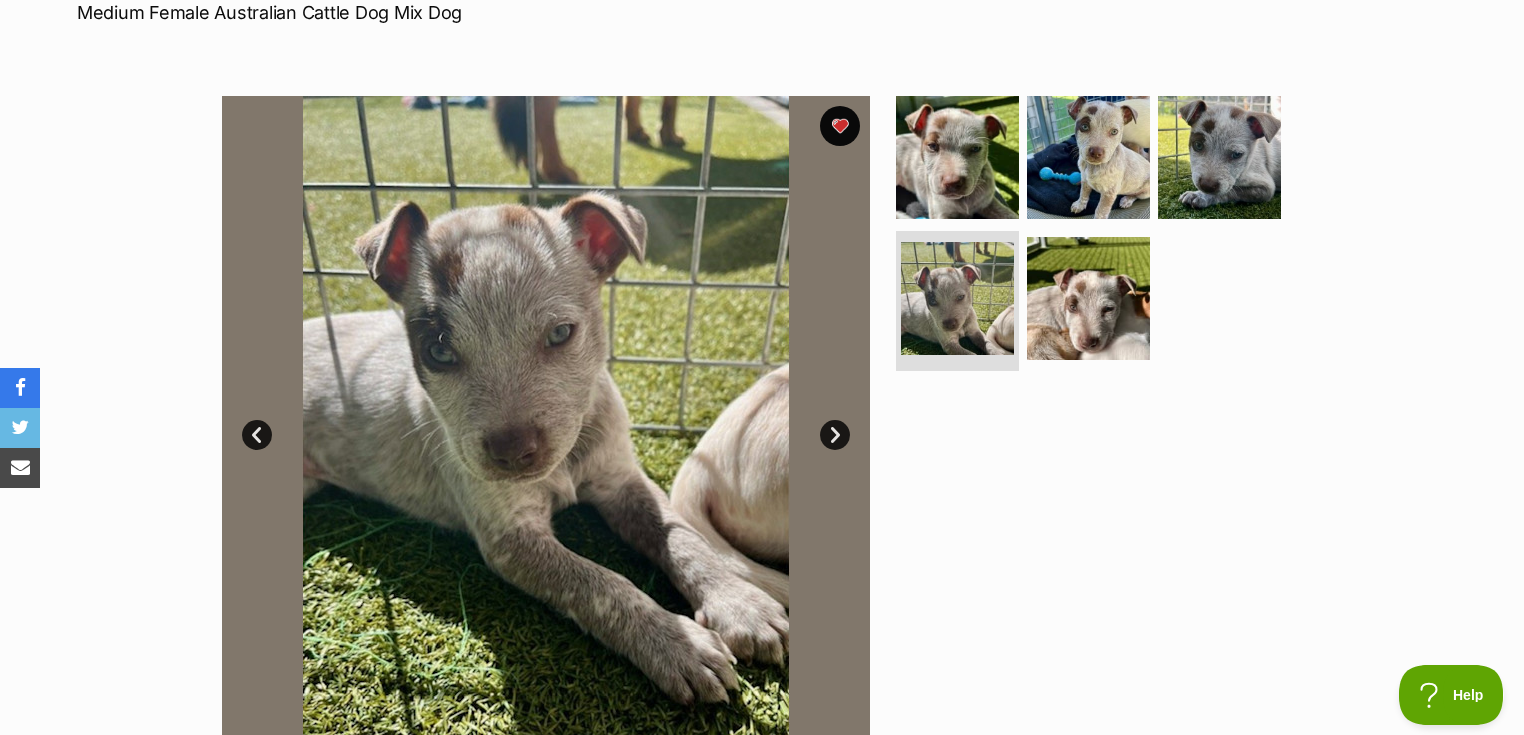 click on "Next" at bounding box center (835, 435) 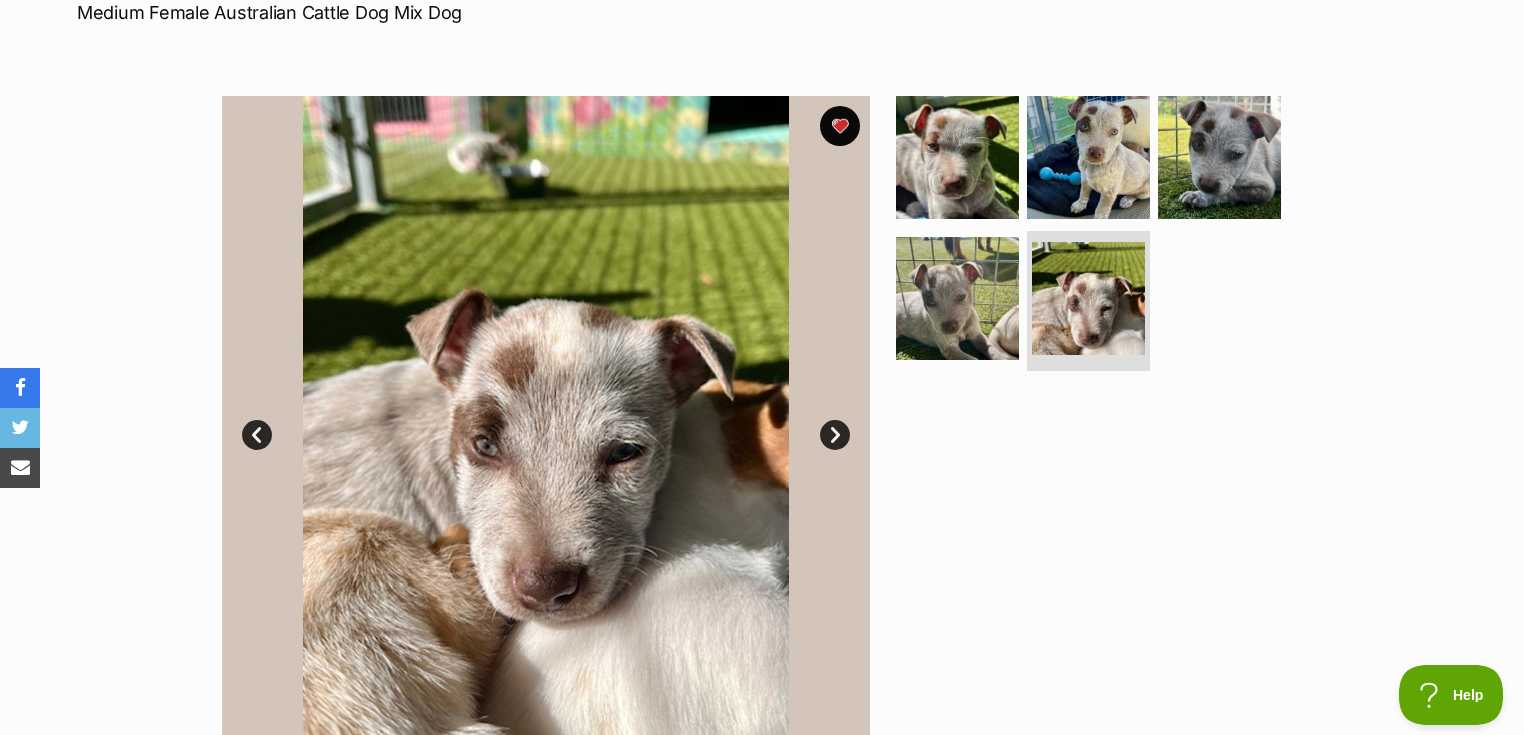 click on "Next" at bounding box center (835, 435) 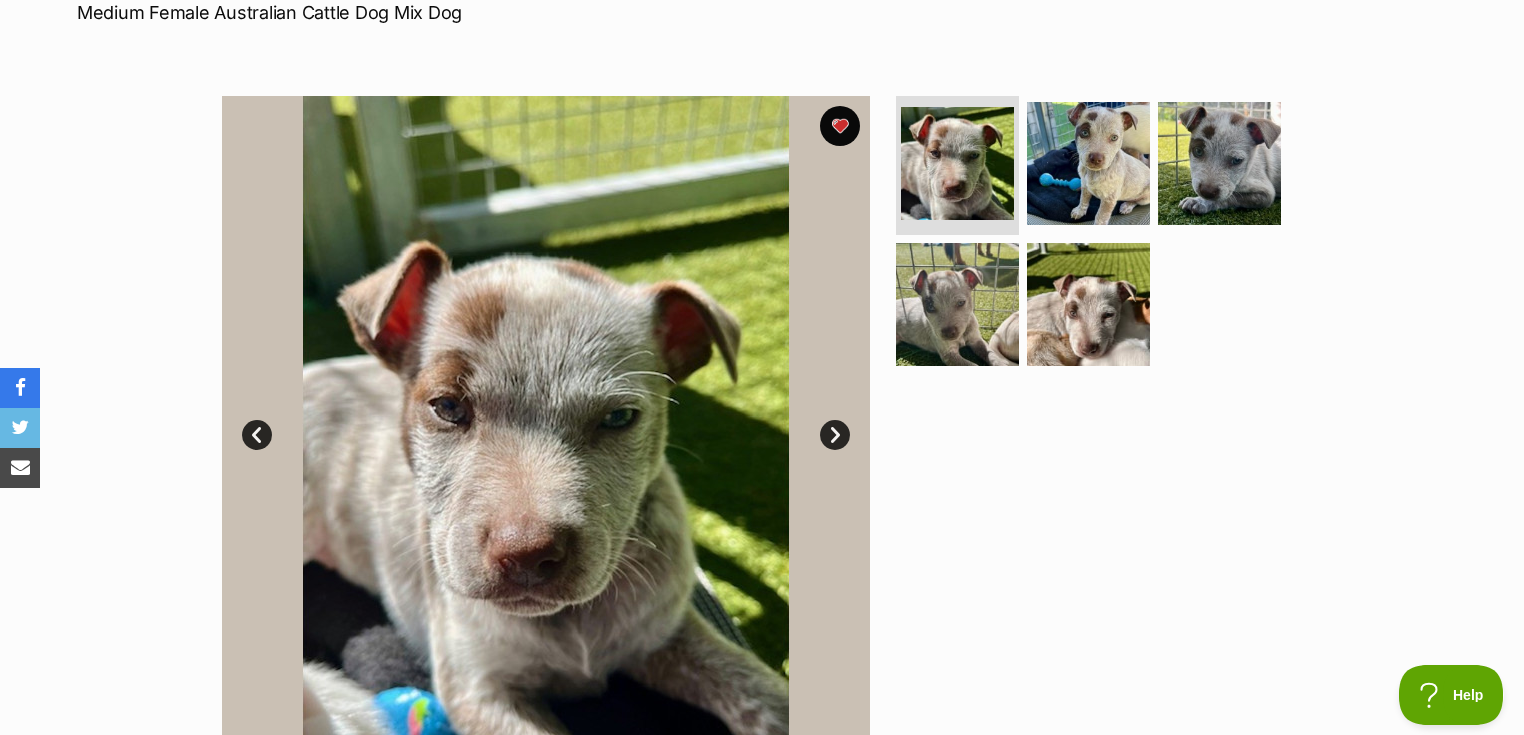 click on "Next" at bounding box center [835, 435] 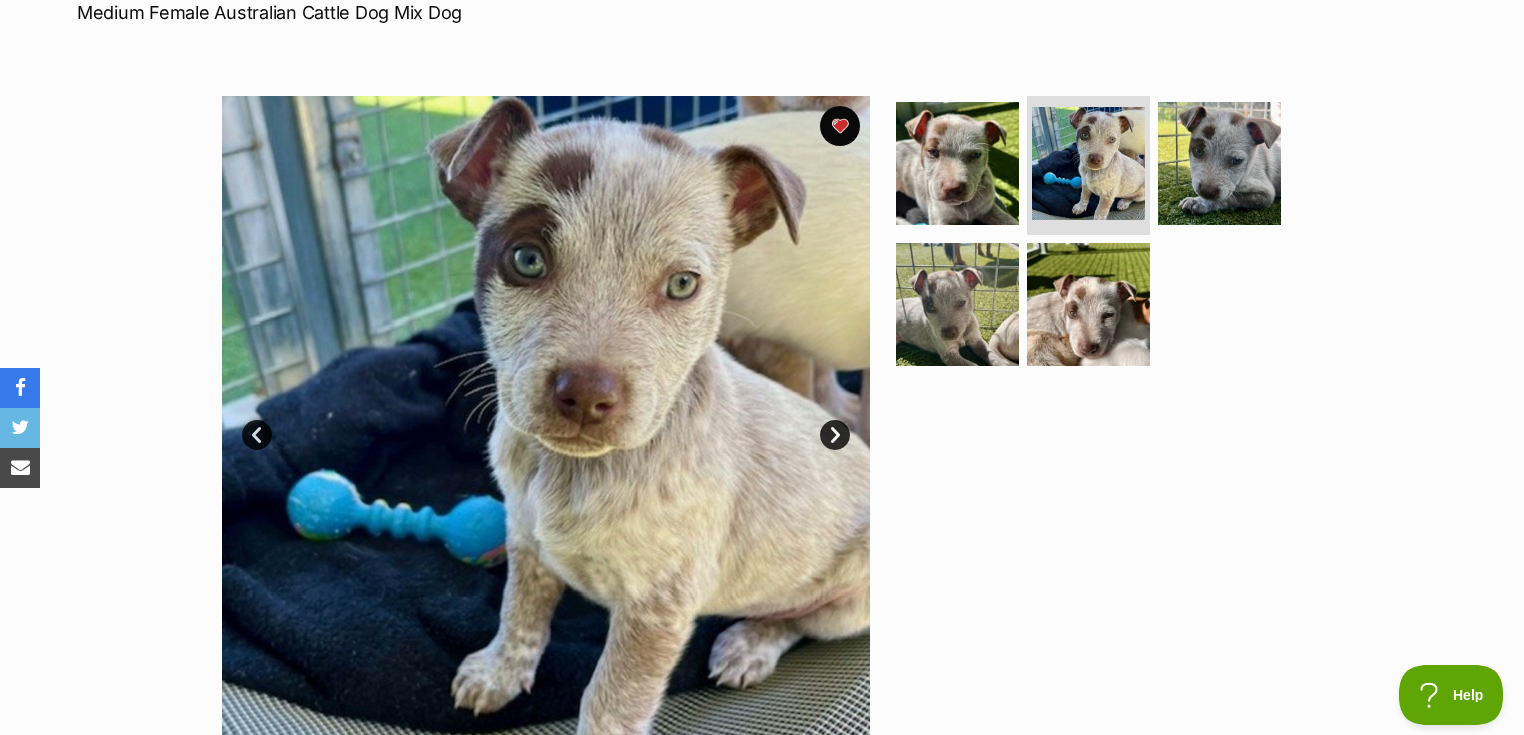 click on "Next" at bounding box center (835, 435) 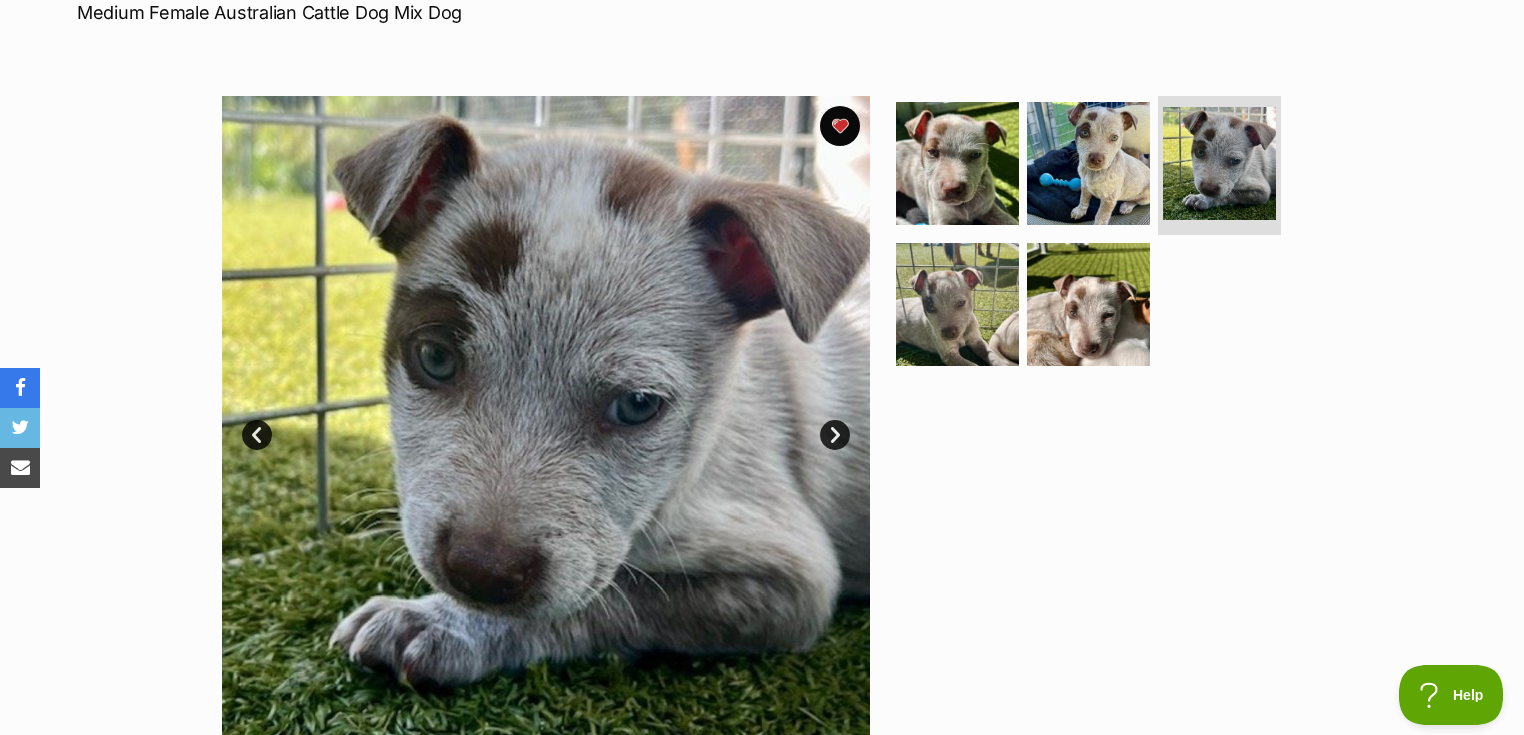 click on "Next" at bounding box center (835, 435) 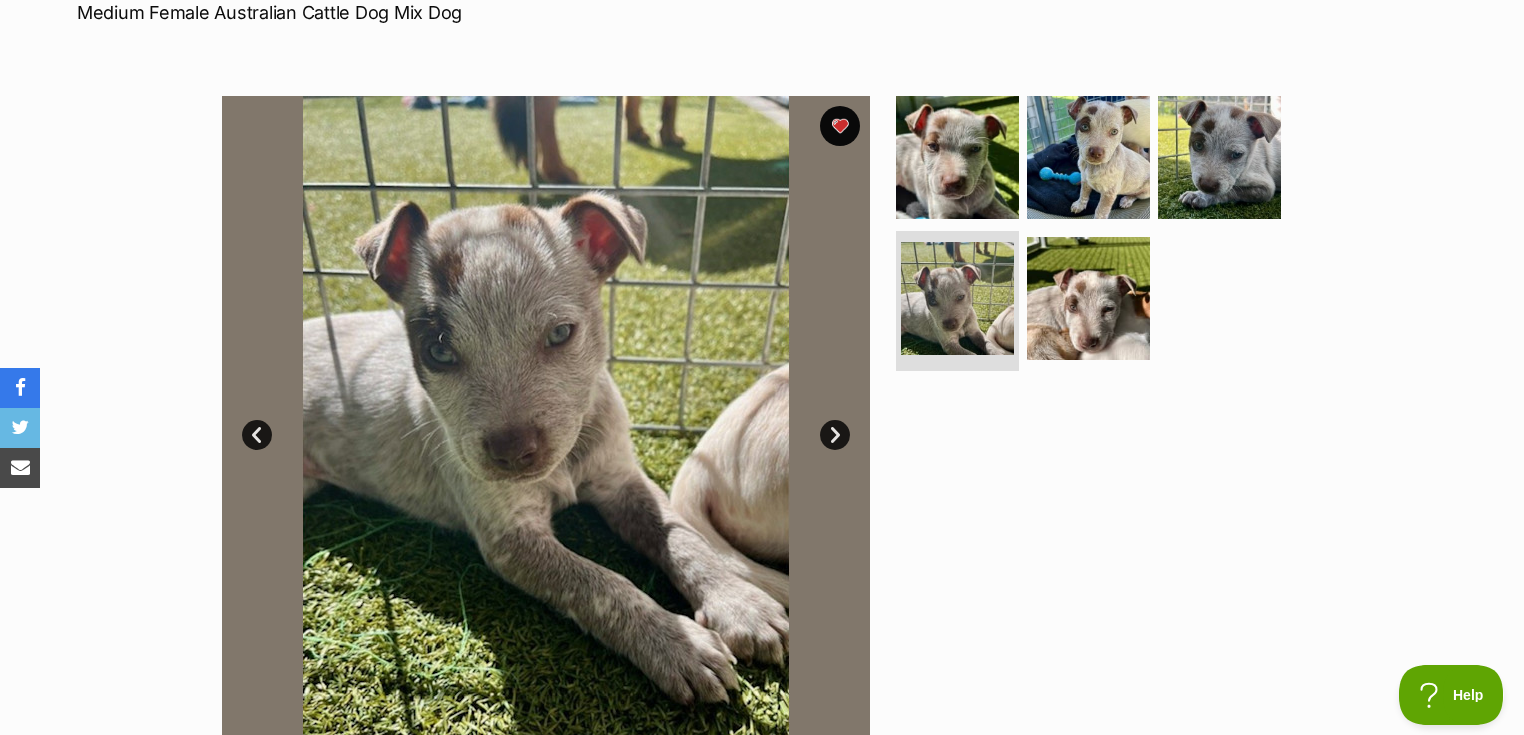 click on "Next" at bounding box center [835, 435] 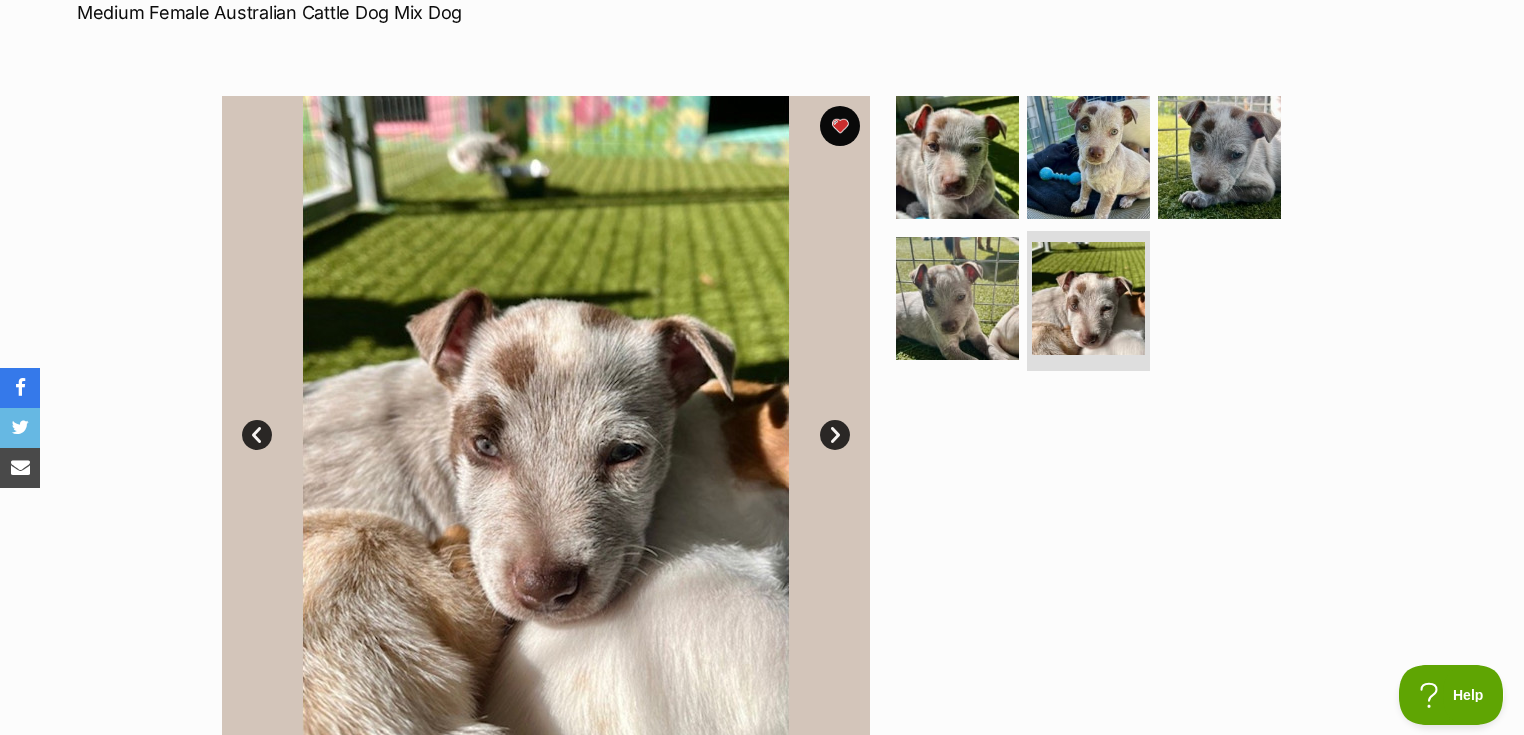 click on "Next" at bounding box center (835, 435) 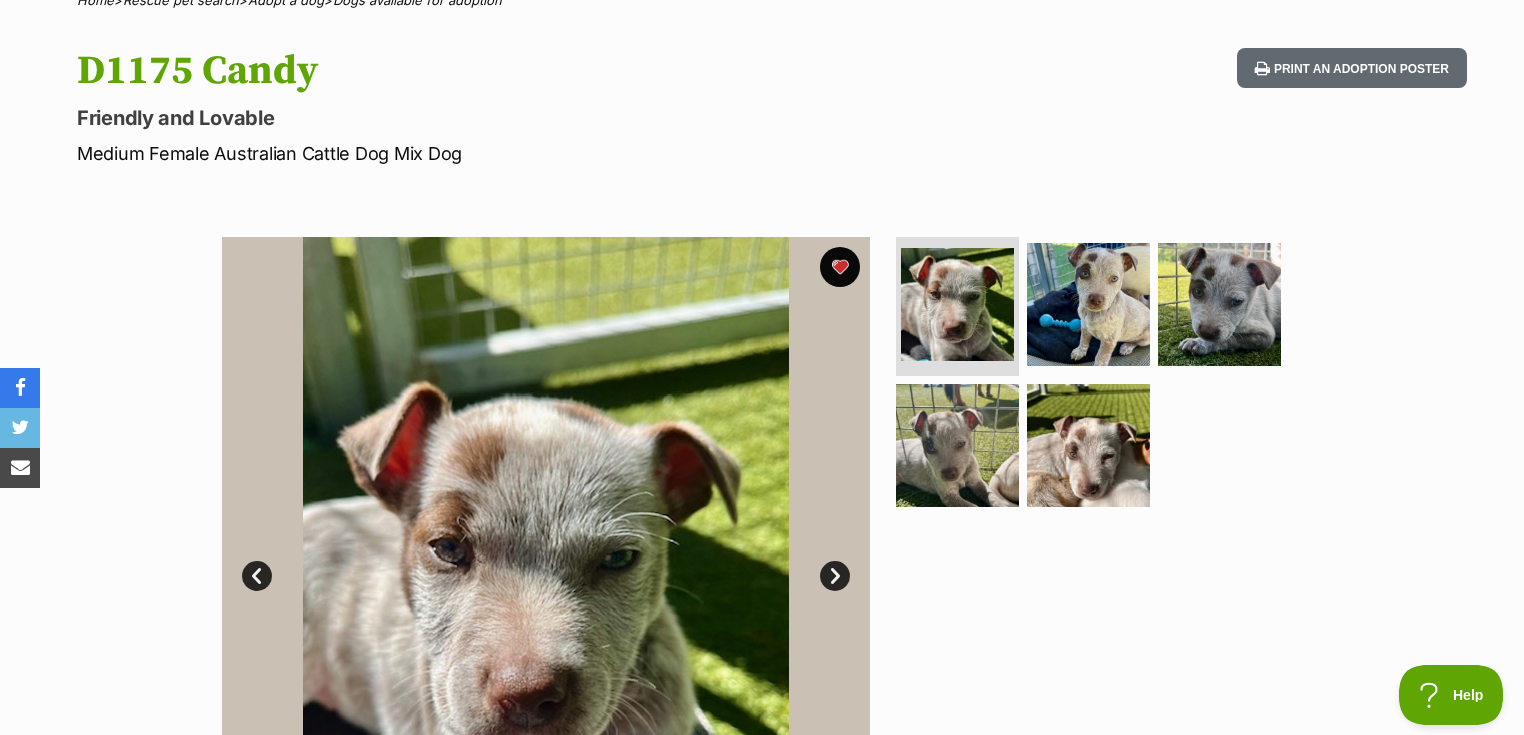 scroll, scrollTop: 0, scrollLeft: 0, axis: both 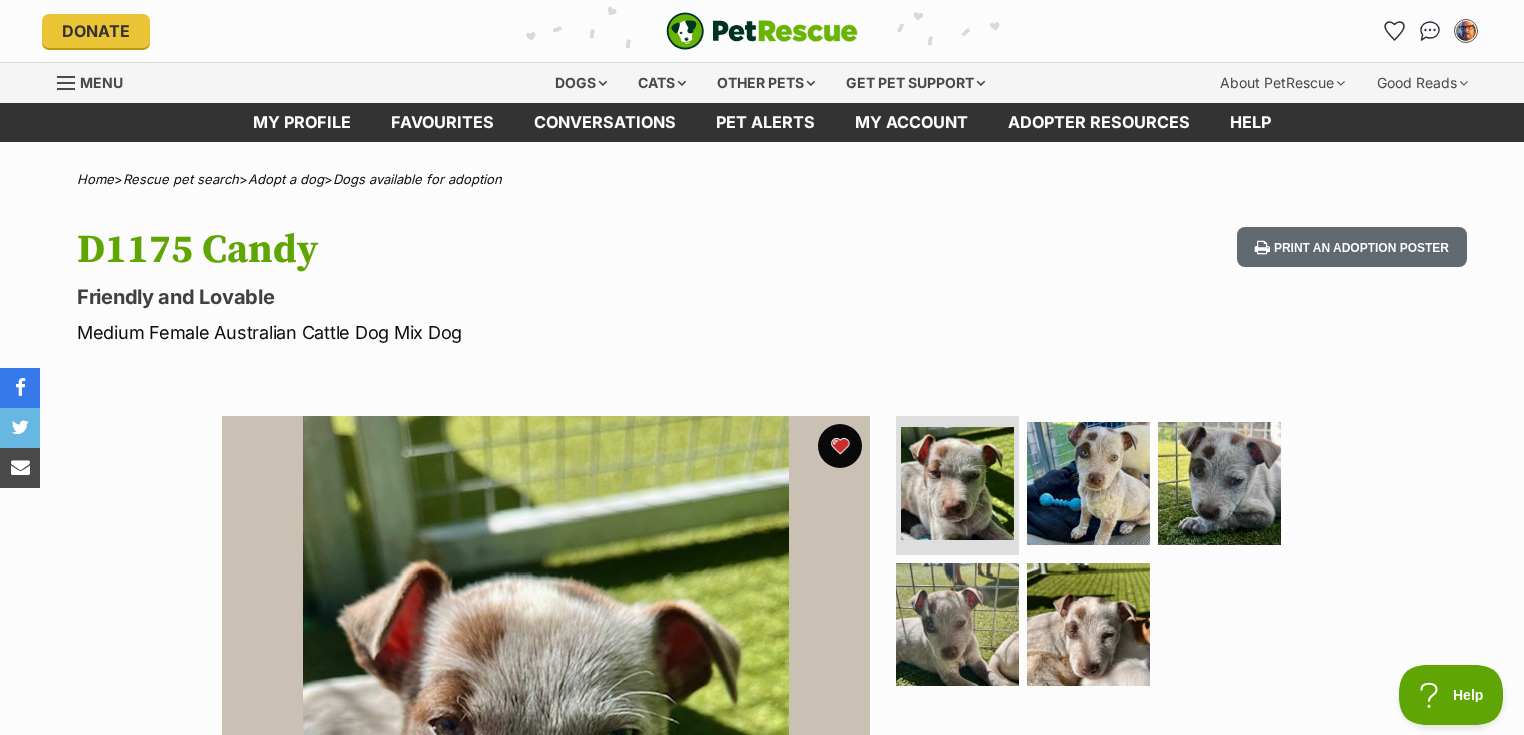 click at bounding box center [840, 446] 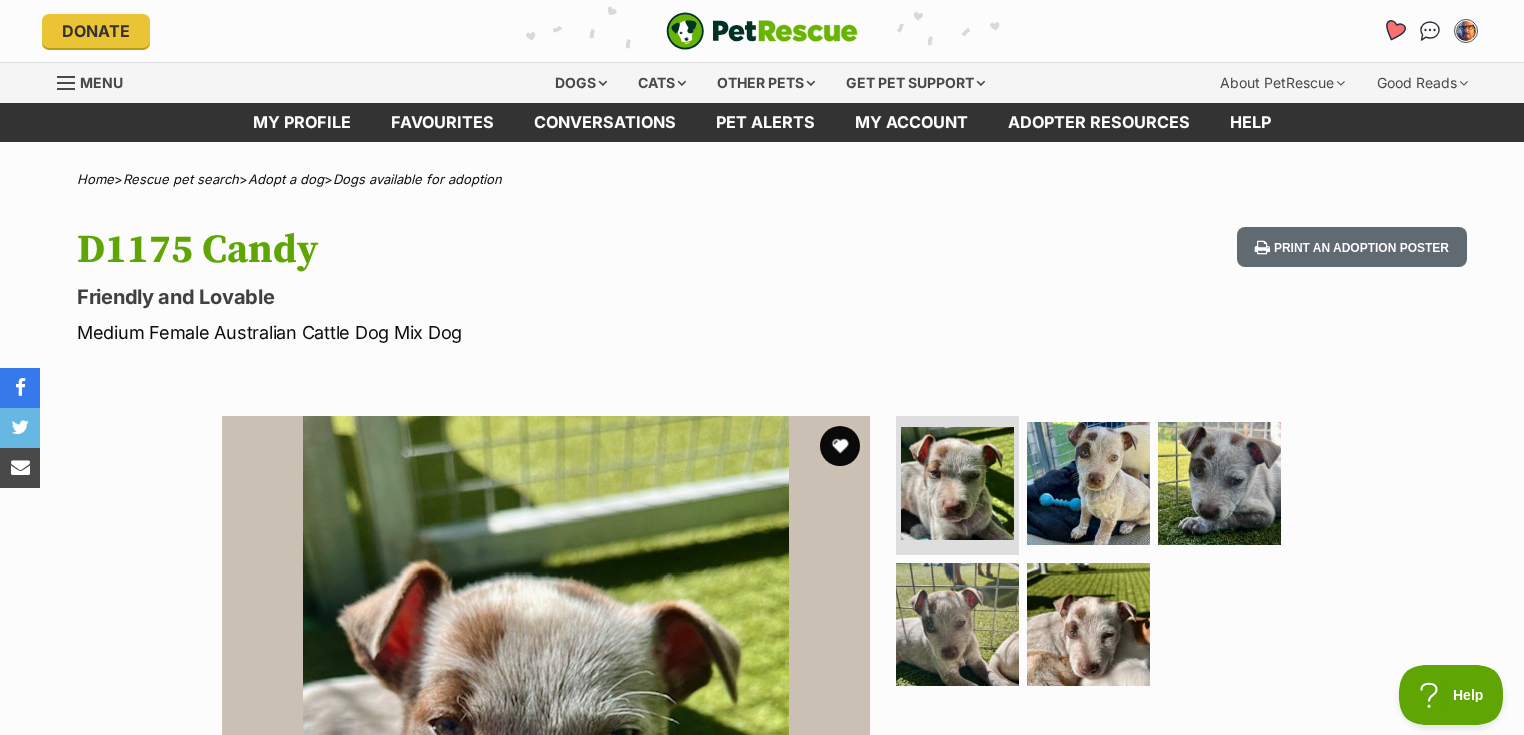 click 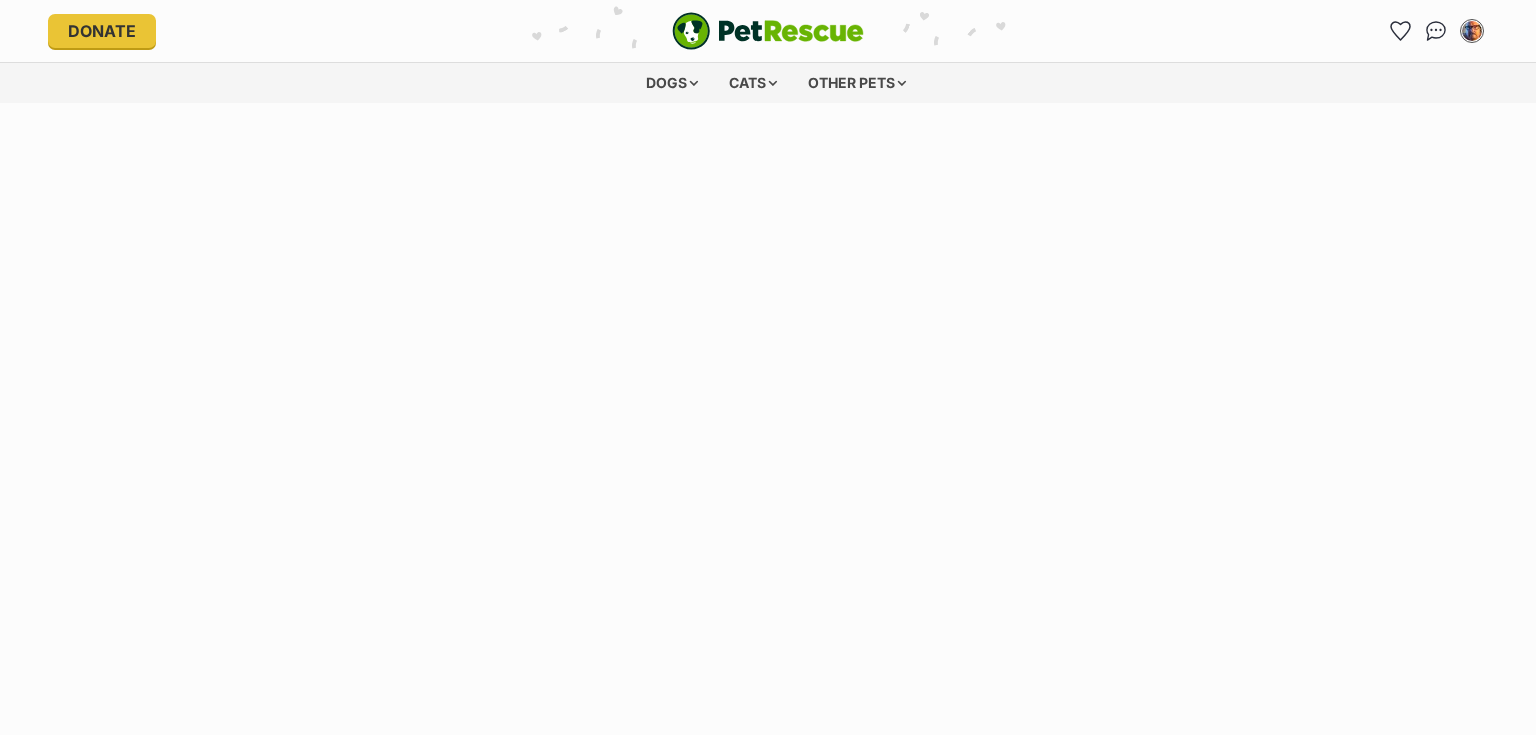 scroll, scrollTop: 0, scrollLeft: 0, axis: both 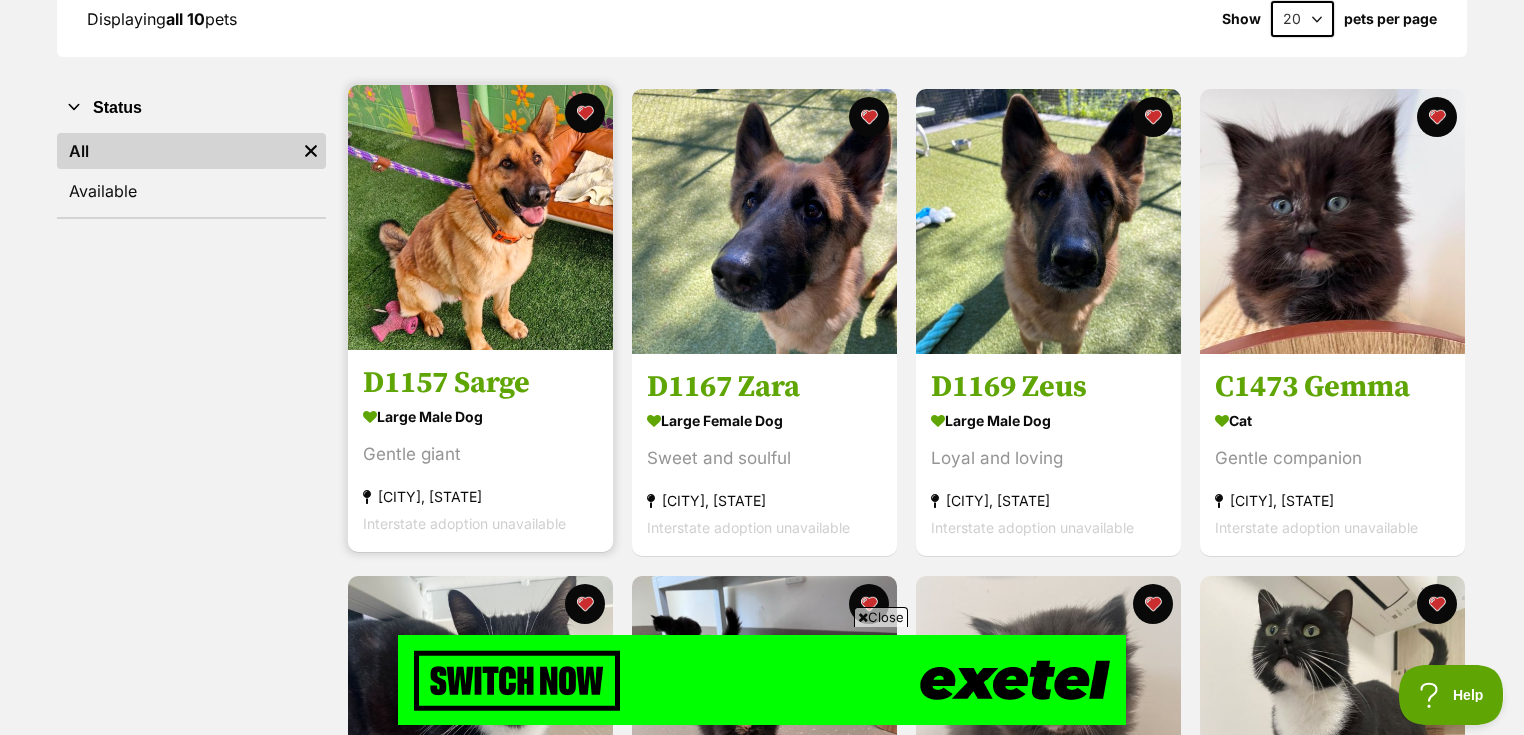 click on "D1157 Sarge" at bounding box center (480, 384) 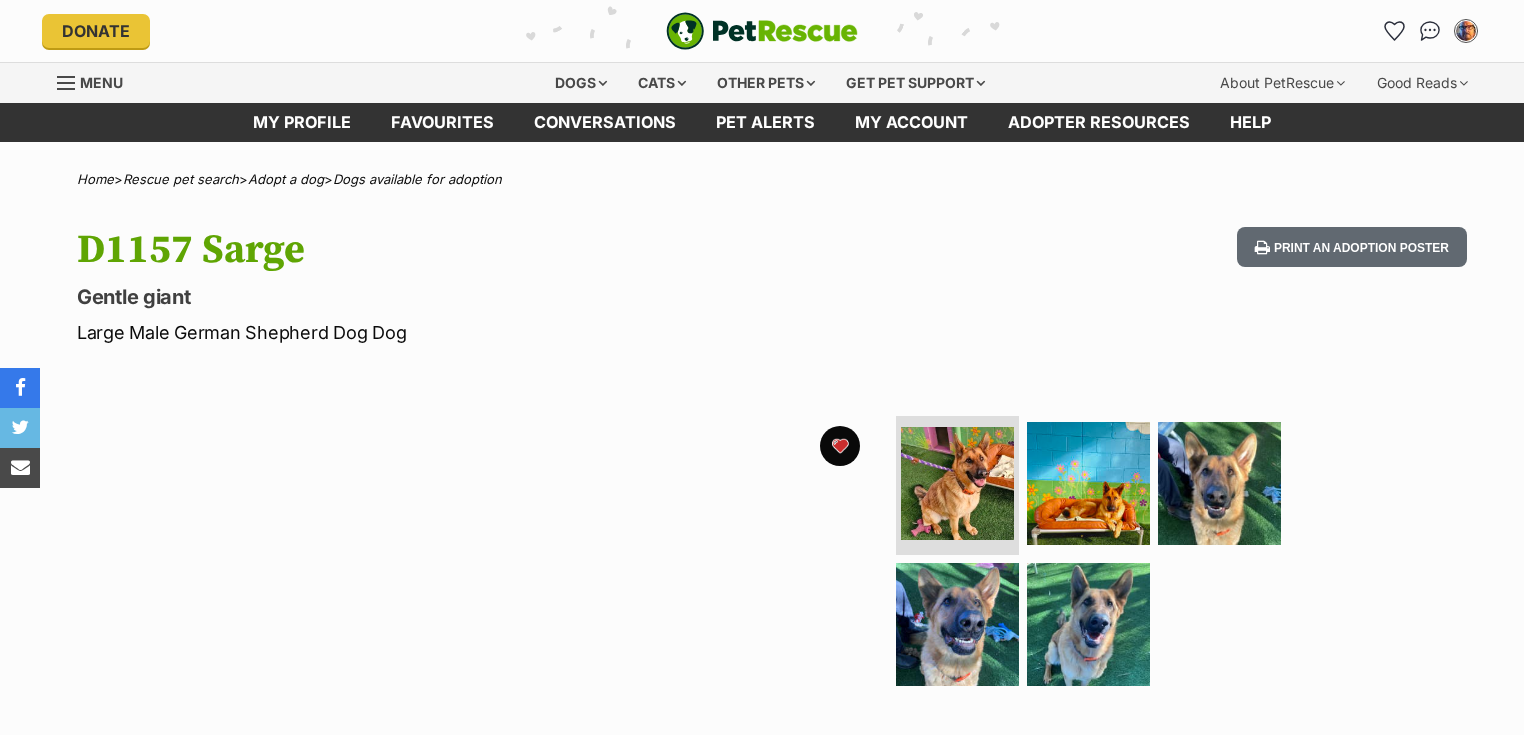 scroll, scrollTop: 0, scrollLeft: 0, axis: both 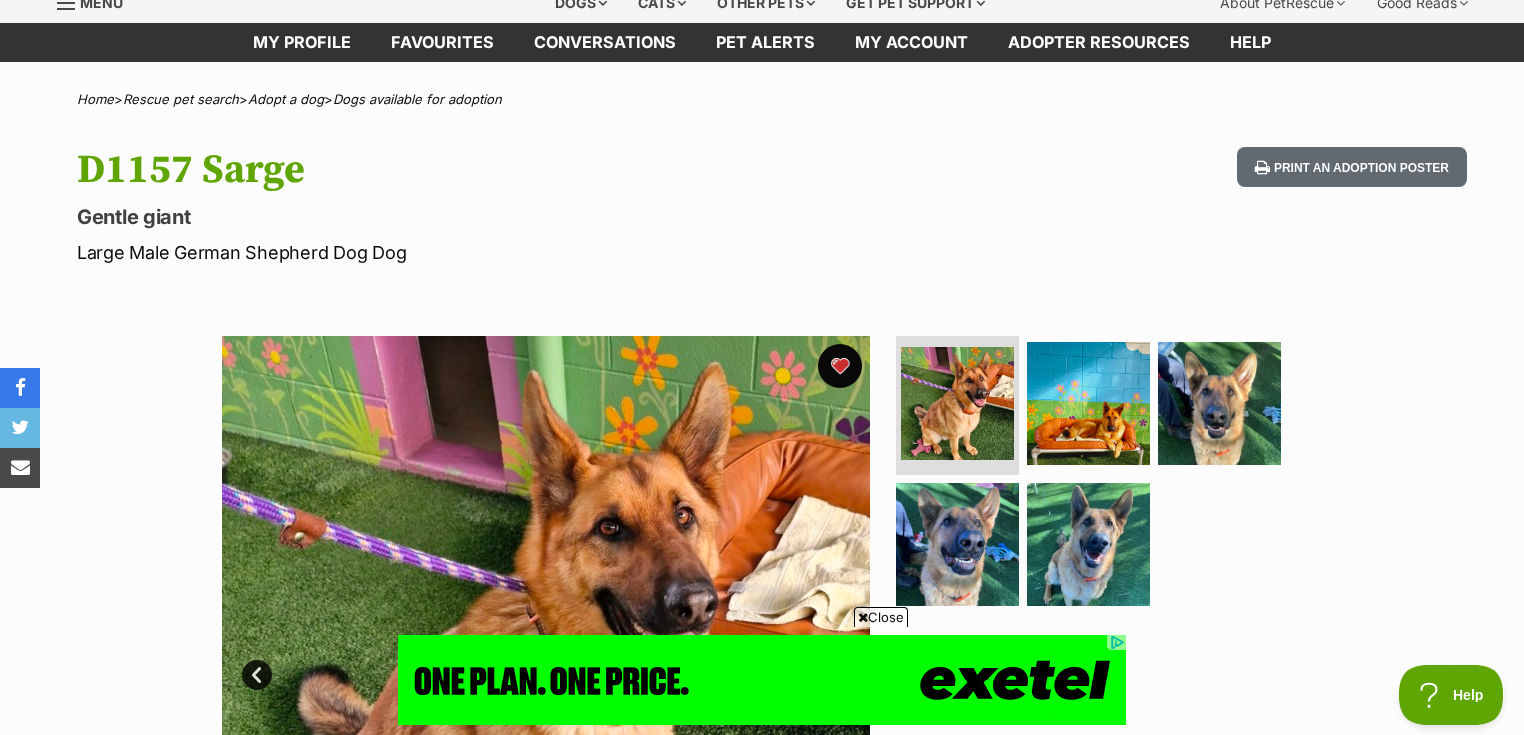 click at bounding box center (840, 366) 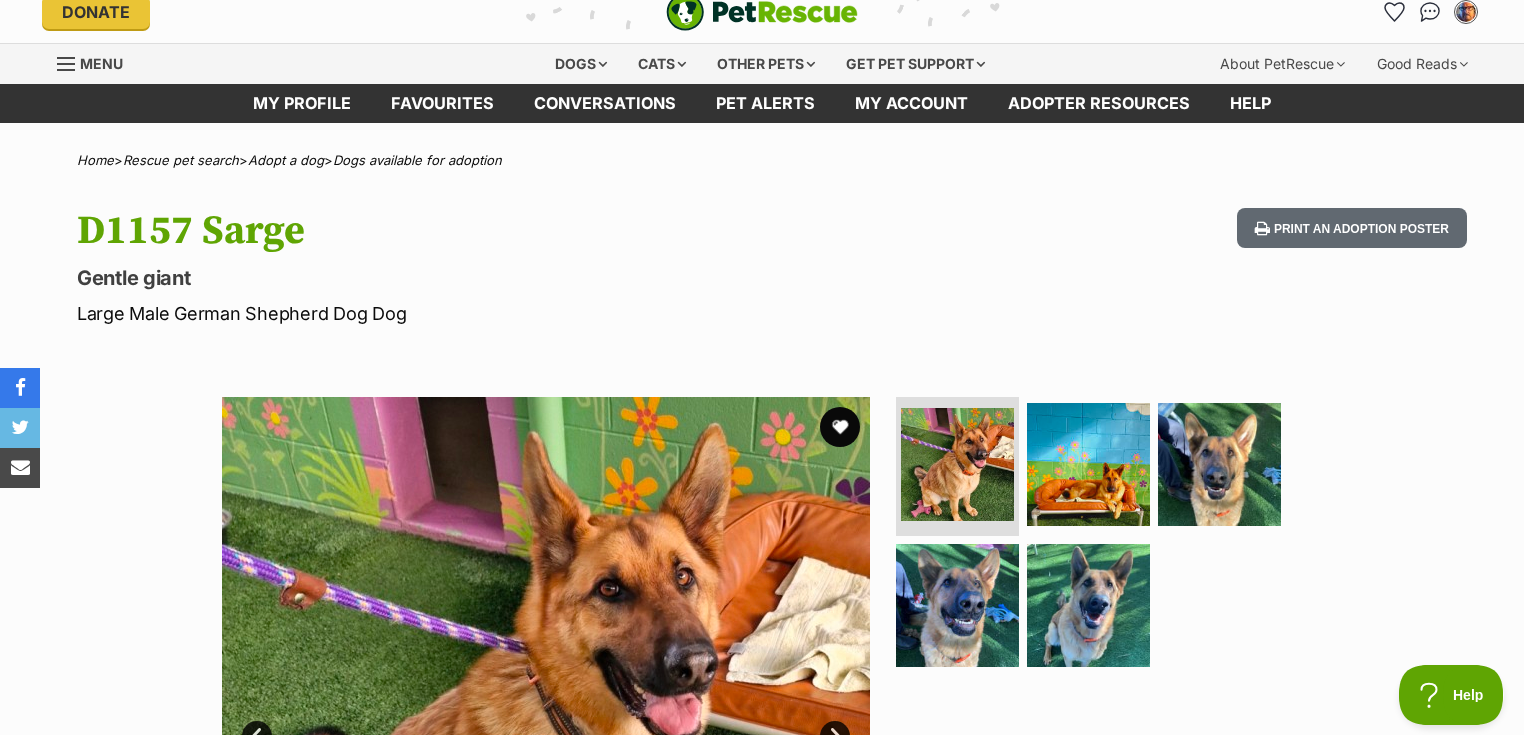 scroll, scrollTop: 0, scrollLeft: 0, axis: both 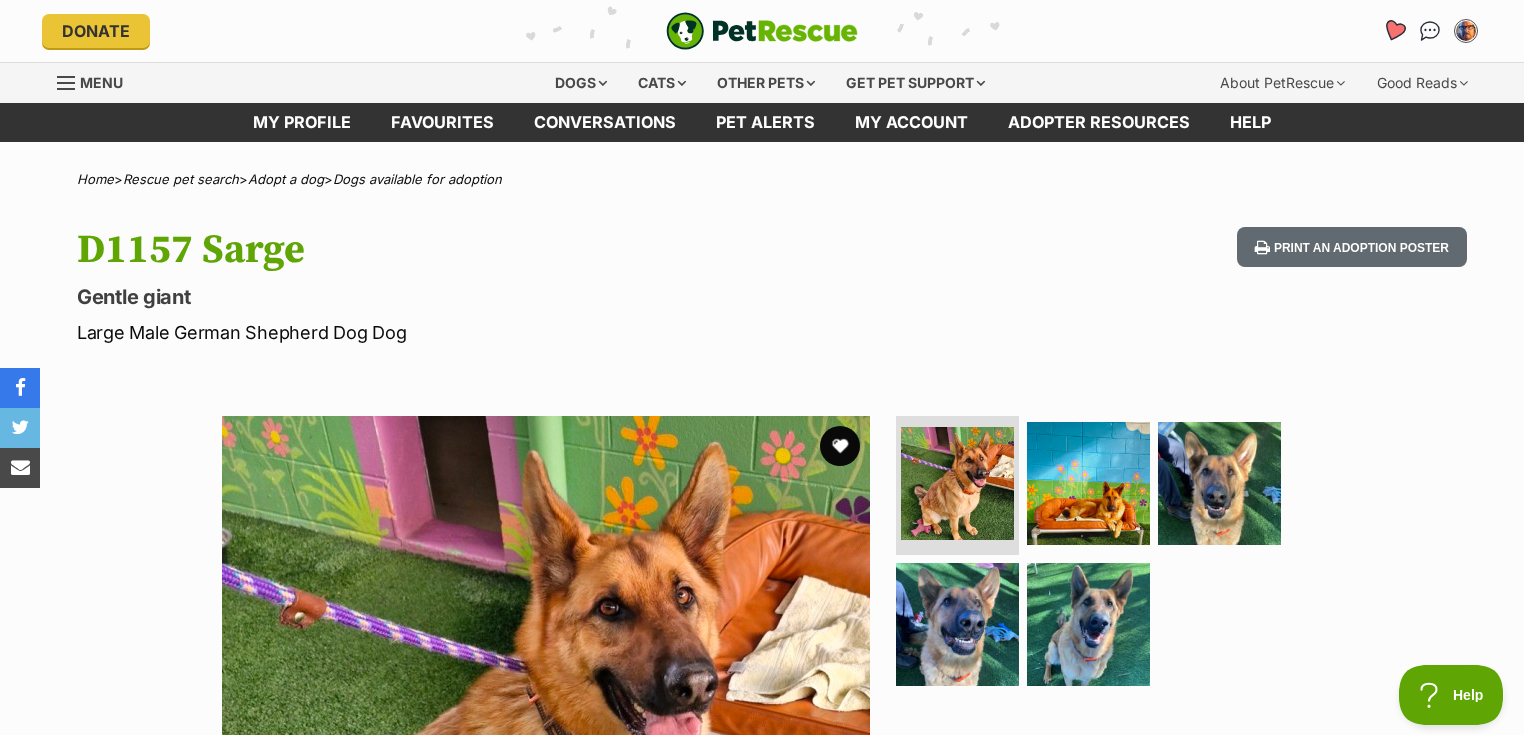 click 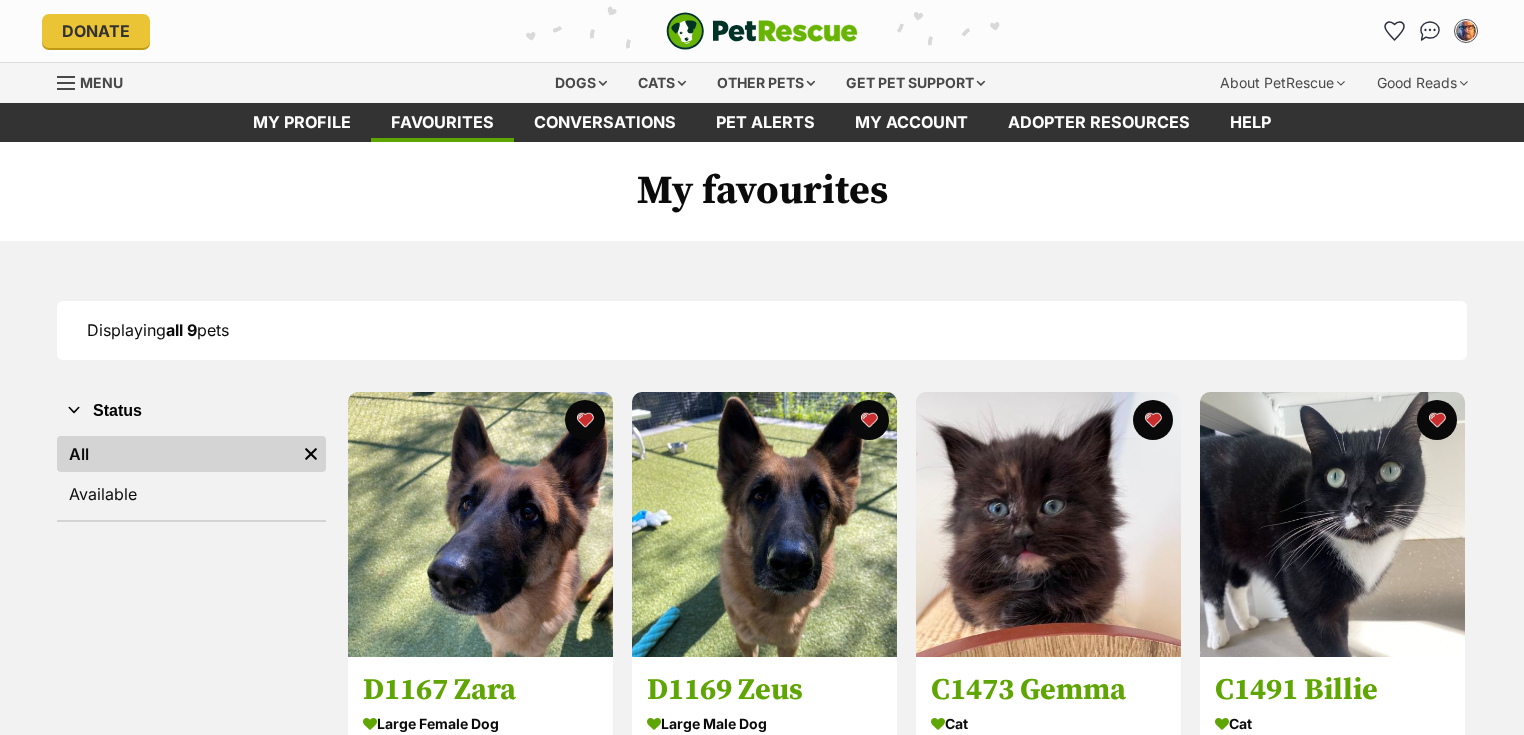 scroll, scrollTop: 0, scrollLeft: 0, axis: both 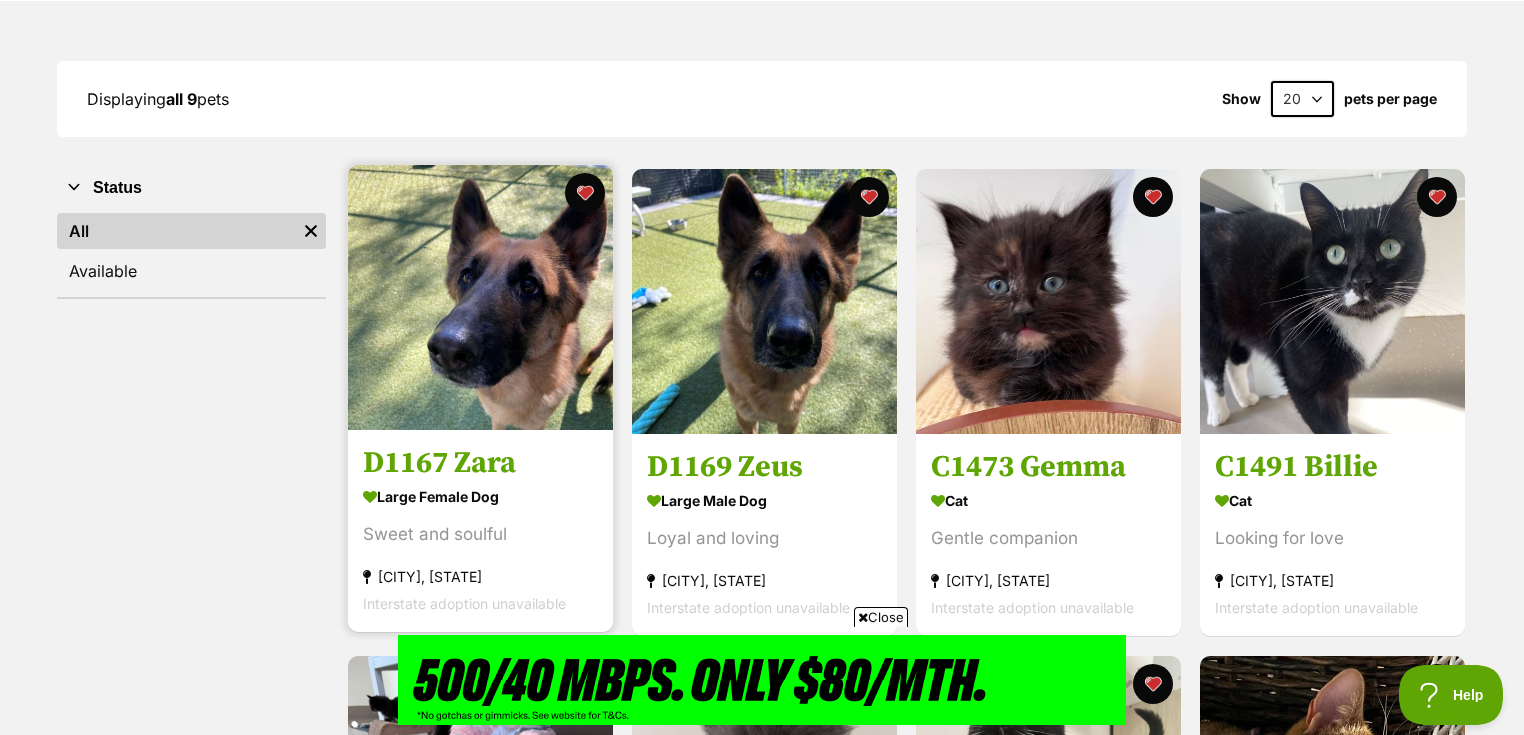 click on "D1167 Zara" at bounding box center (480, 464) 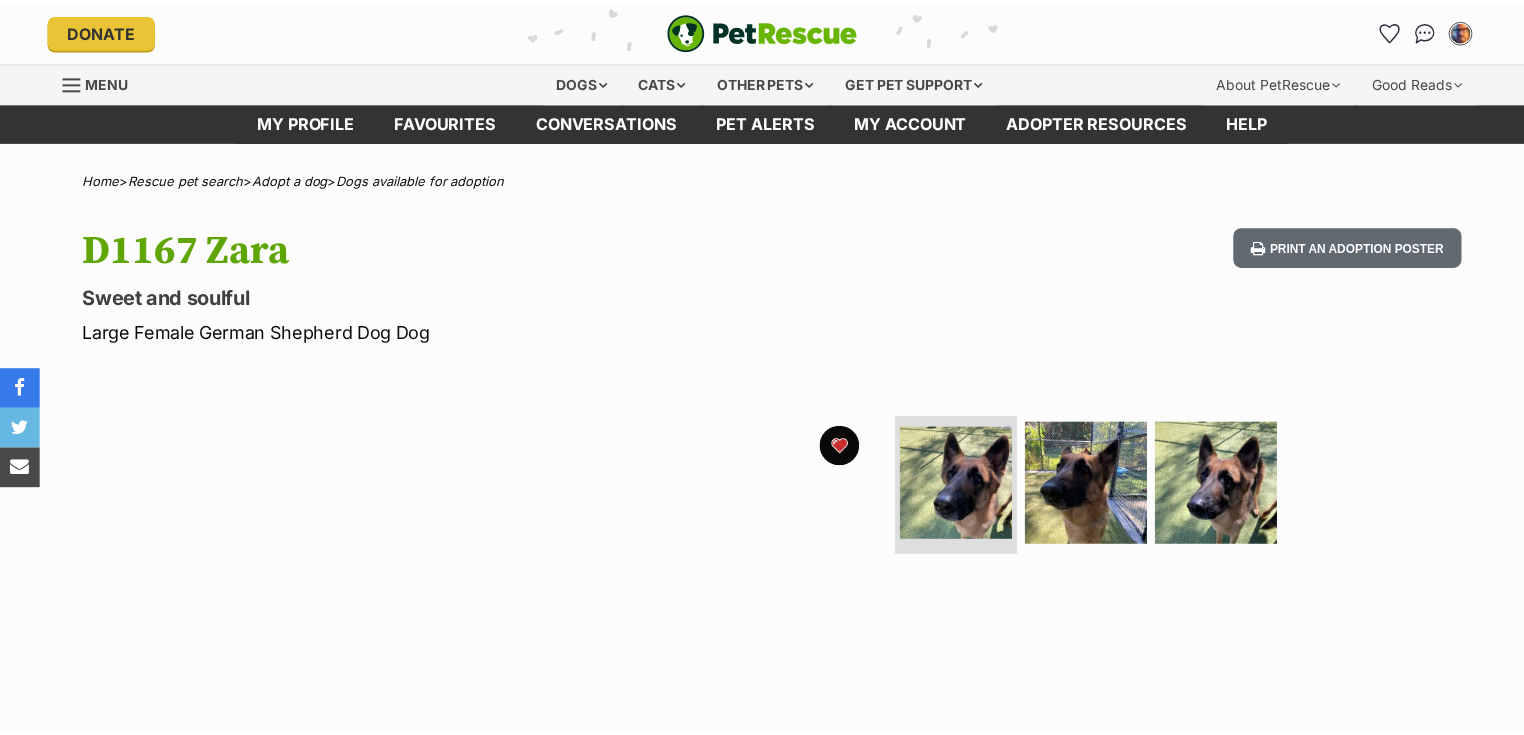 scroll, scrollTop: 0, scrollLeft: 0, axis: both 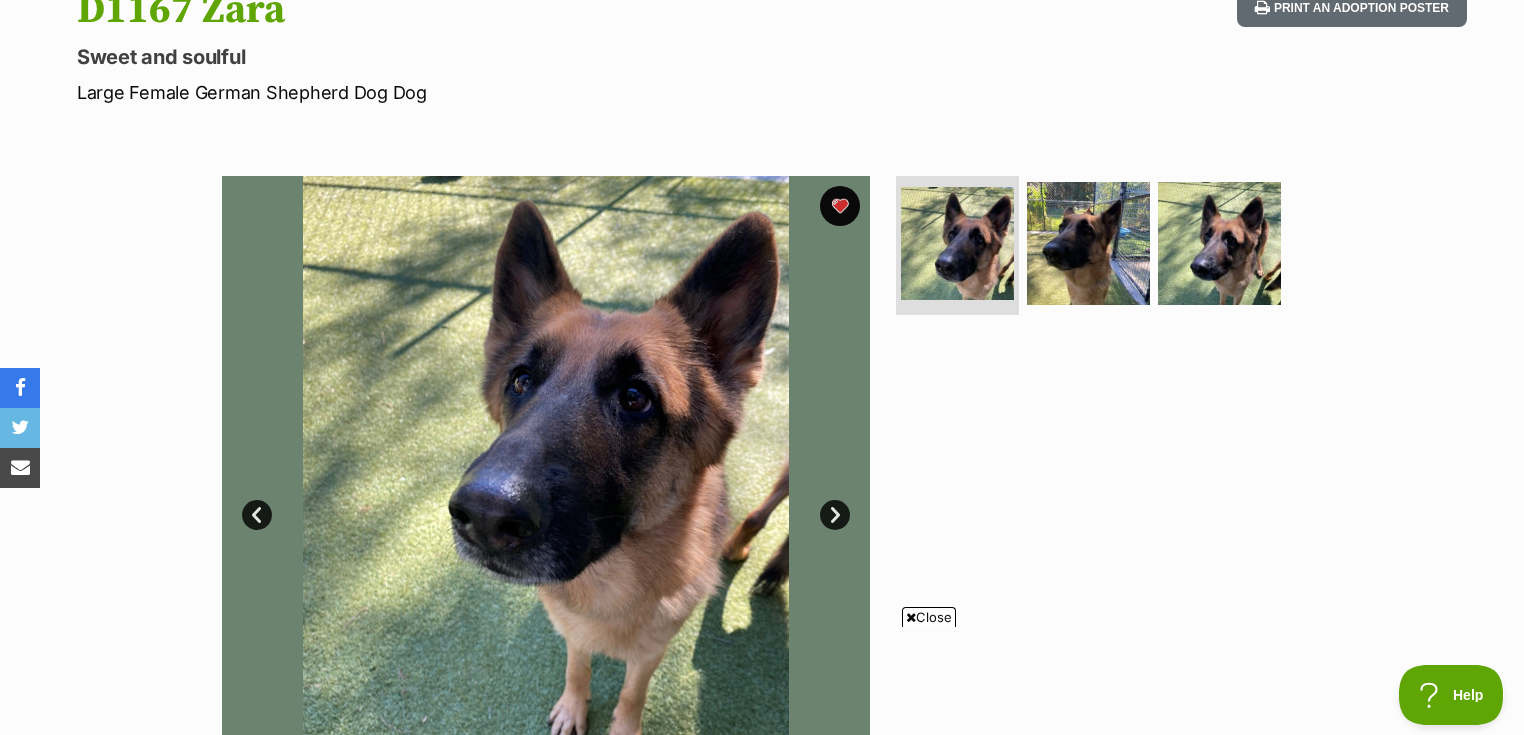 click on "Close" at bounding box center (929, 617) 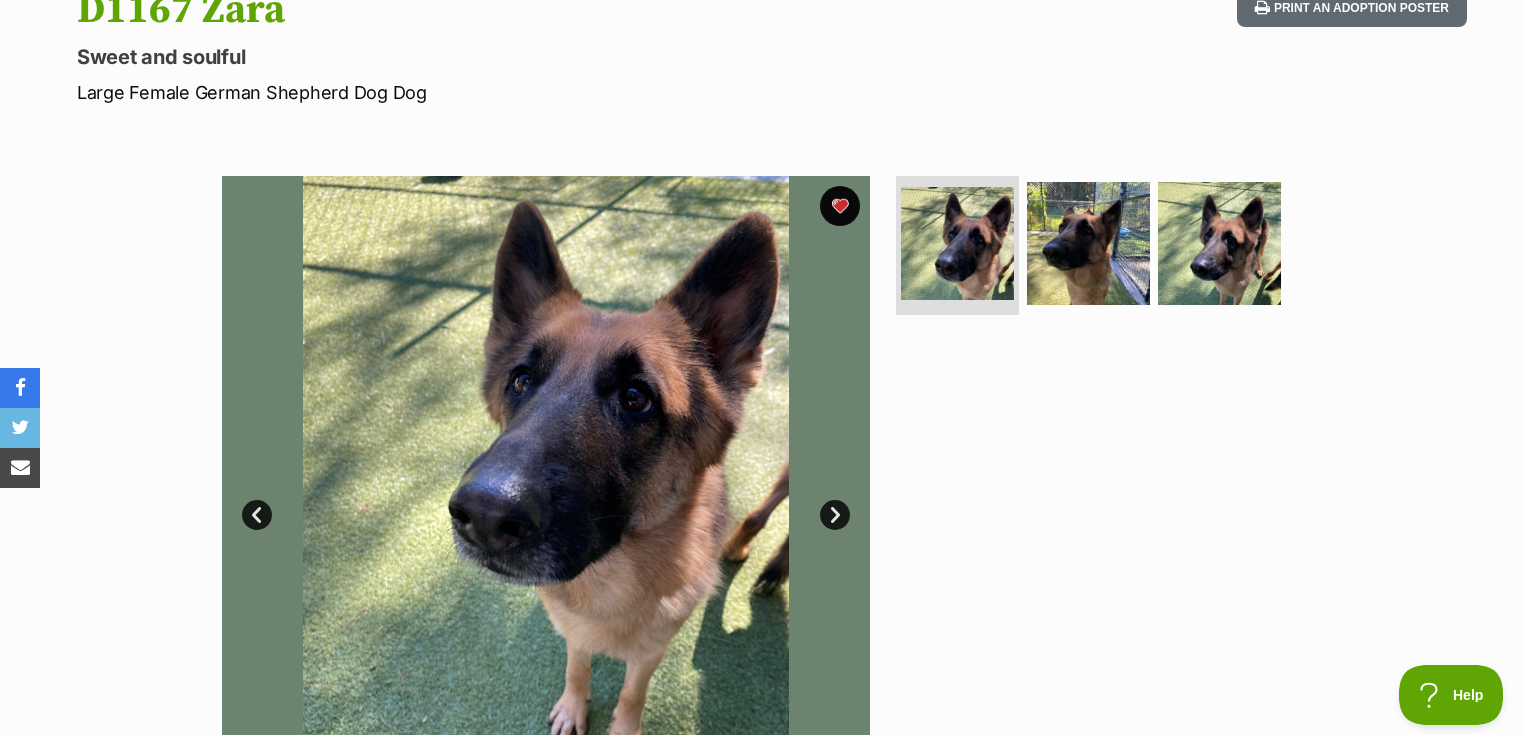 scroll, scrollTop: 0, scrollLeft: 0, axis: both 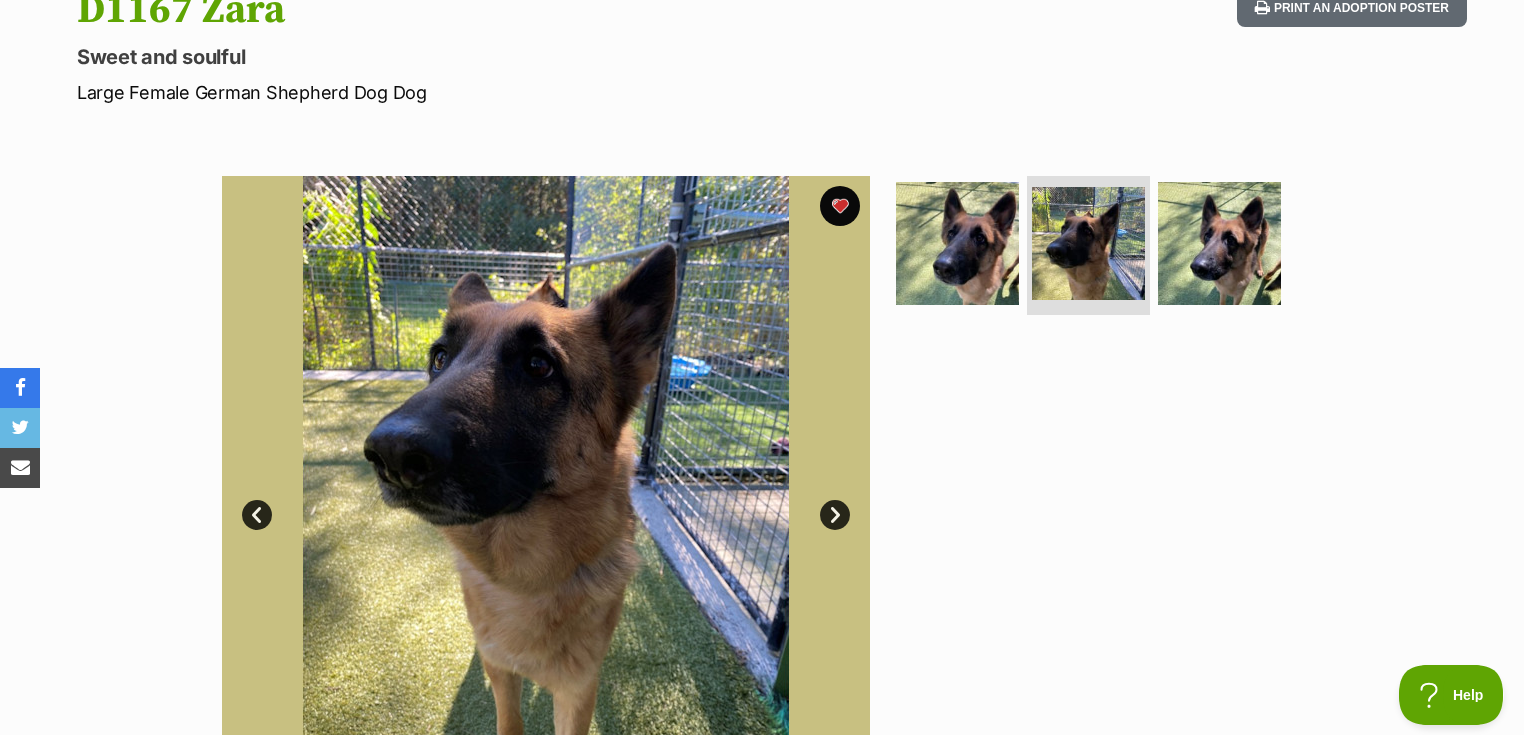 click on "Next" at bounding box center [835, 515] 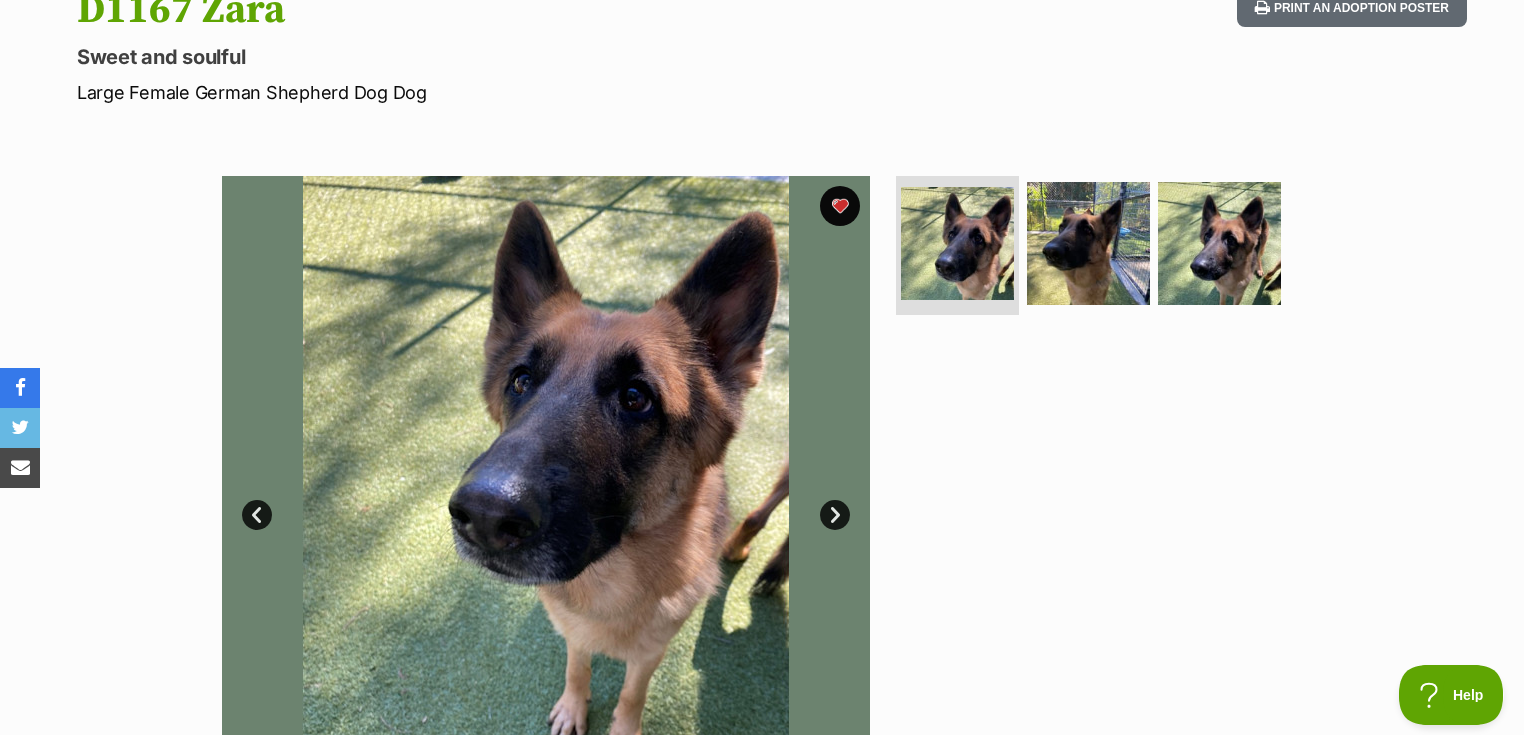 click on "Next" at bounding box center (835, 515) 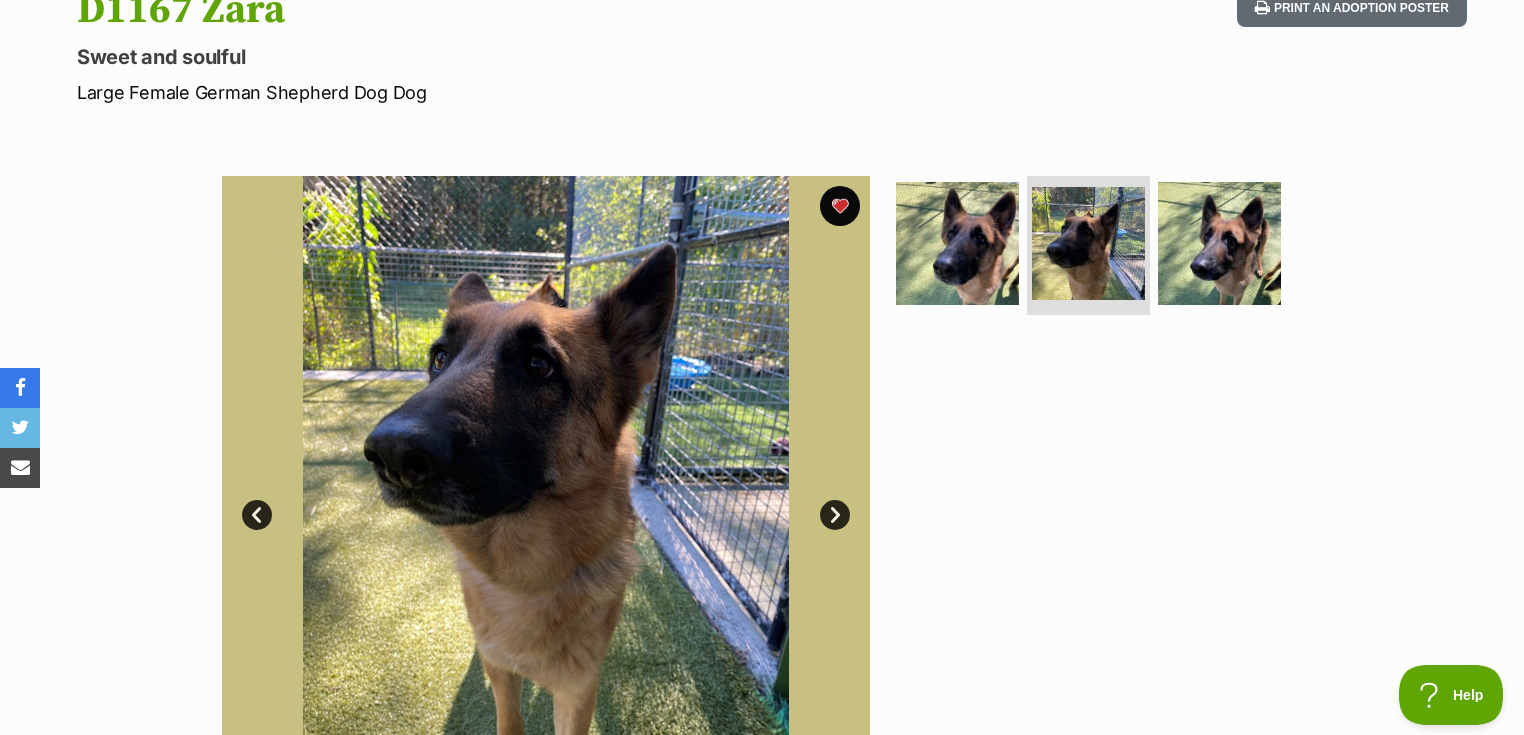 click on "Next" at bounding box center (835, 515) 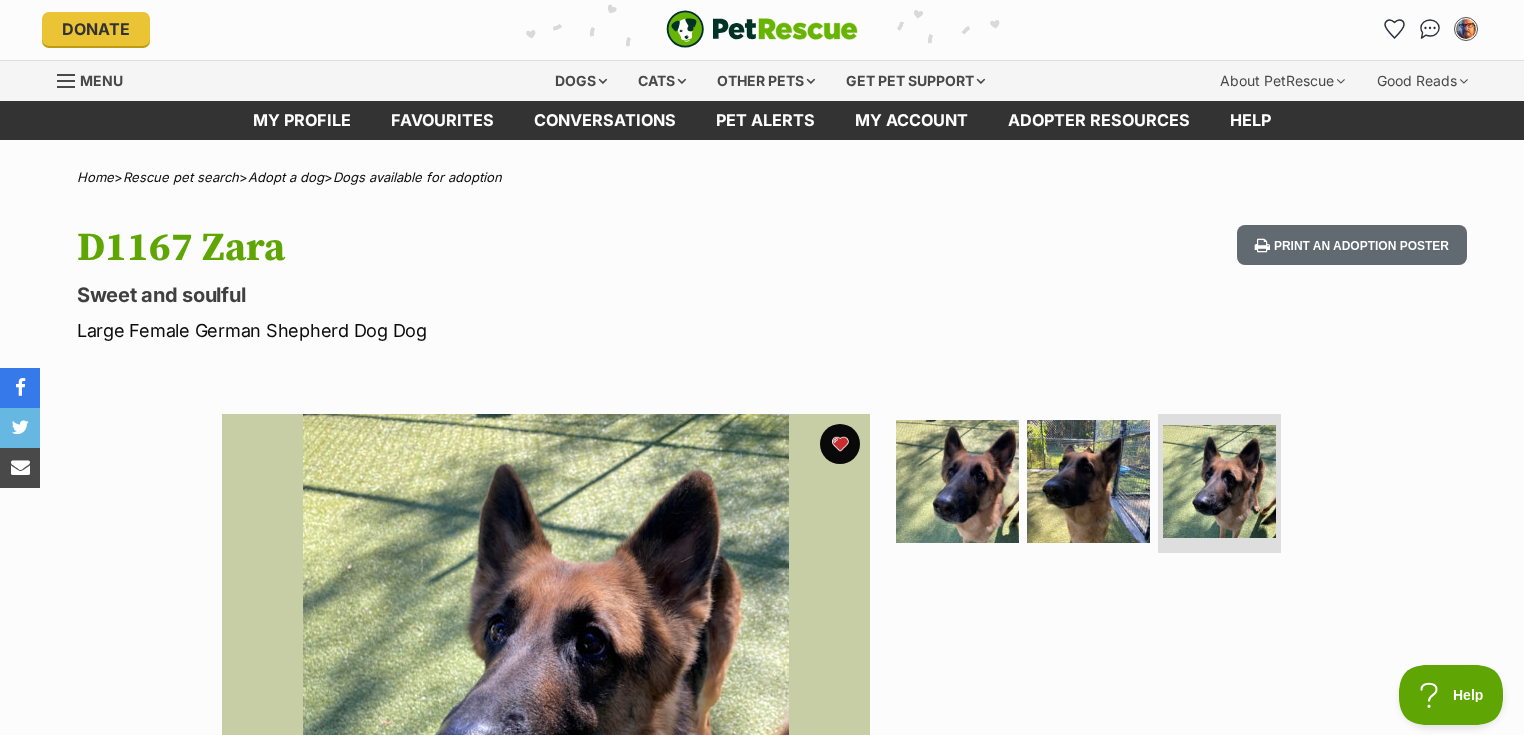 scroll, scrollTop: 0, scrollLeft: 0, axis: both 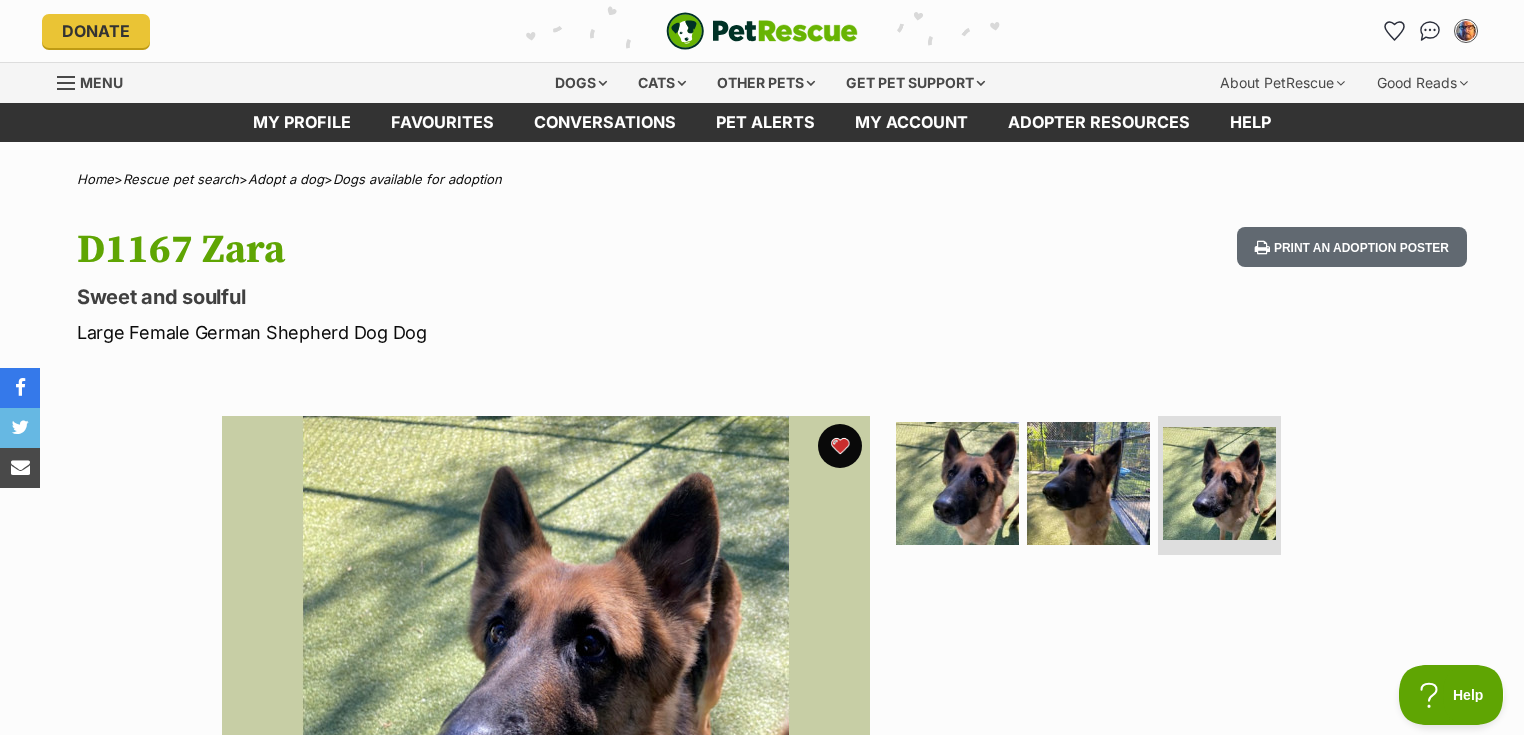 click at bounding box center (840, 446) 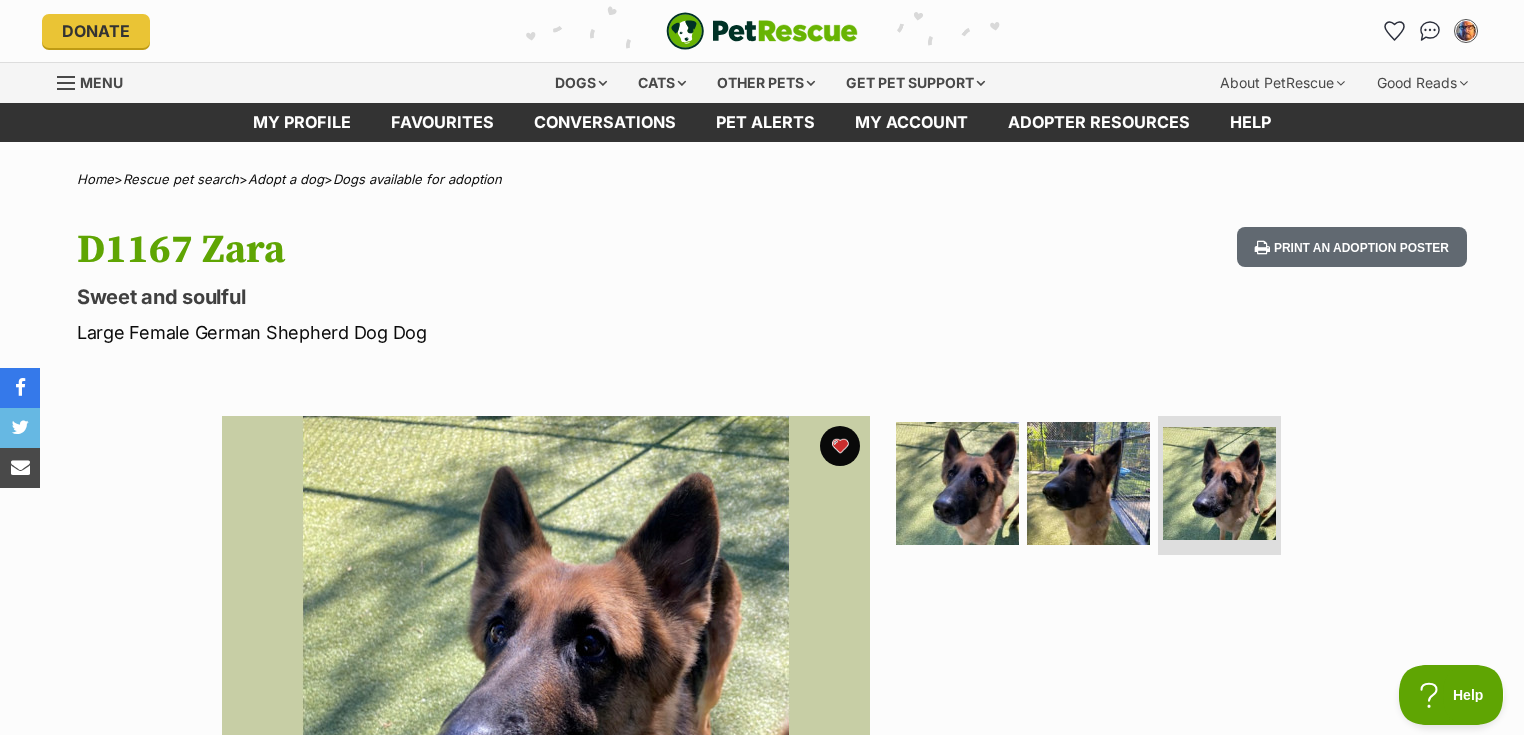 scroll, scrollTop: 0, scrollLeft: 0, axis: both 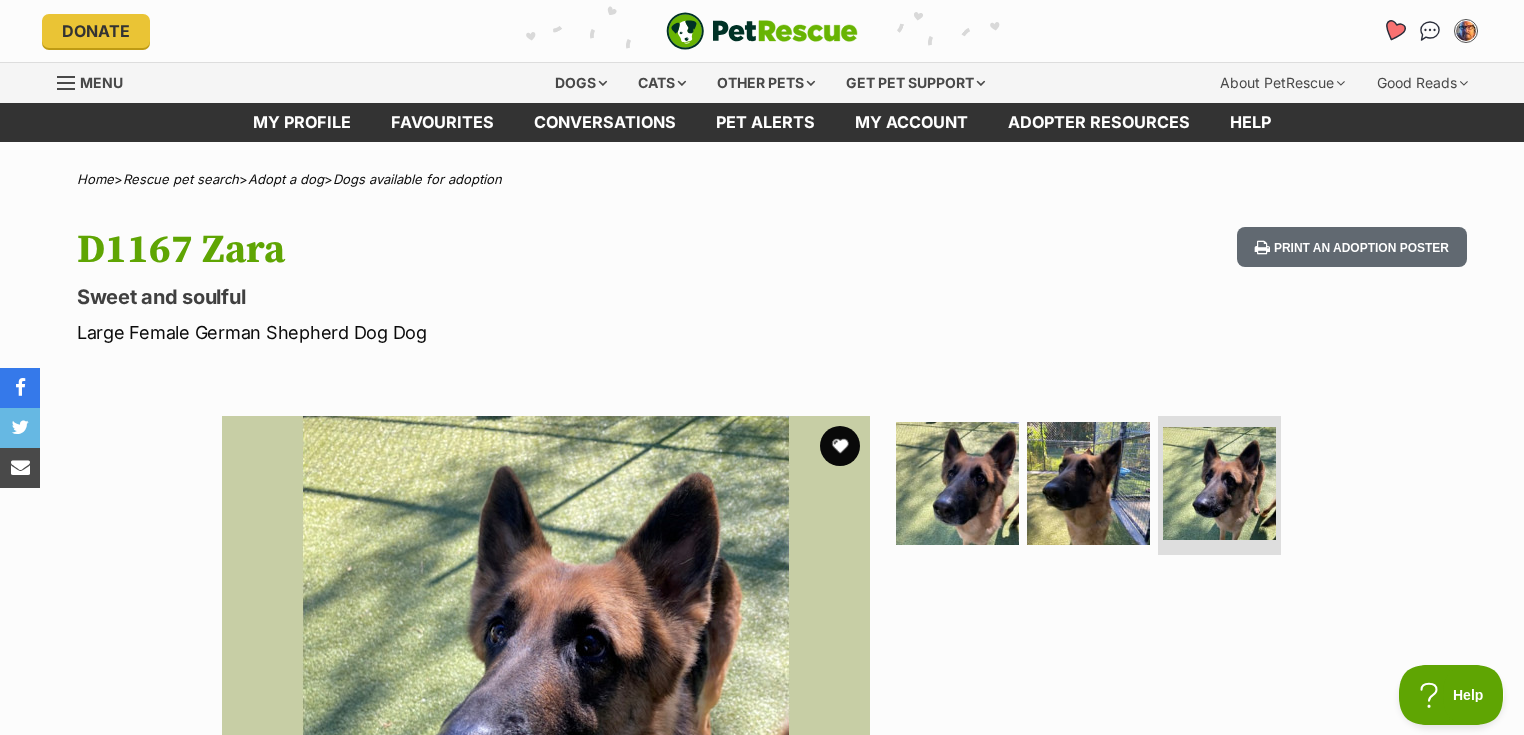 click 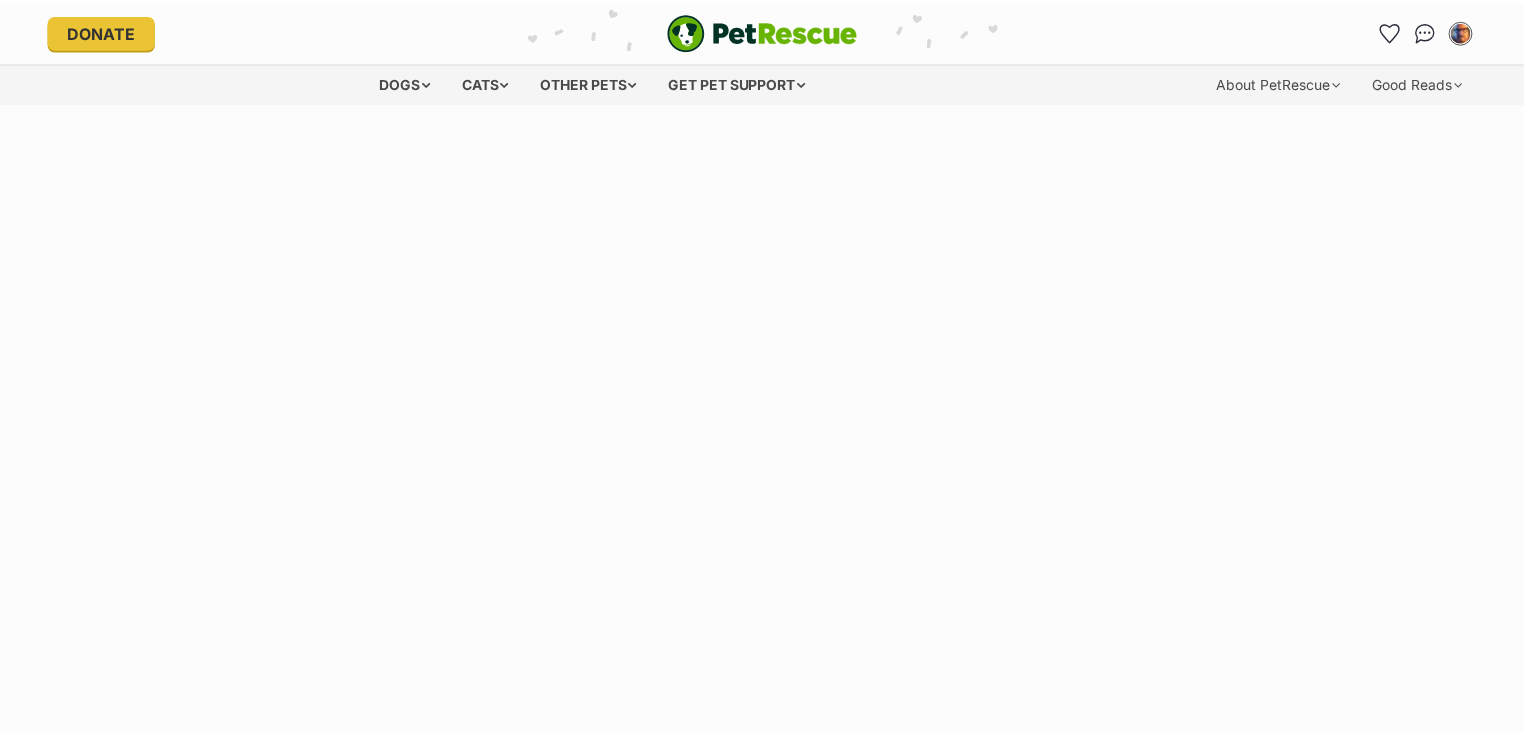 scroll, scrollTop: 0, scrollLeft: 0, axis: both 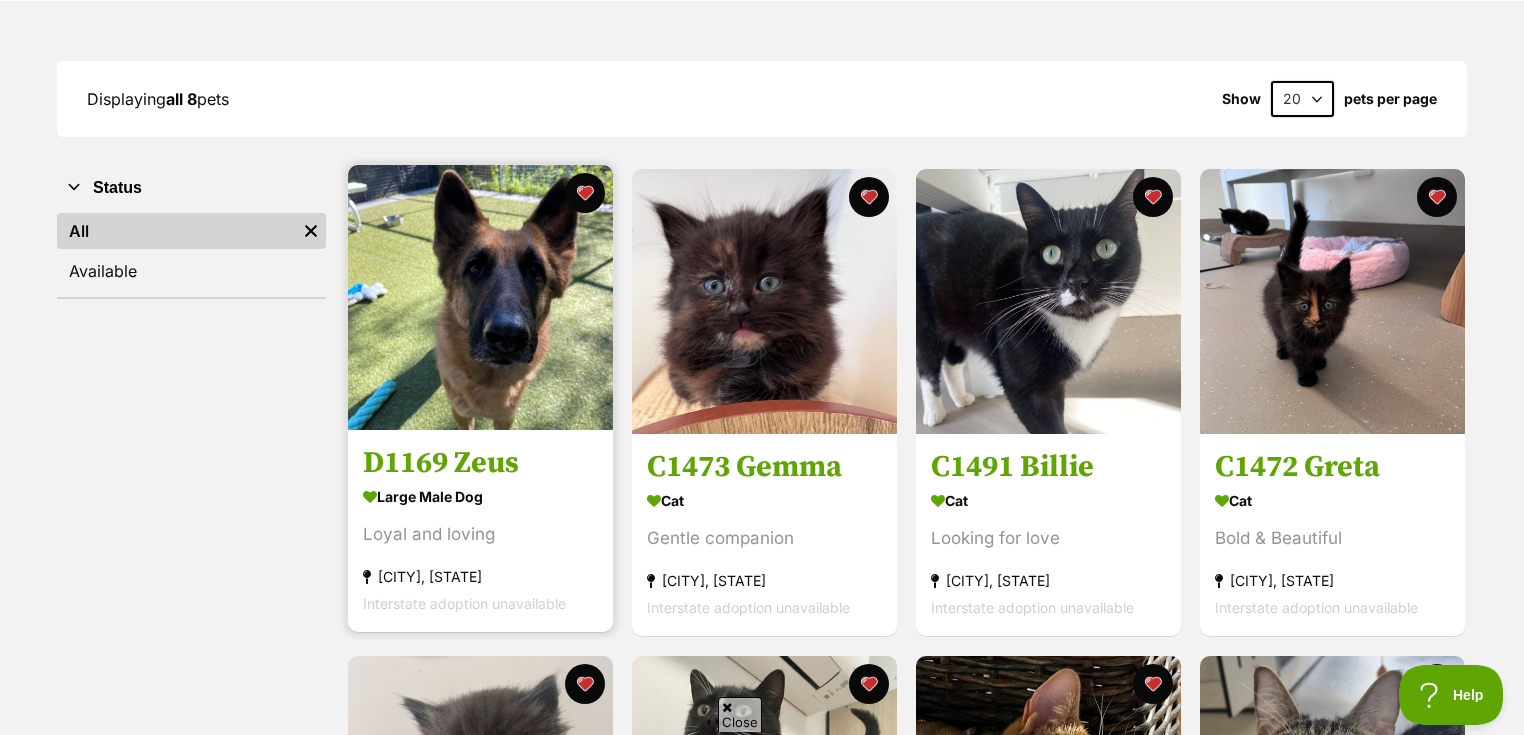 click at bounding box center [480, 297] 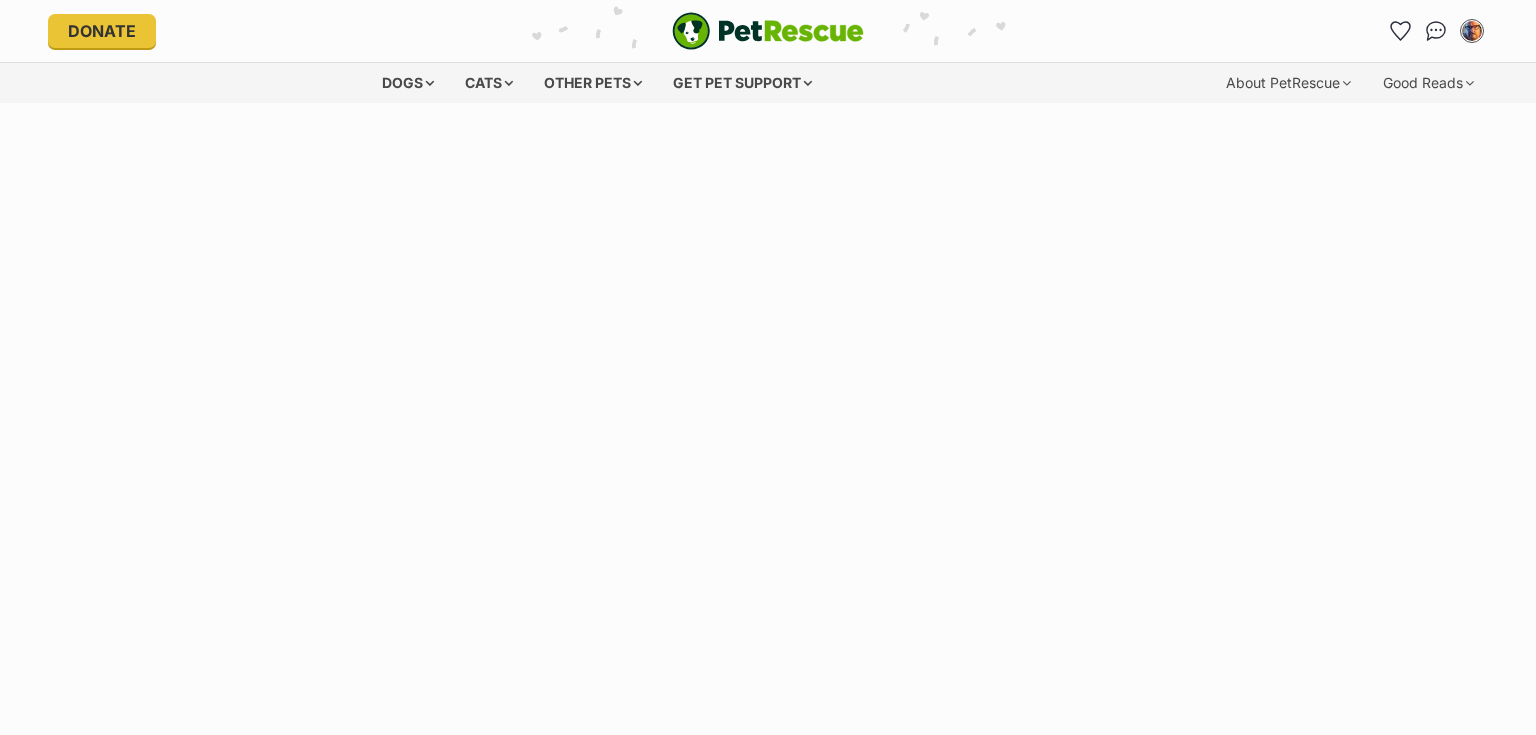 scroll, scrollTop: 0, scrollLeft: 0, axis: both 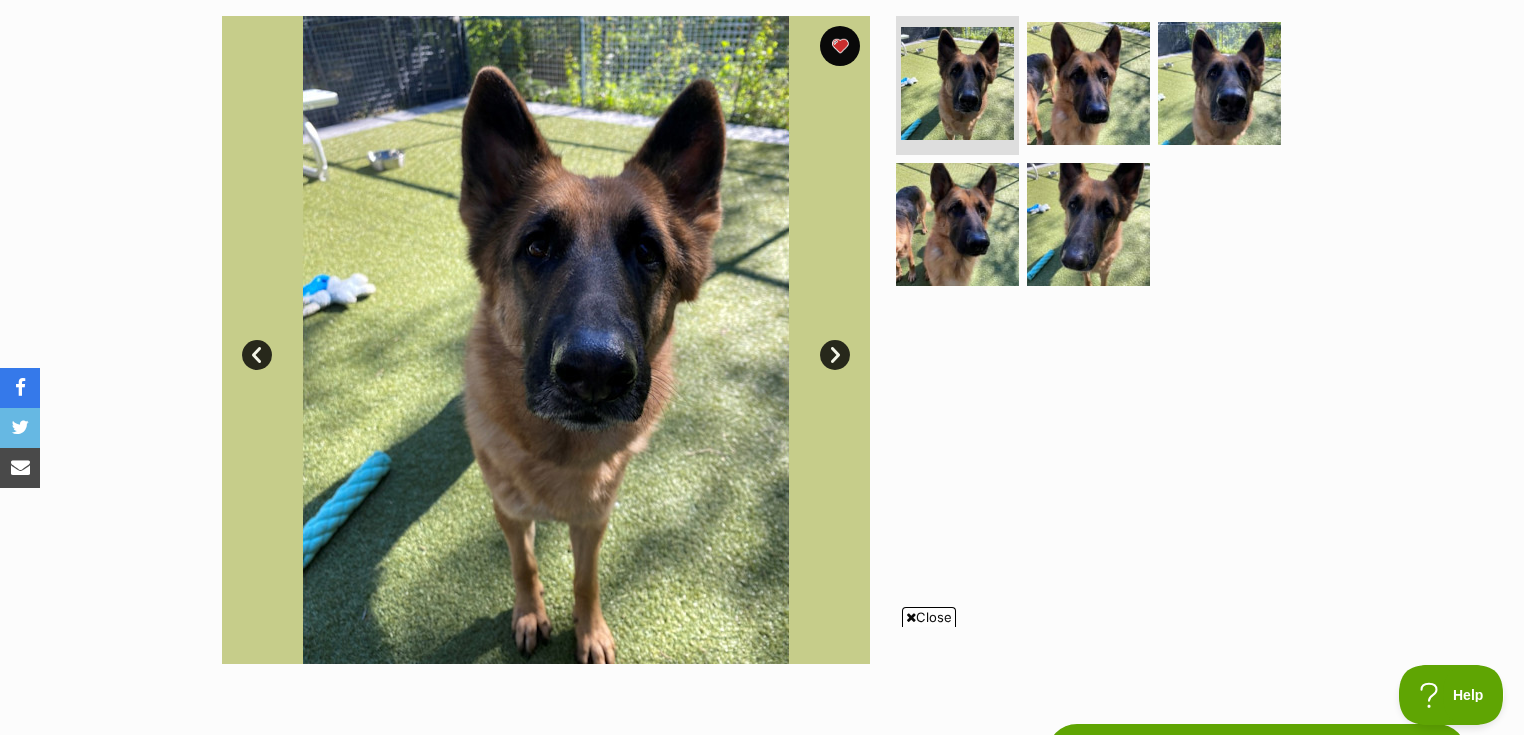 click on "Close" at bounding box center (929, 617) 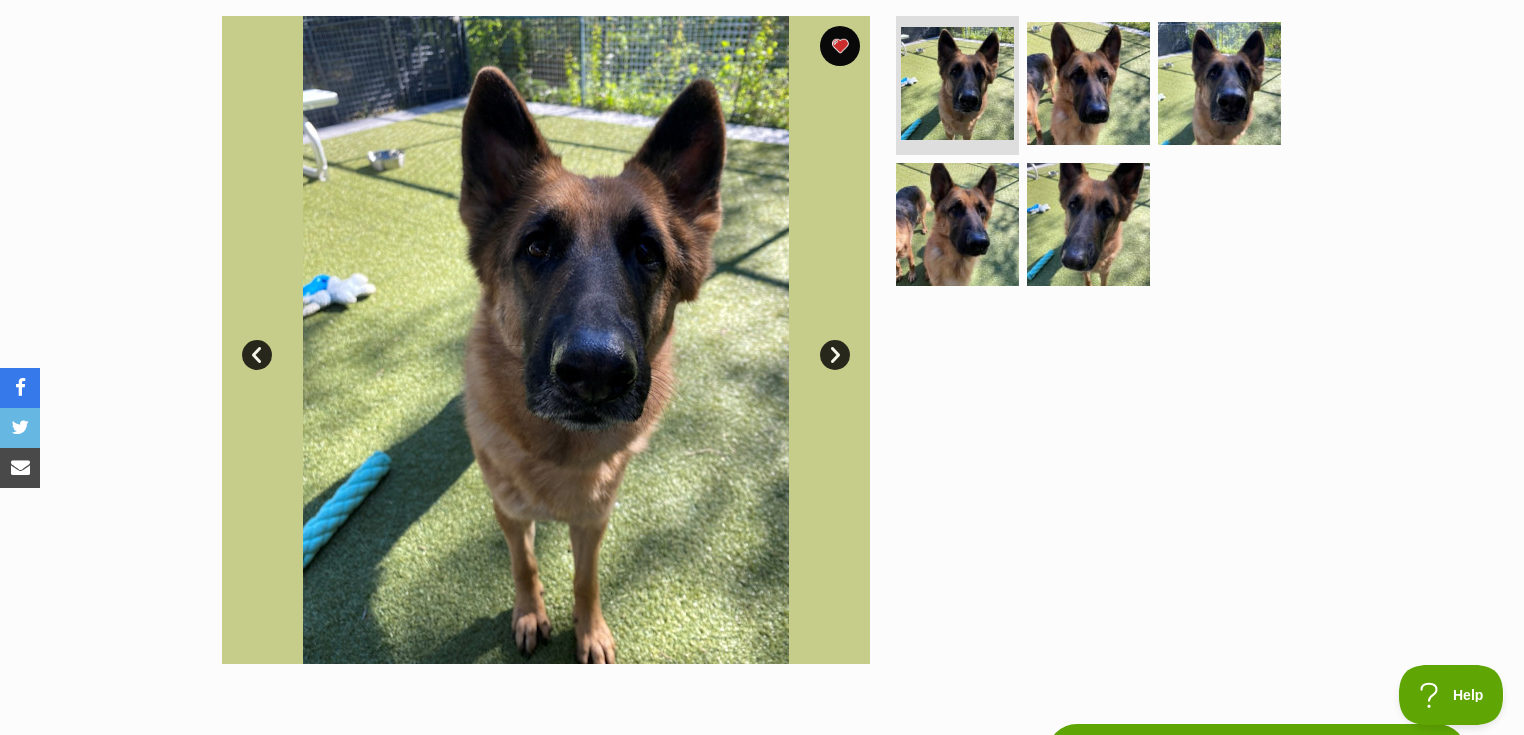 scroll, scrollTop: 320, scrollLeft: 0, axis: vertical 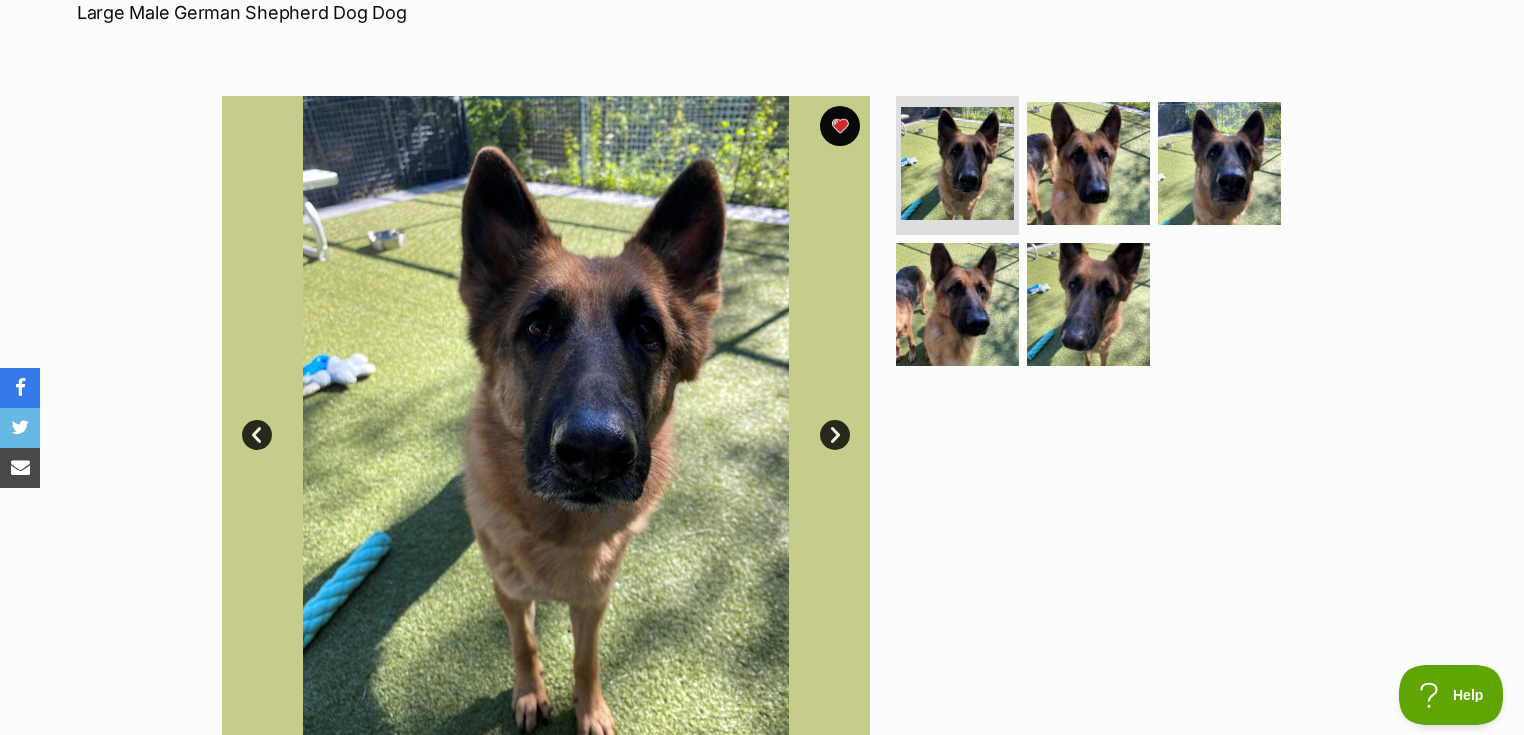 click on "Next" at bounding box center (835, 435) 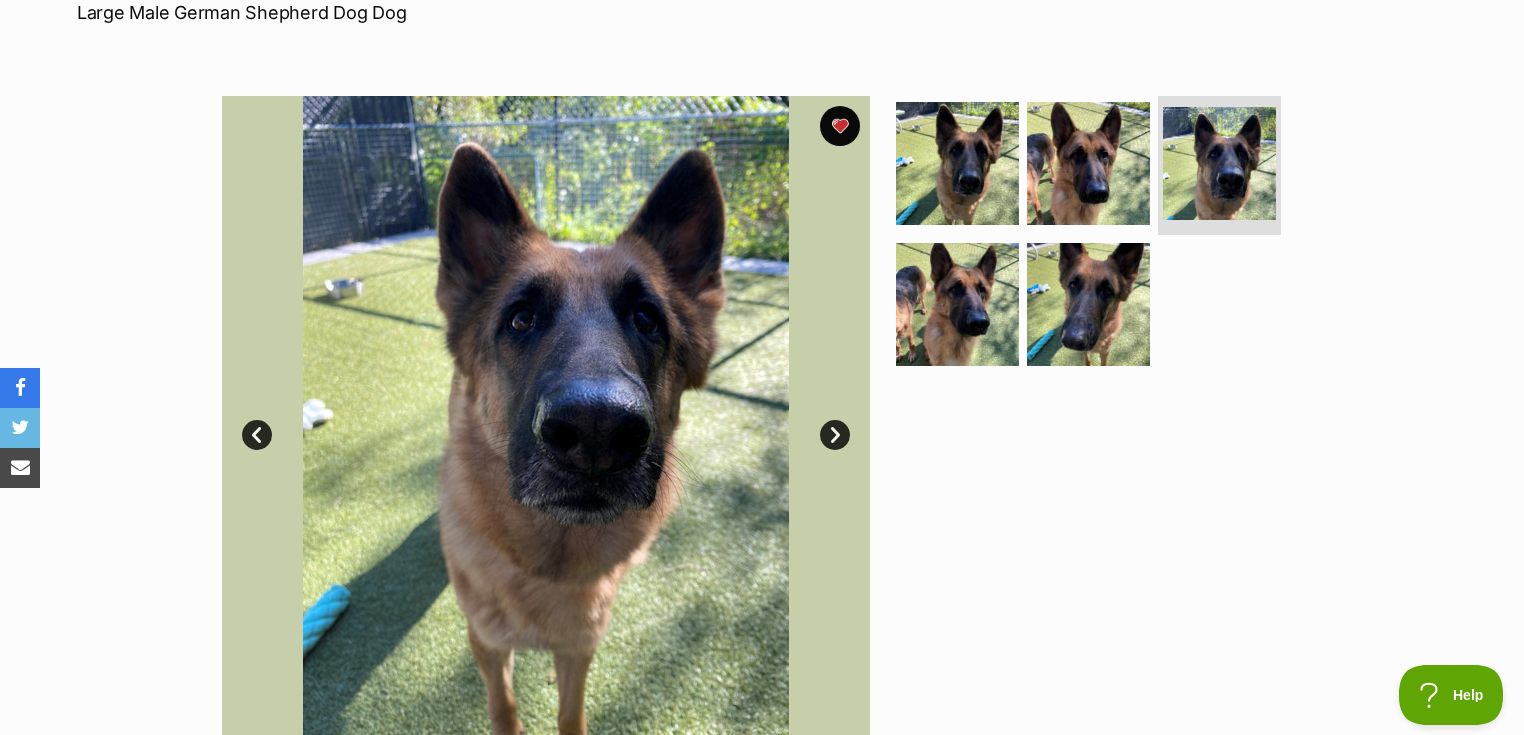 click on "Prev" at bounding box center (257, 435) 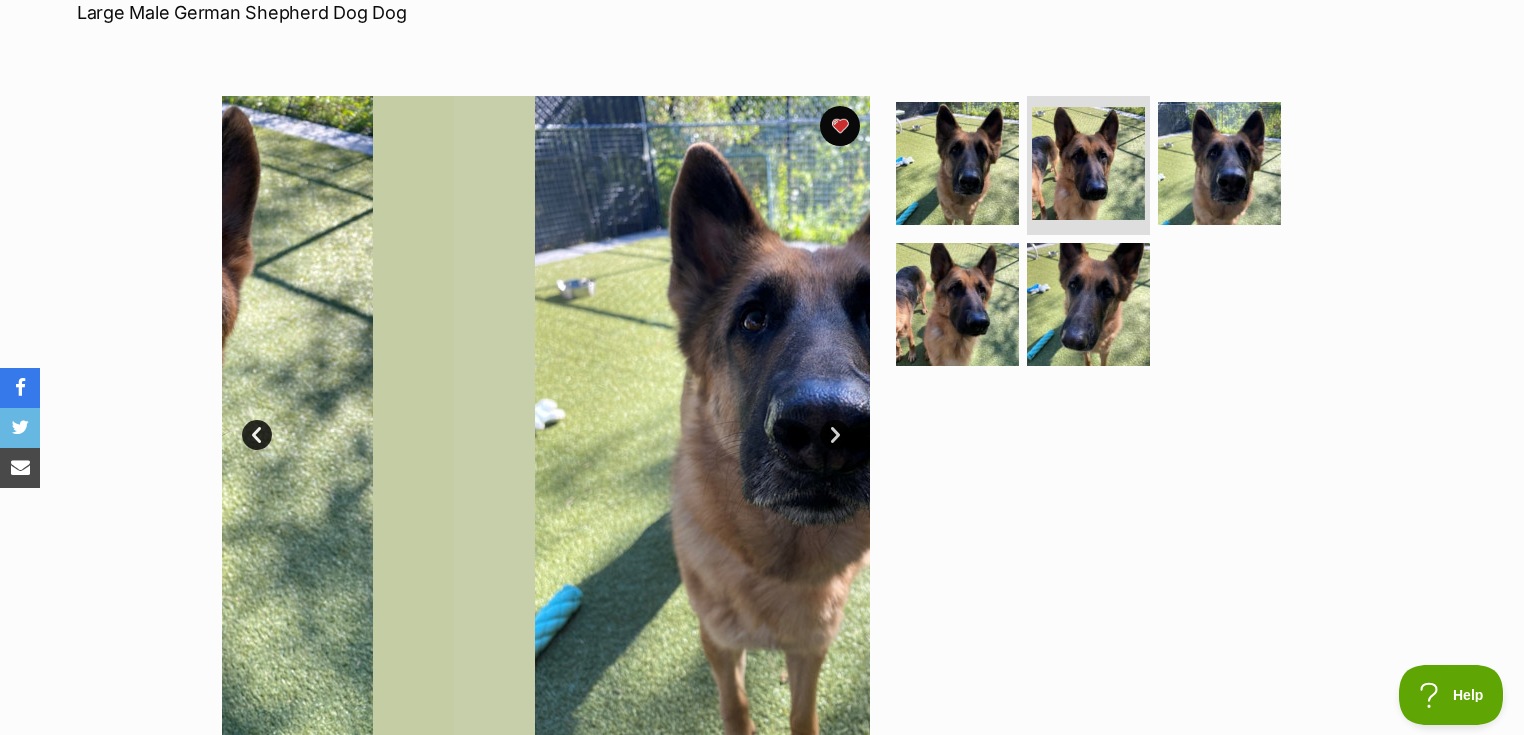 scroll, scrollTop: 0, scrollLeft: 0, axis: both 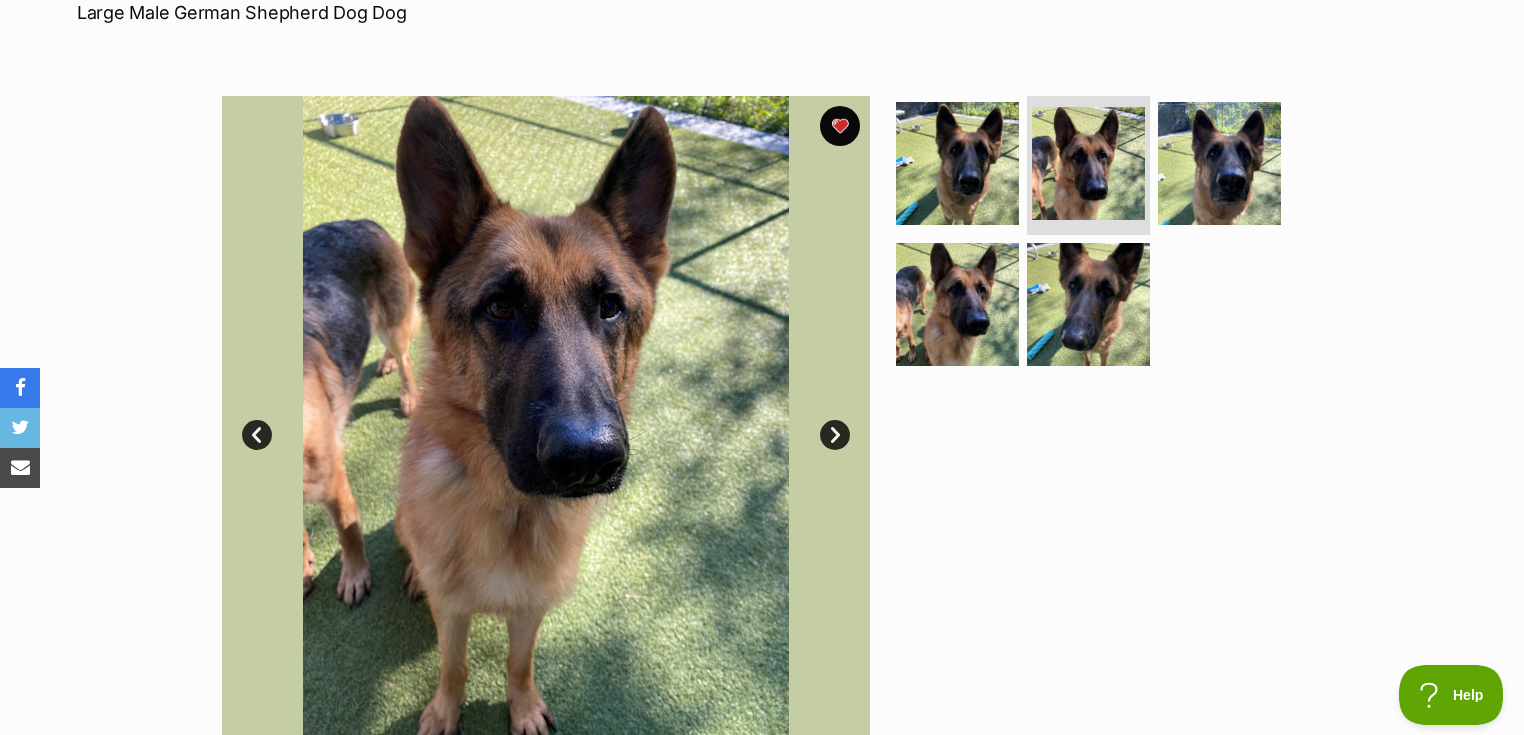 click on "Prev" at bounding box center [257, 435] 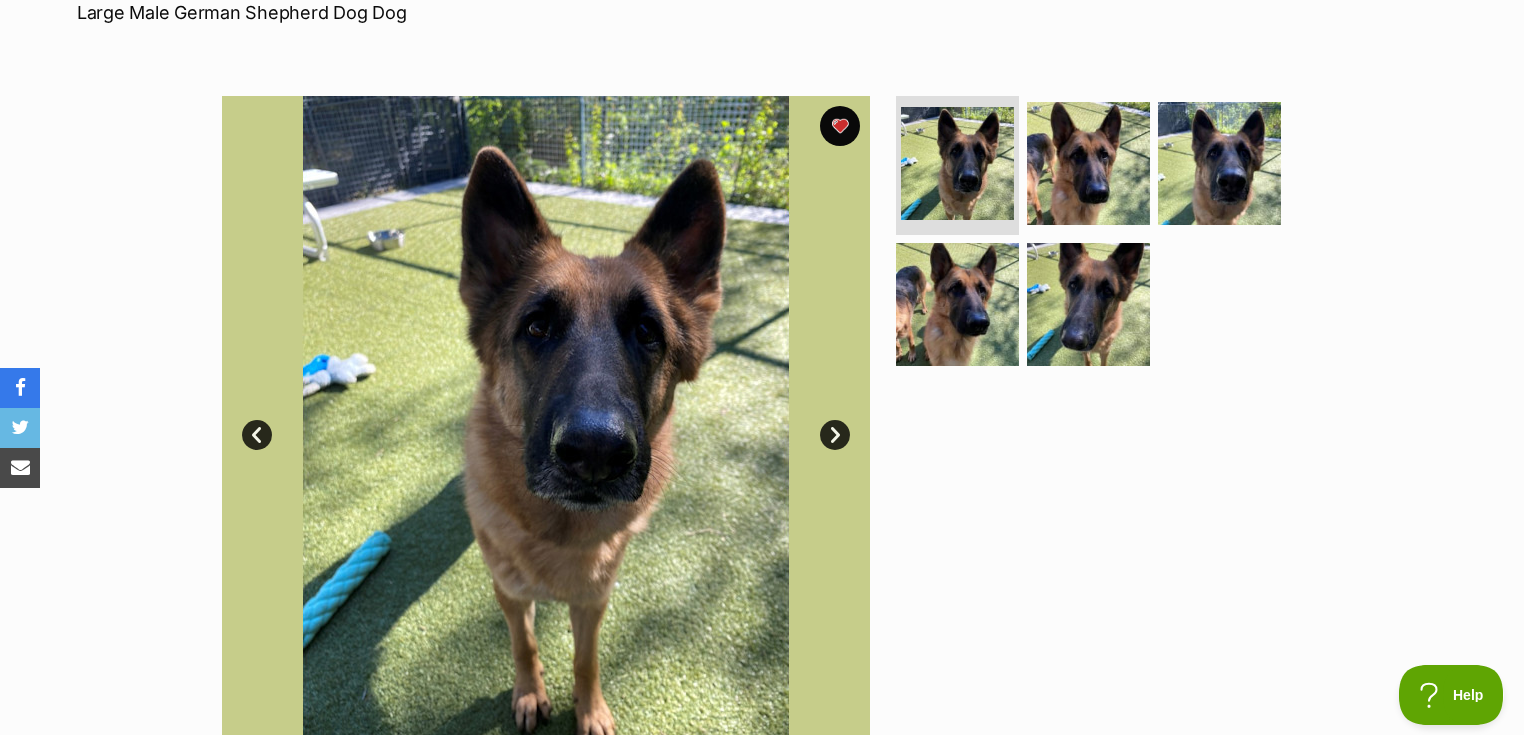 click on "Next" at bounding box center (835, 435) 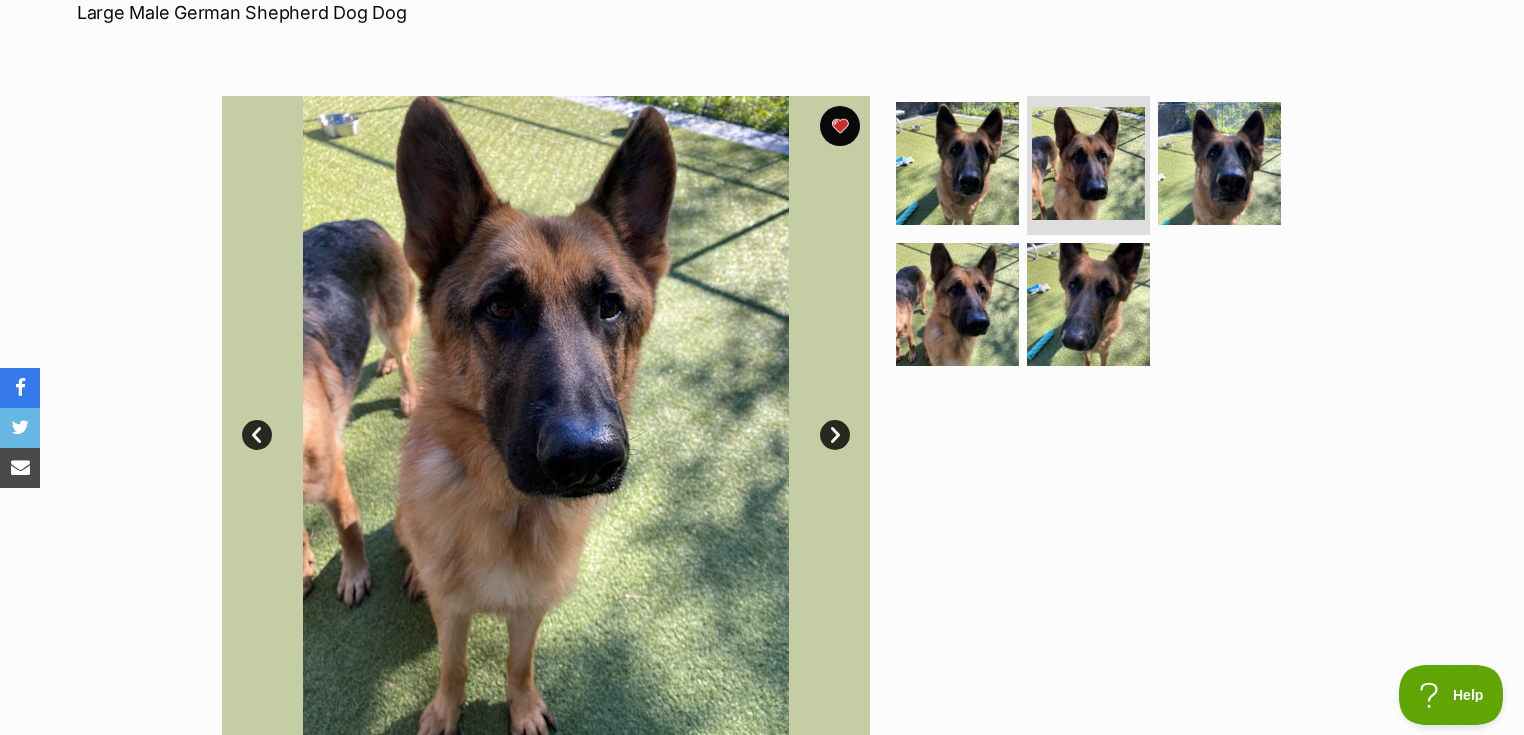 click on "Next" at bounding box center (835, 435) 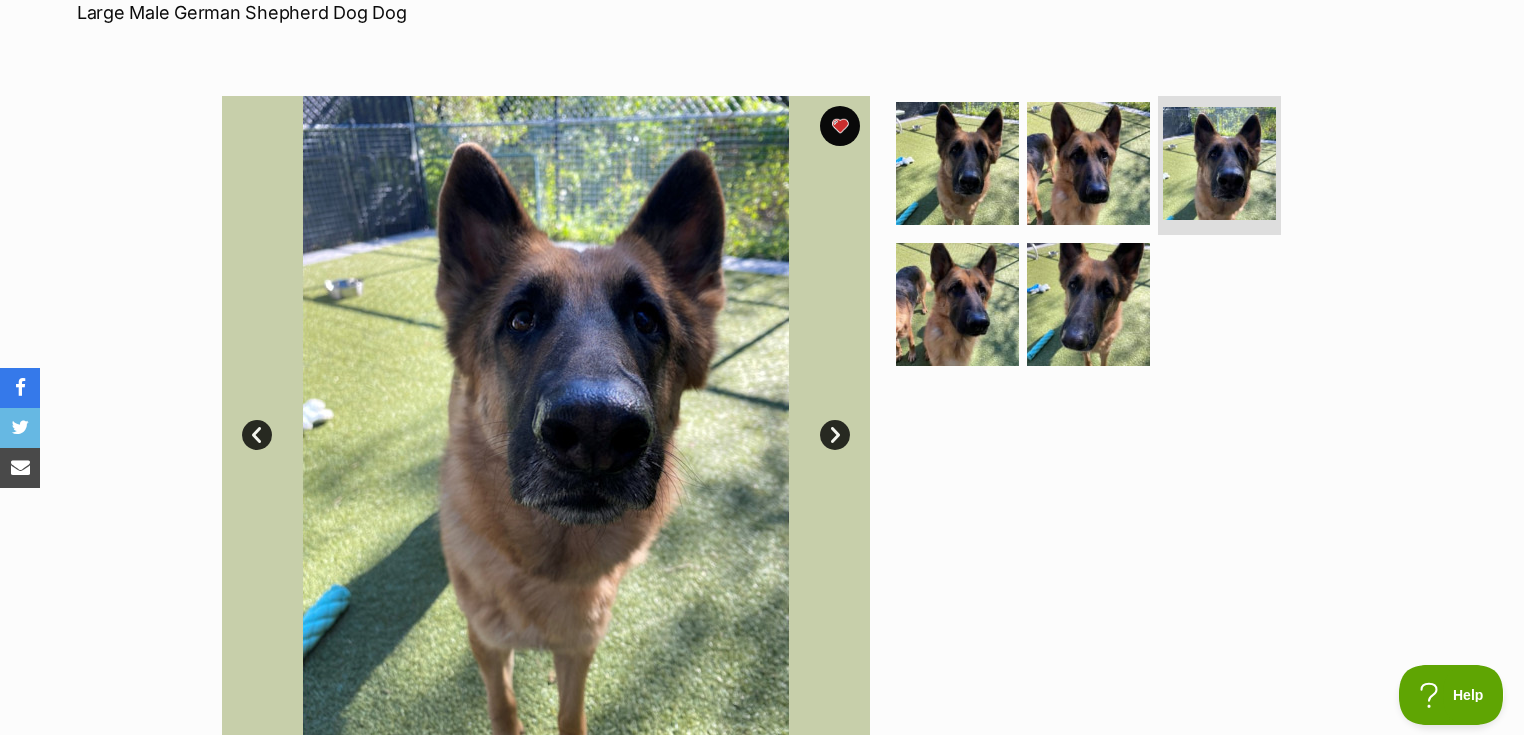 click on "Next" at bounding box center [835, 435] 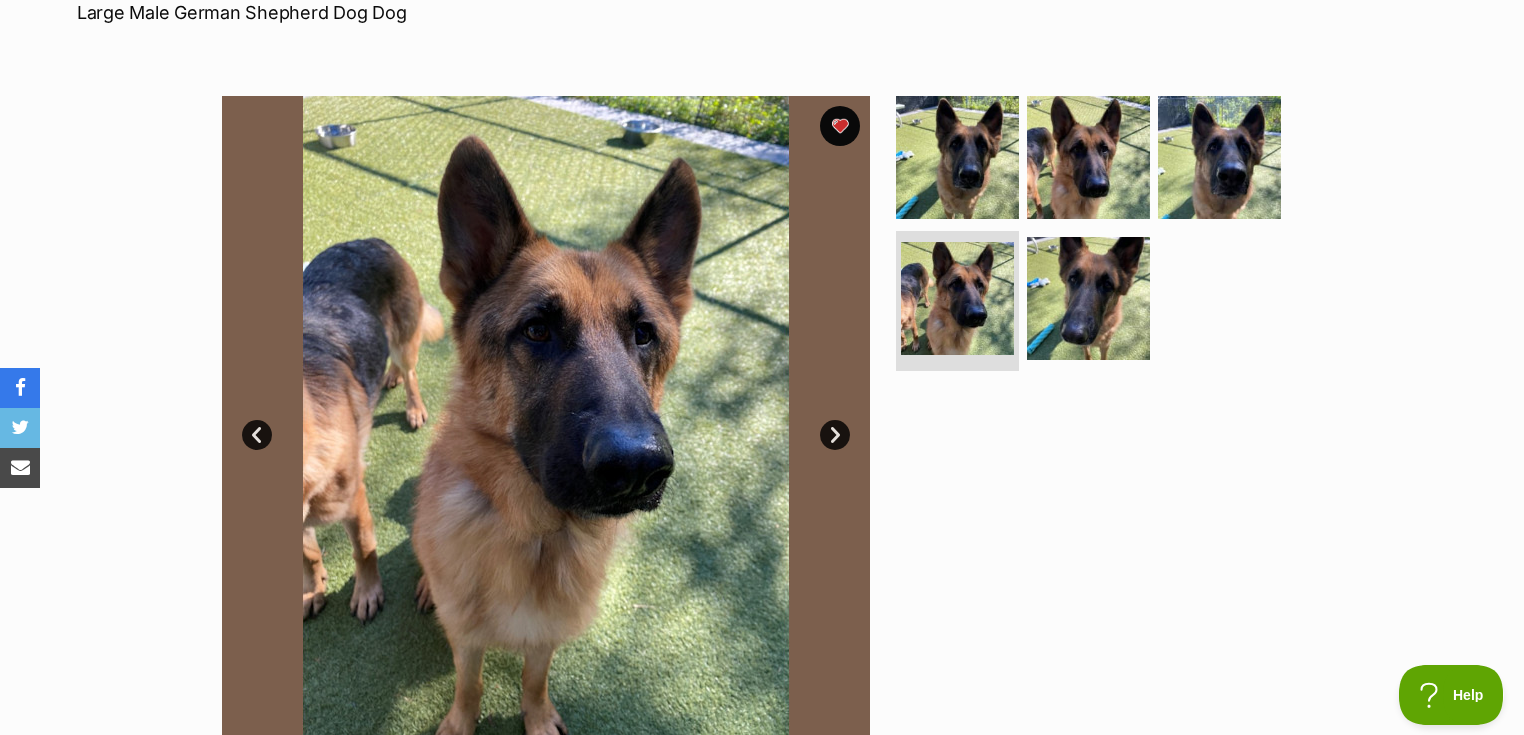 click on "Next" at bounding box center (835, 435) 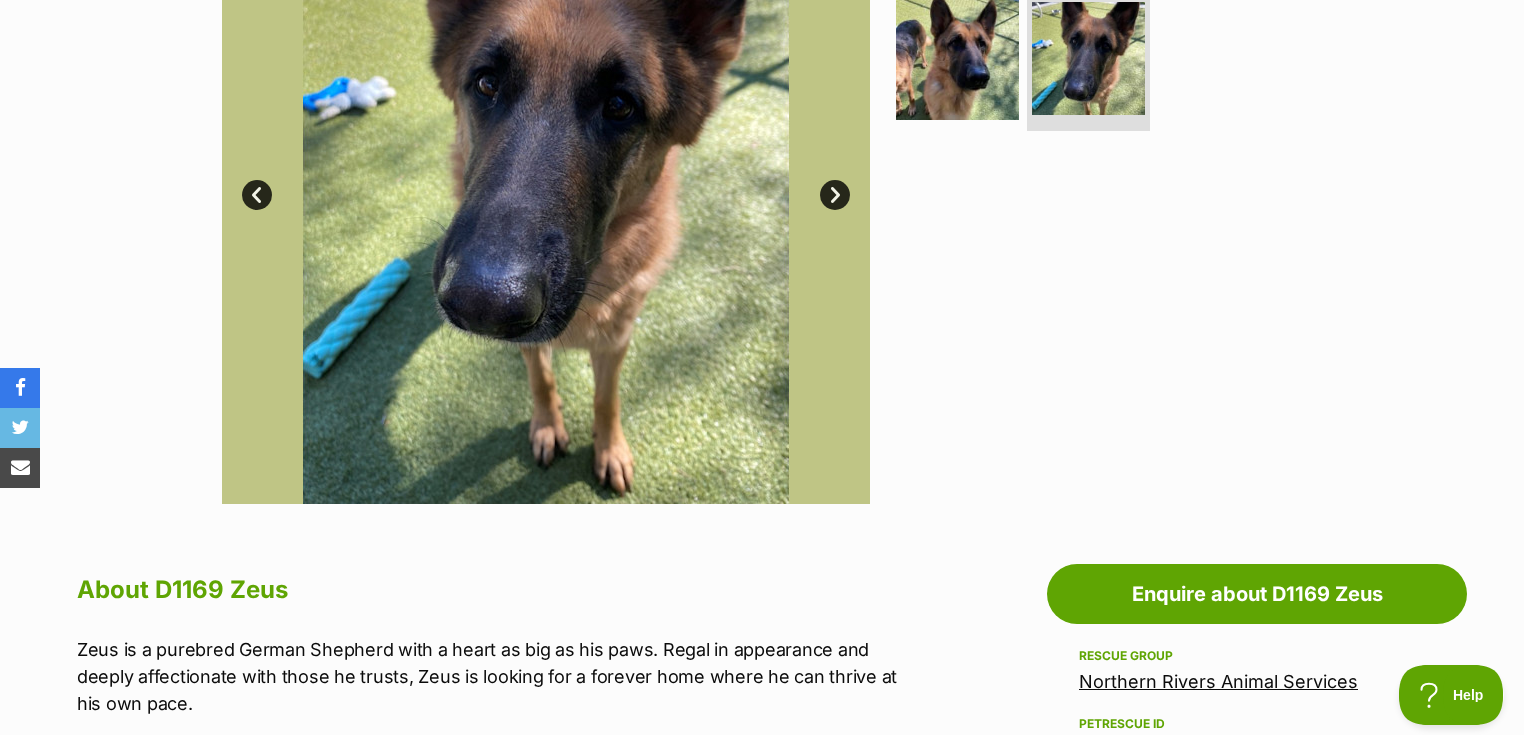 scroll, scrollTop: 320, scrollLeft: 0, axis: vertical 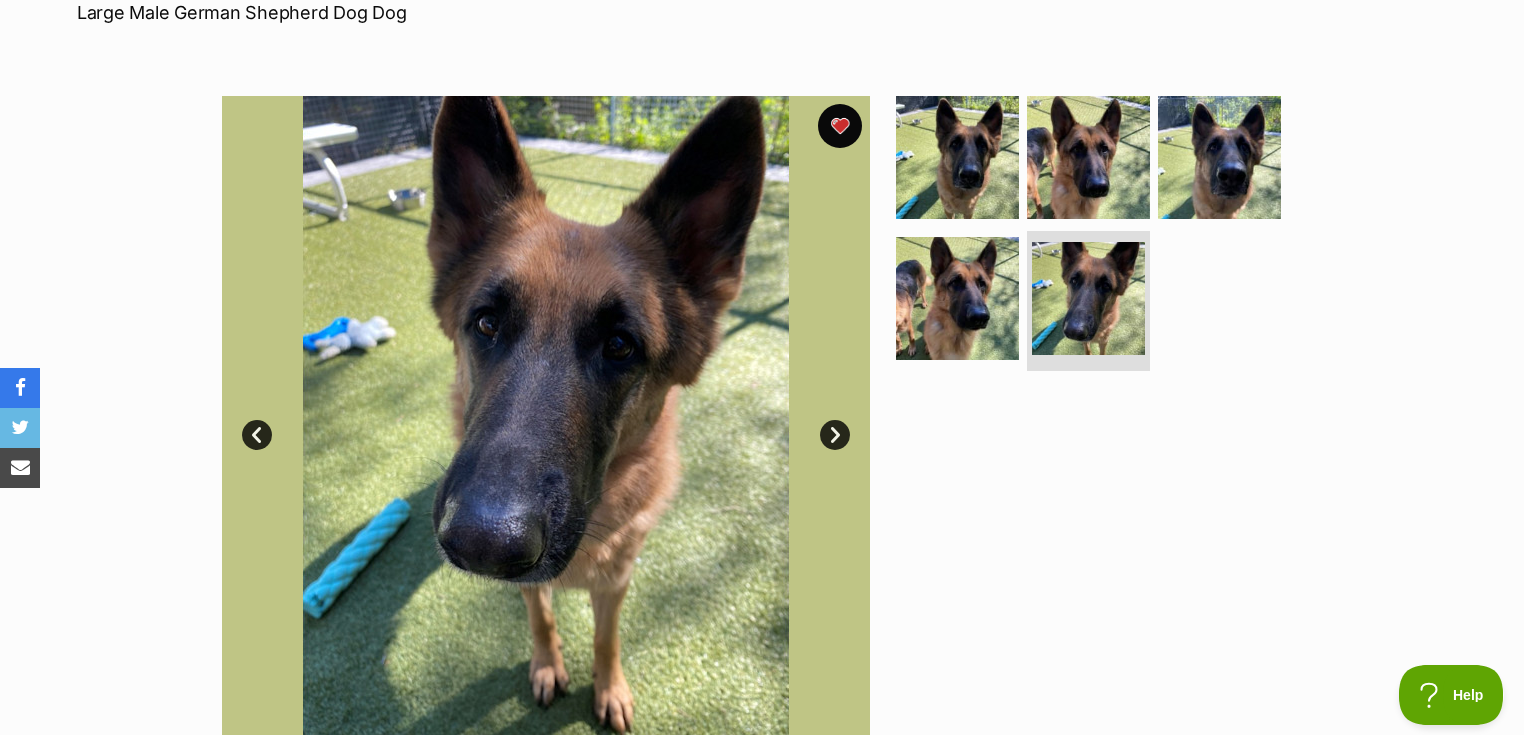 click at bounding box center [840, 126] 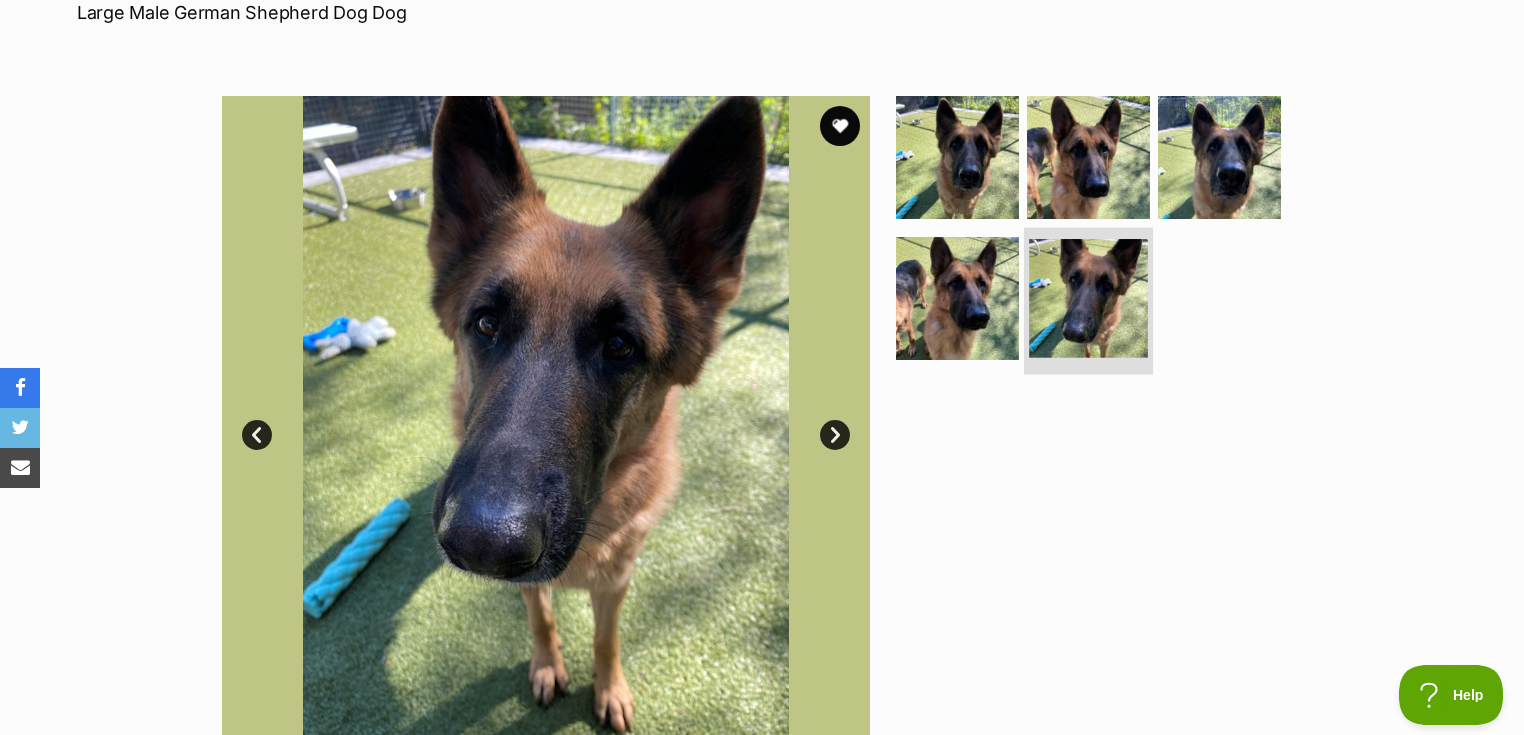 scroll, scrollTop: 0, scrollLeft: 0, axis: both 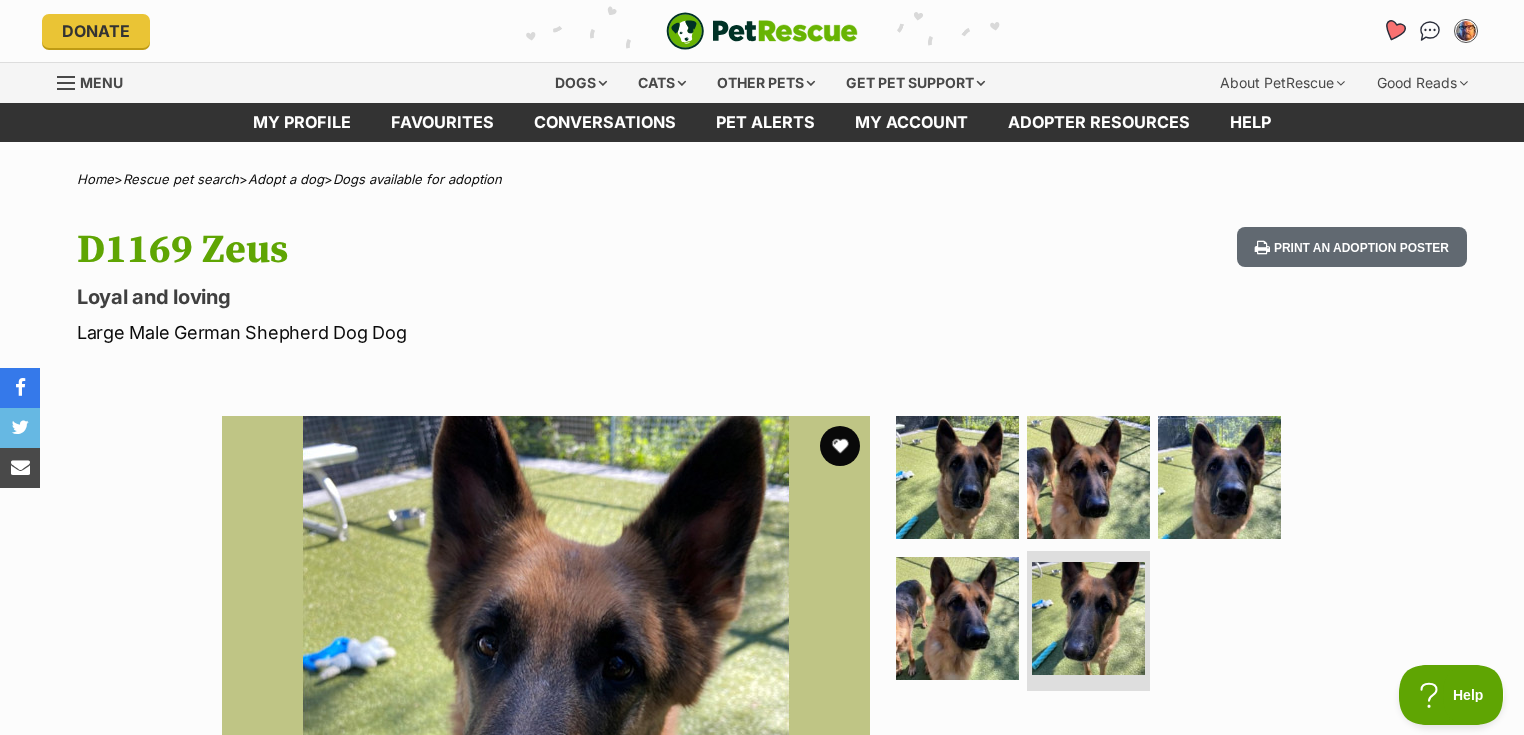 click 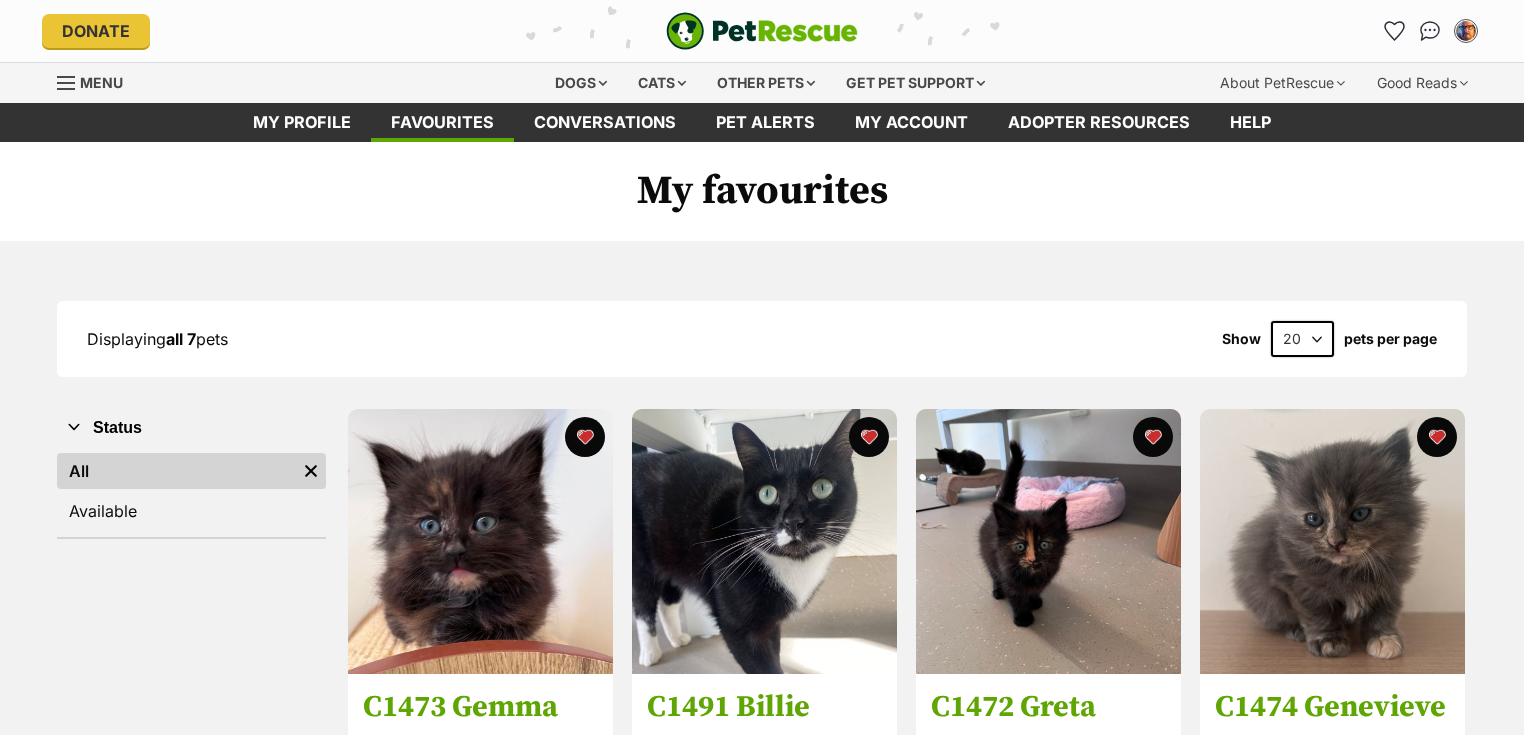 scroll, scrollTop: 0, scrollLeft: 0, axis: both 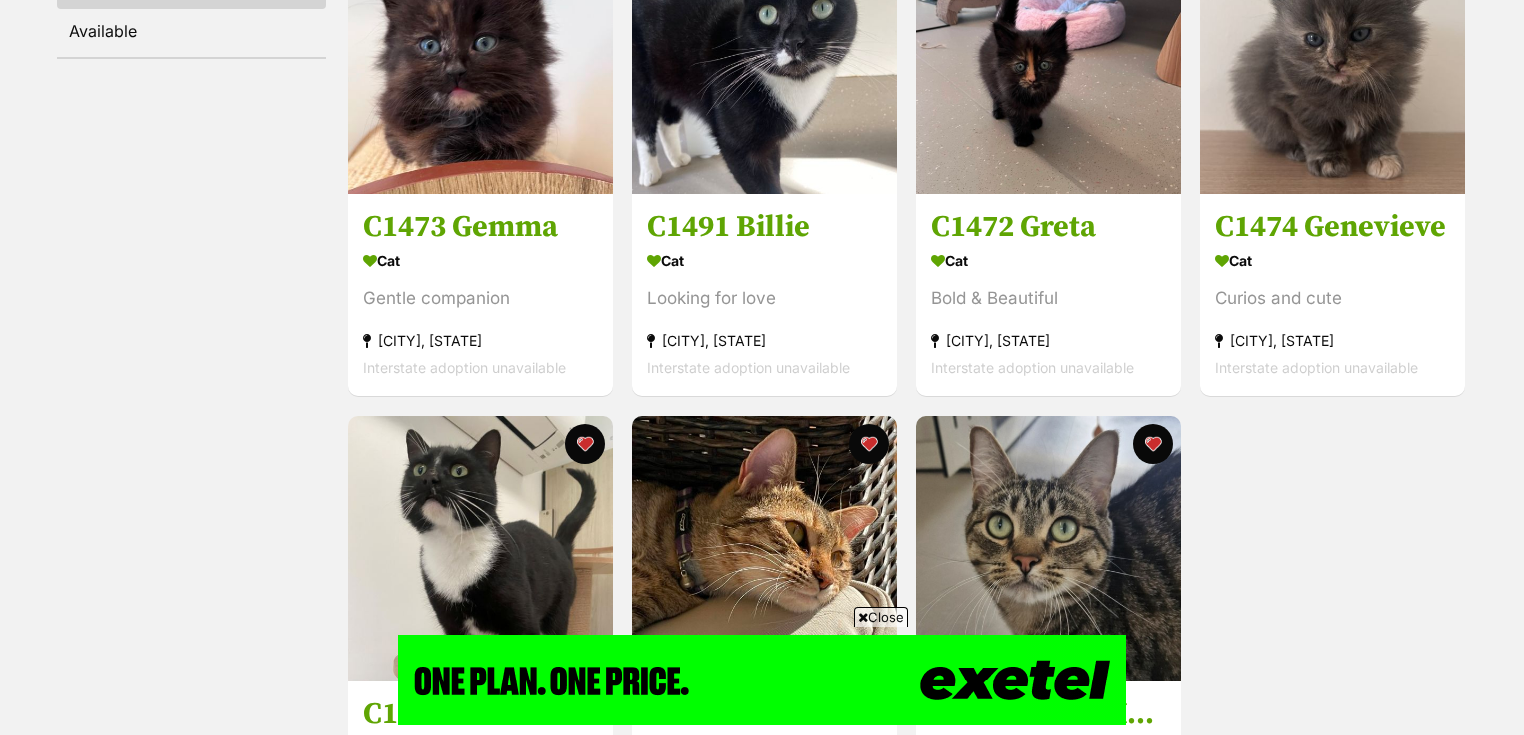 click on "Close" at bounding box center [881, 617] 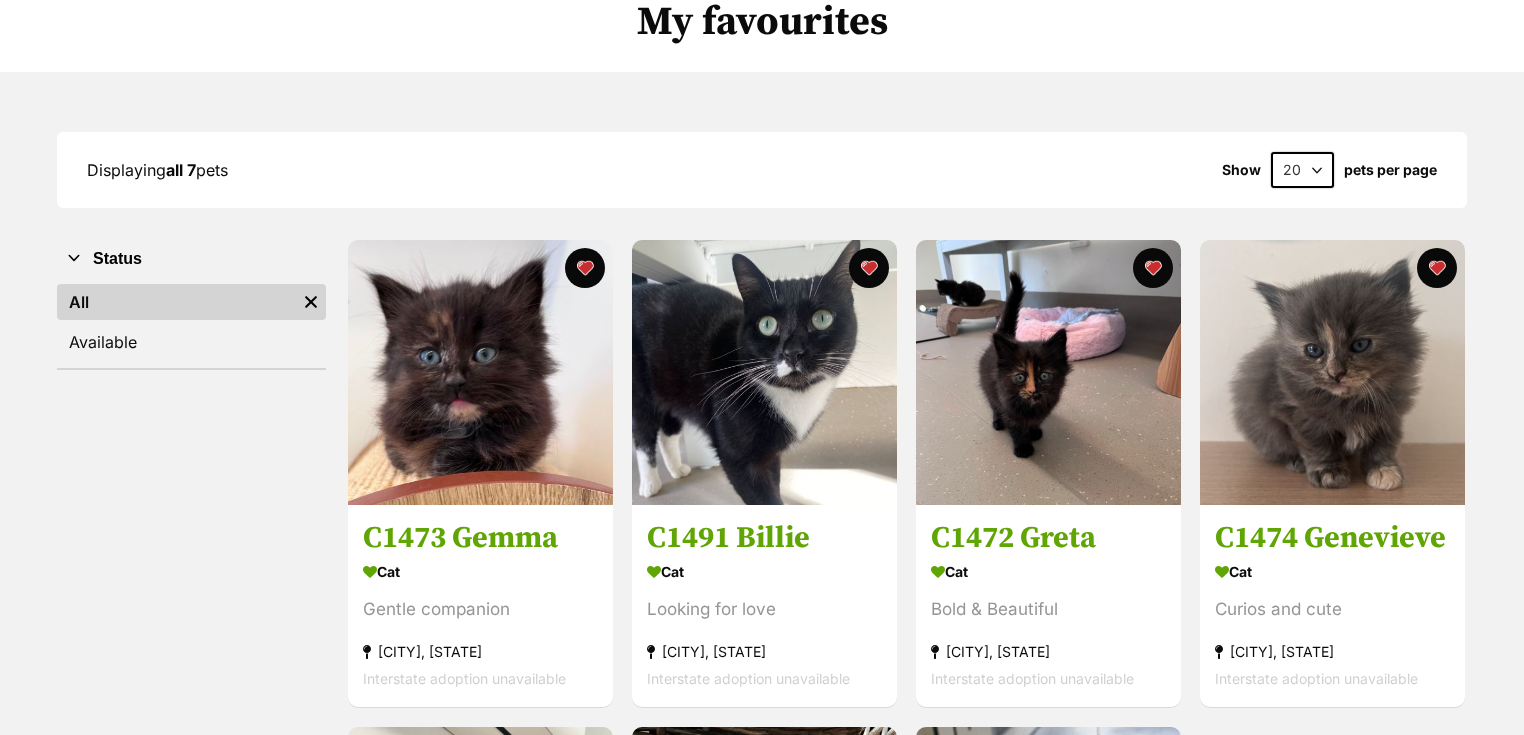 scroll, scrollTop: 160, scrollLeft: 0, axis: vertical 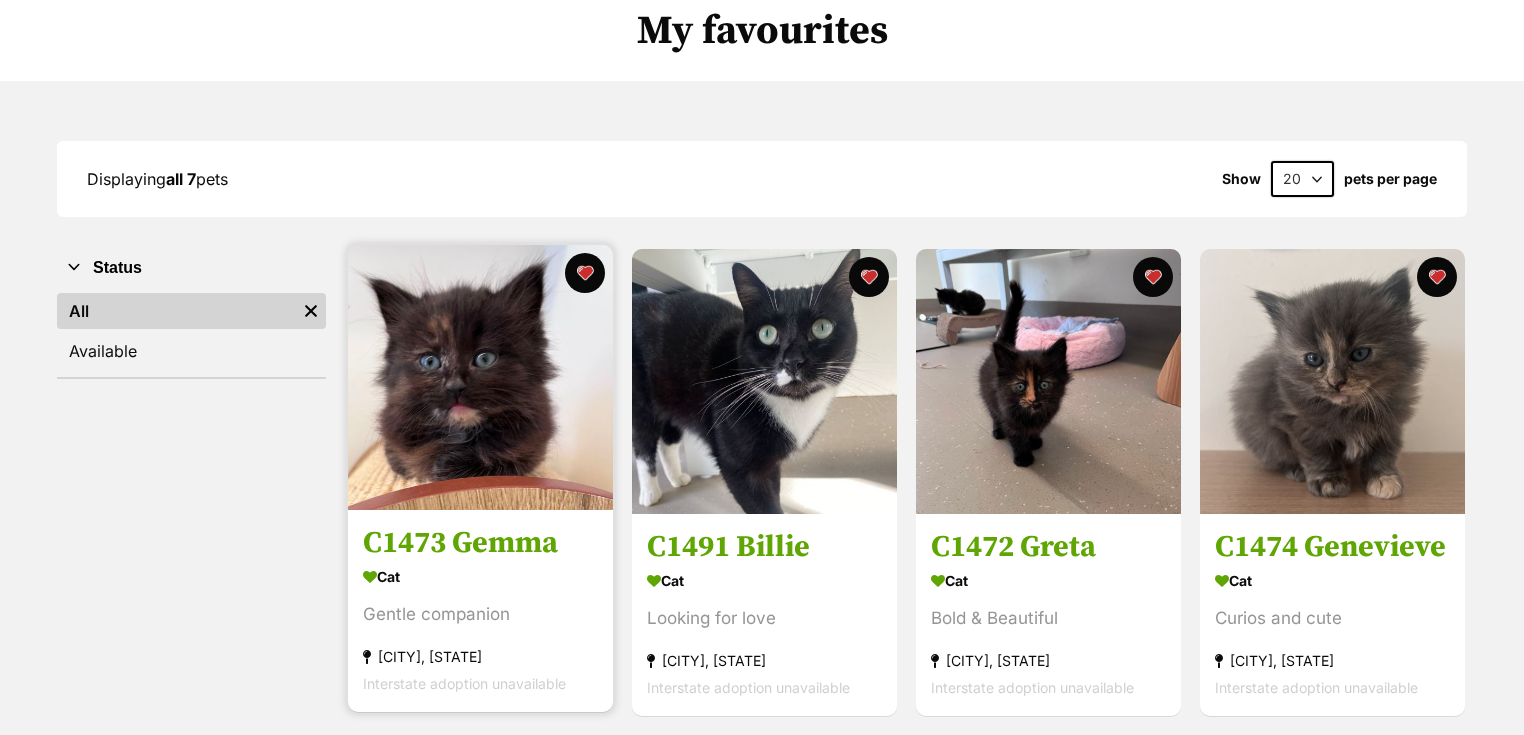 click on "C1473 Gemma" at bounding box center [480, 544] 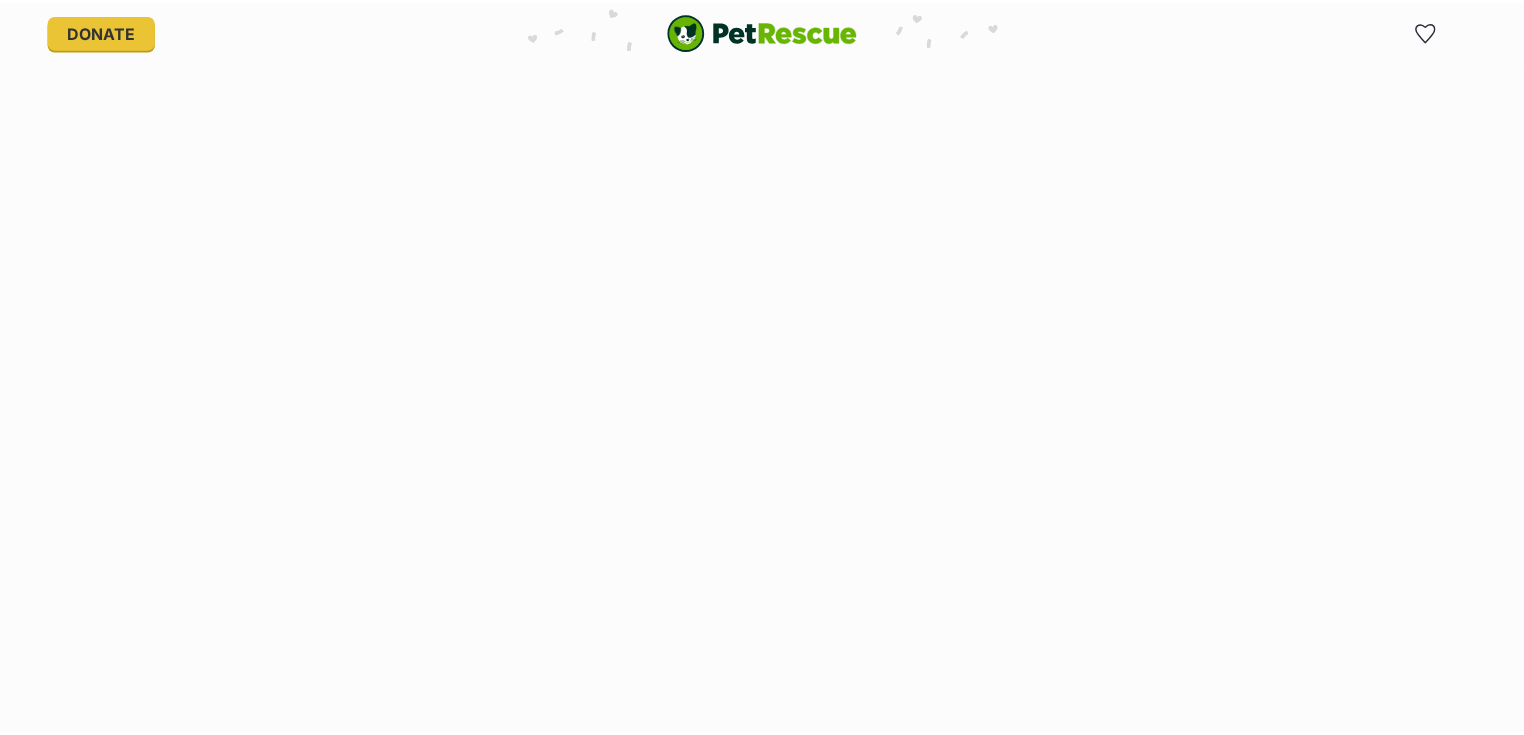 scroll, scrollTop: 0, scrollLeft: 0, axis: both 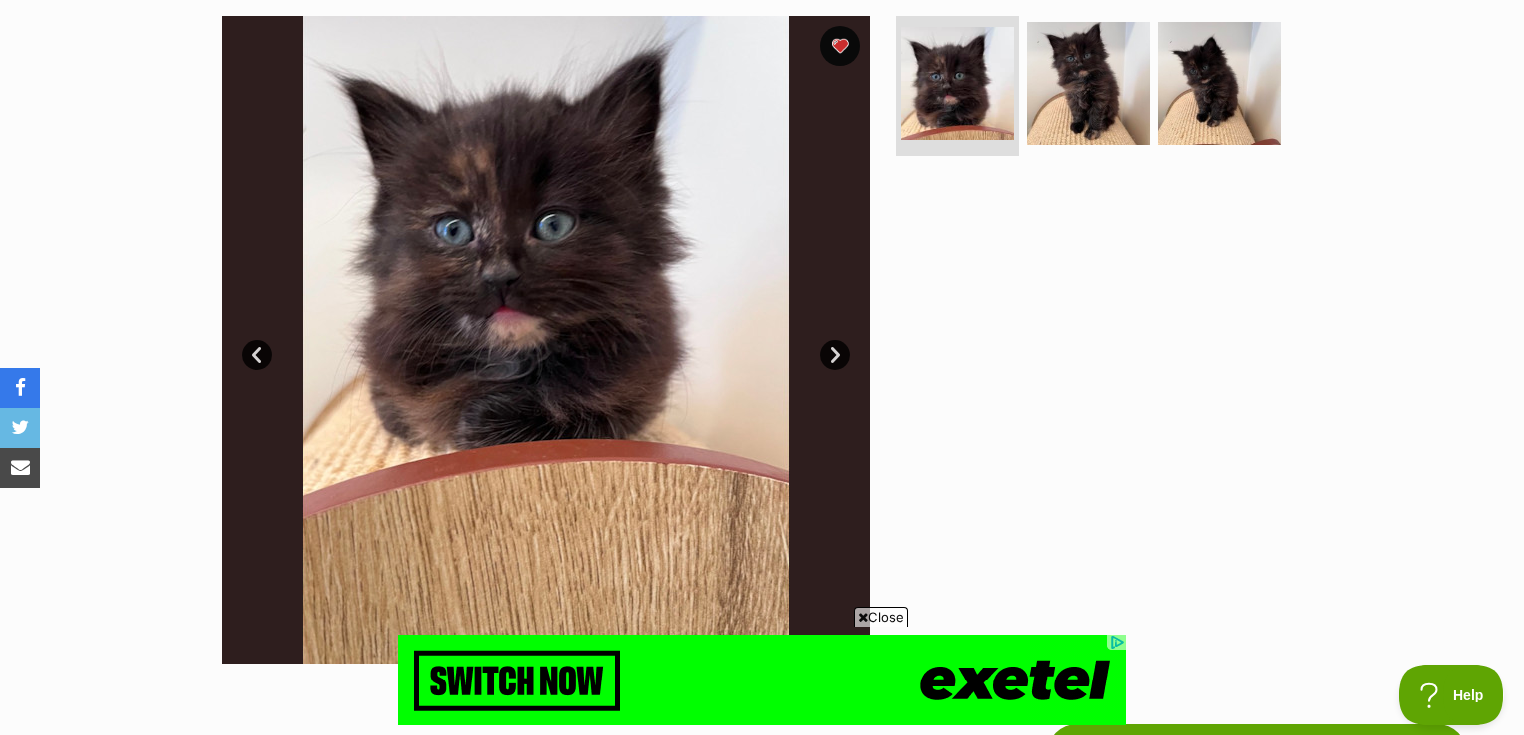 click on "Close" at bounding box center [881, 617] 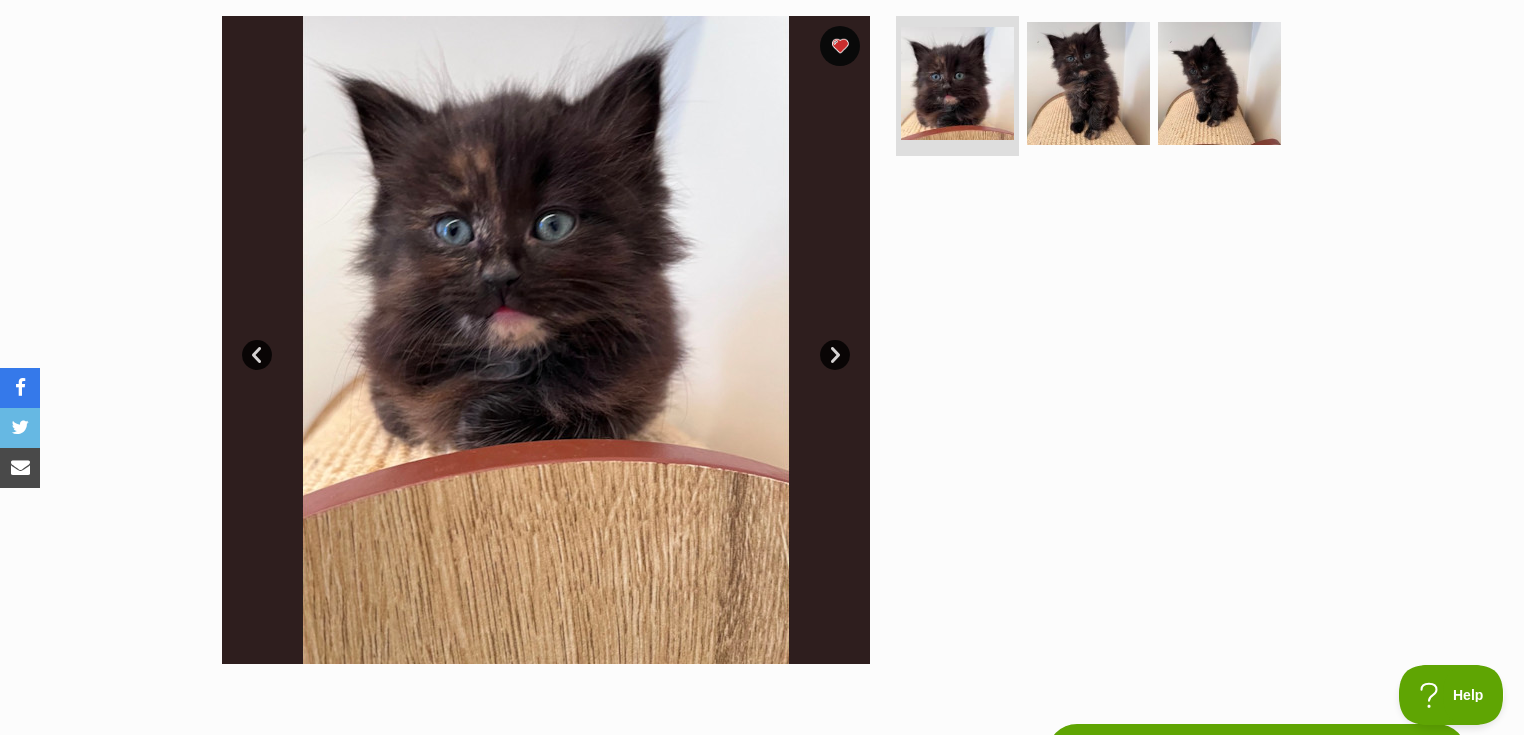 click on "Next" at bounding box center (835, 355) 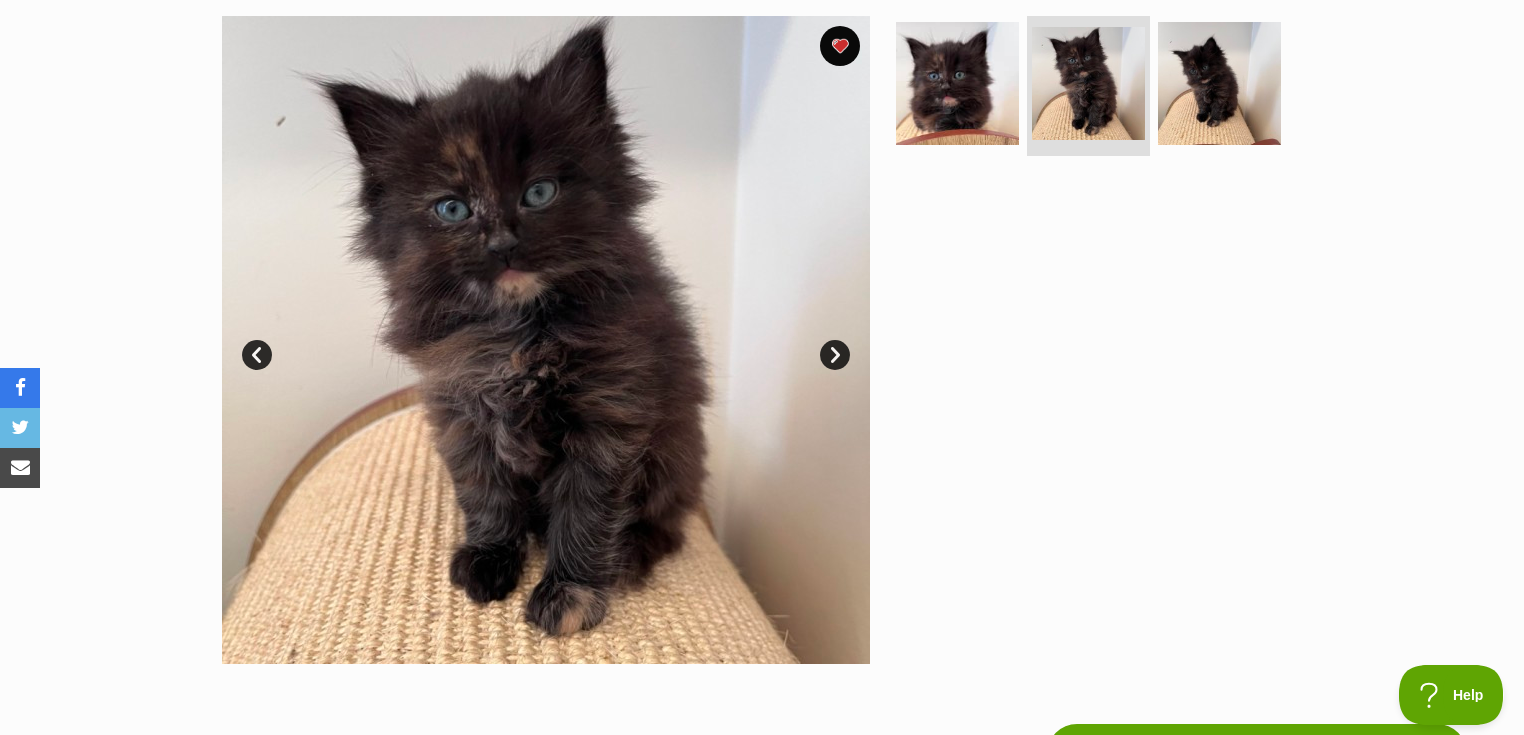 click on "Next" at bounding box center (835, 355) 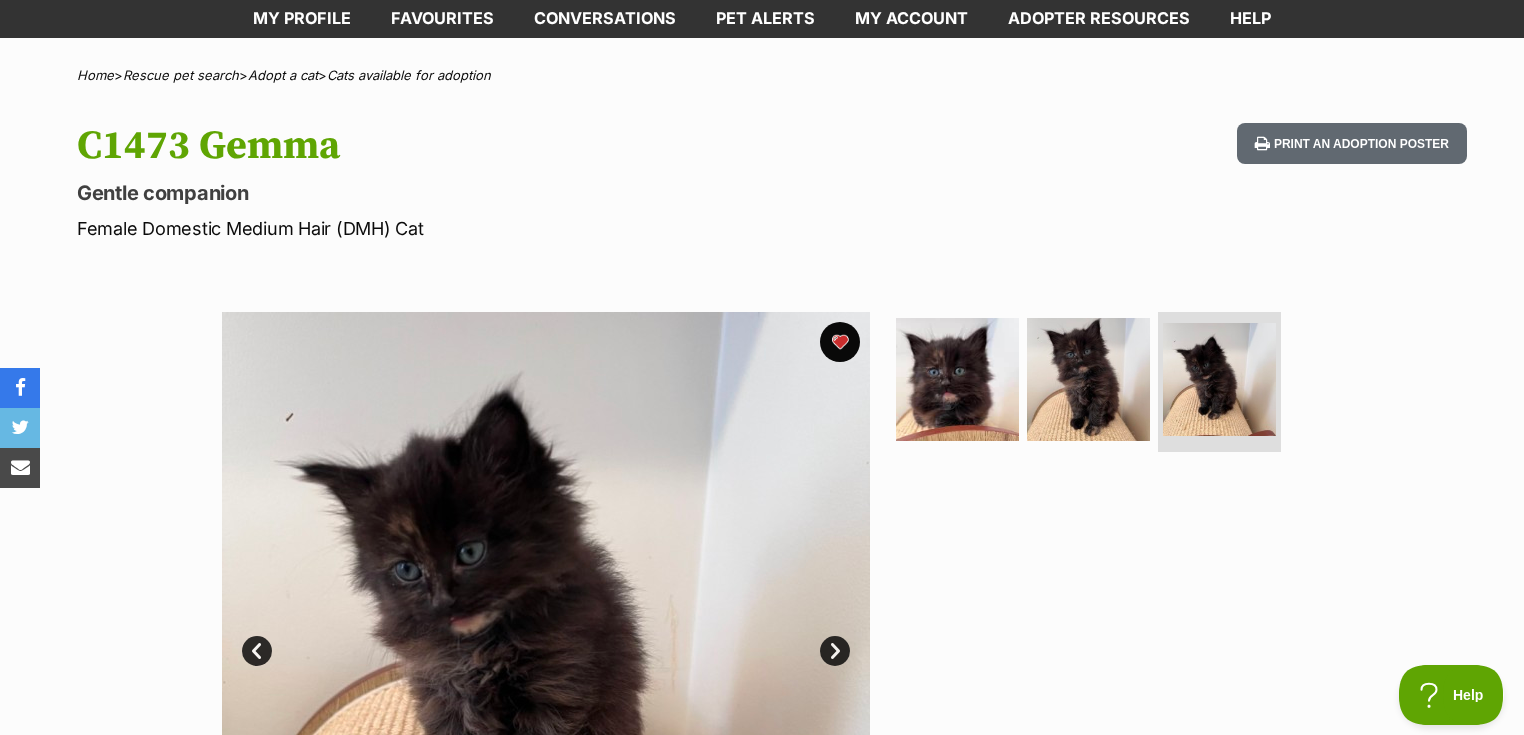 scroll, scrollTop: 80, scrollLeft: 0, axis: vertical 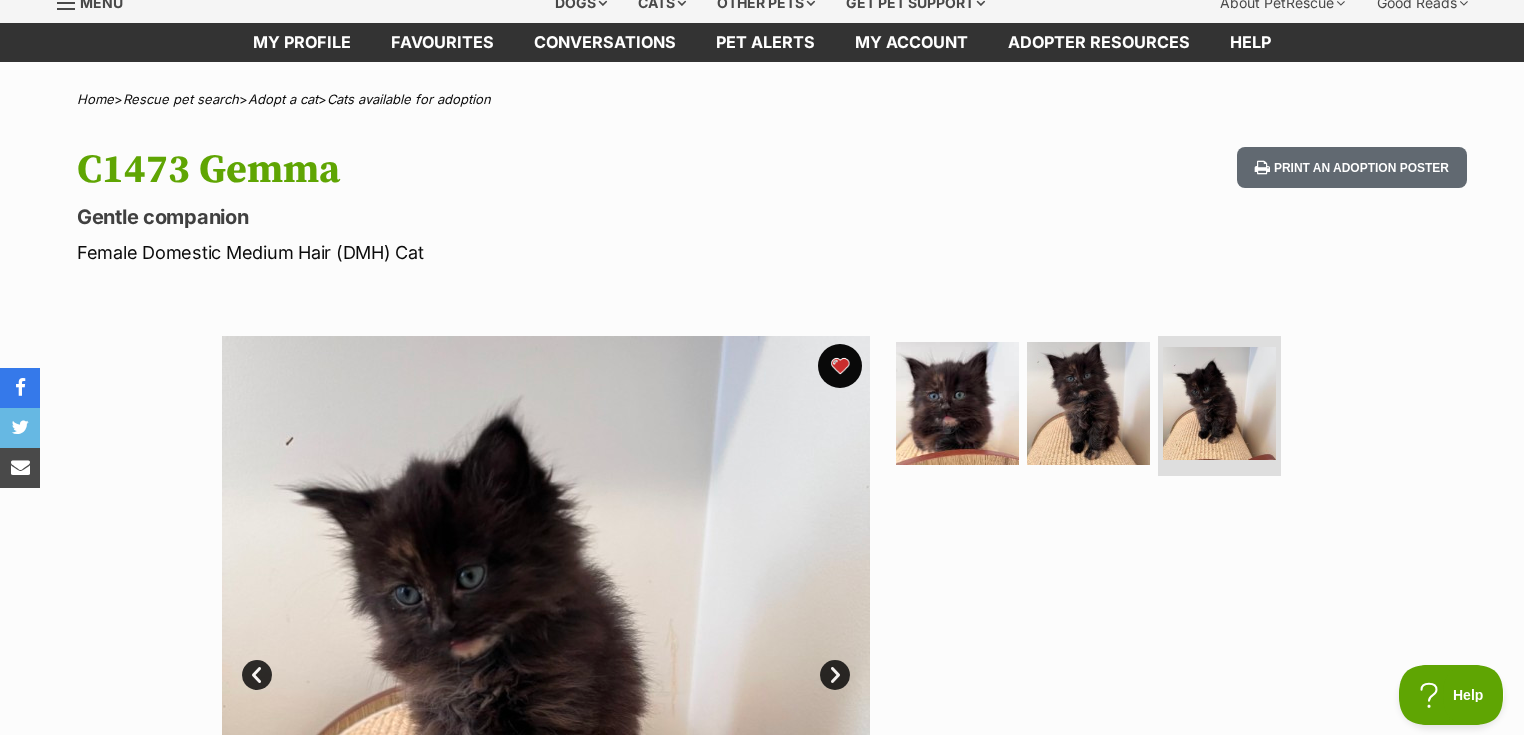 click at bounding box center (840, 366) 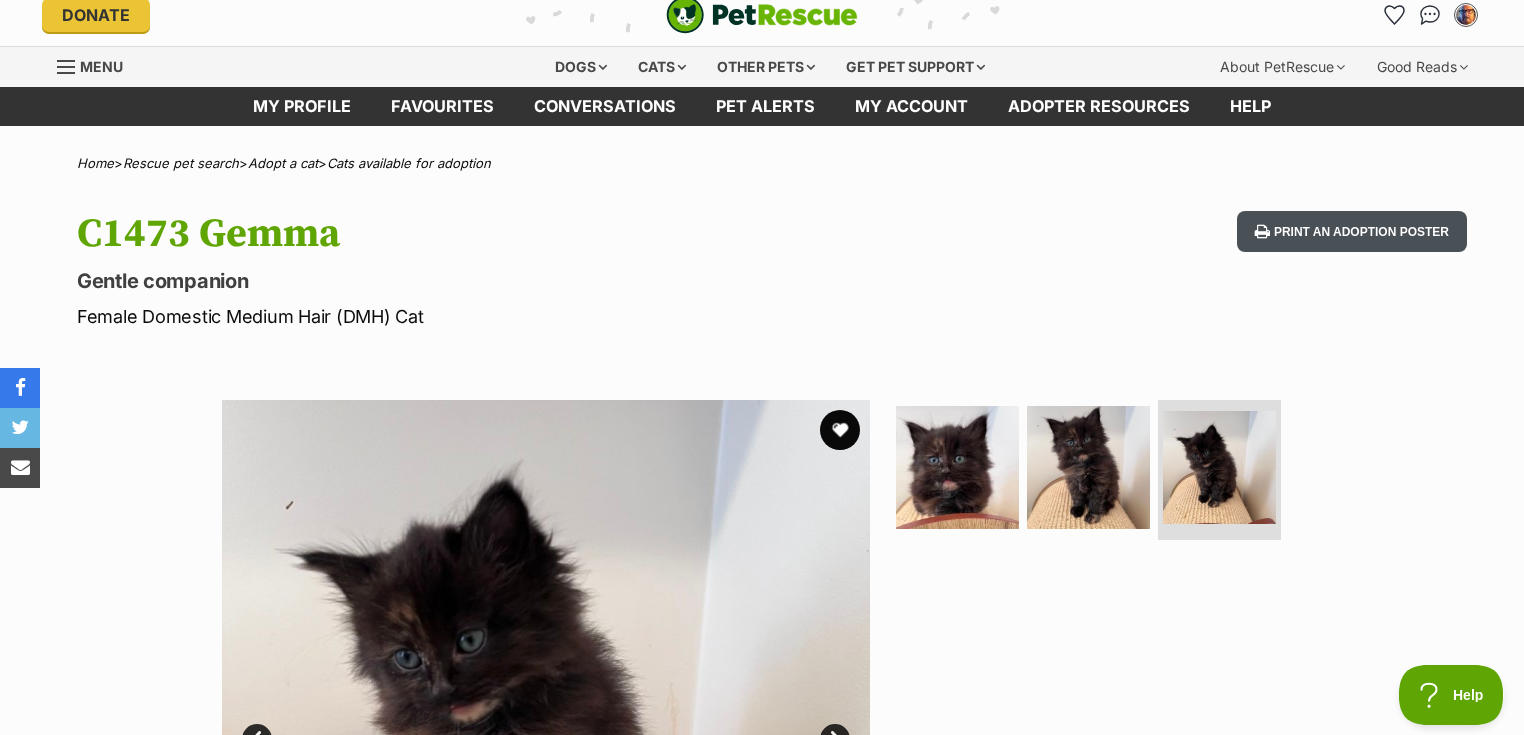 scroll, scrollTop: 0, scrollLeft: 0, axis: both 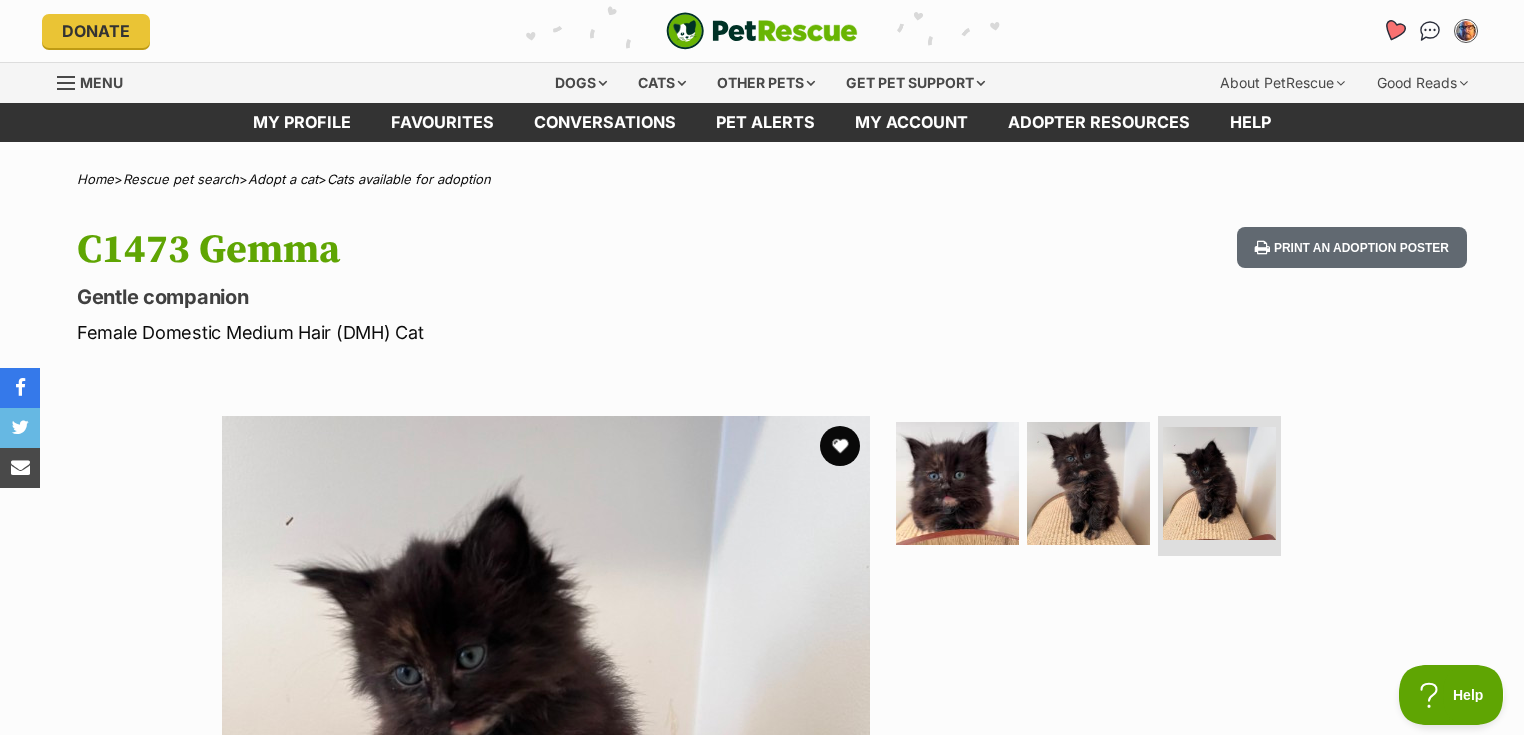 click 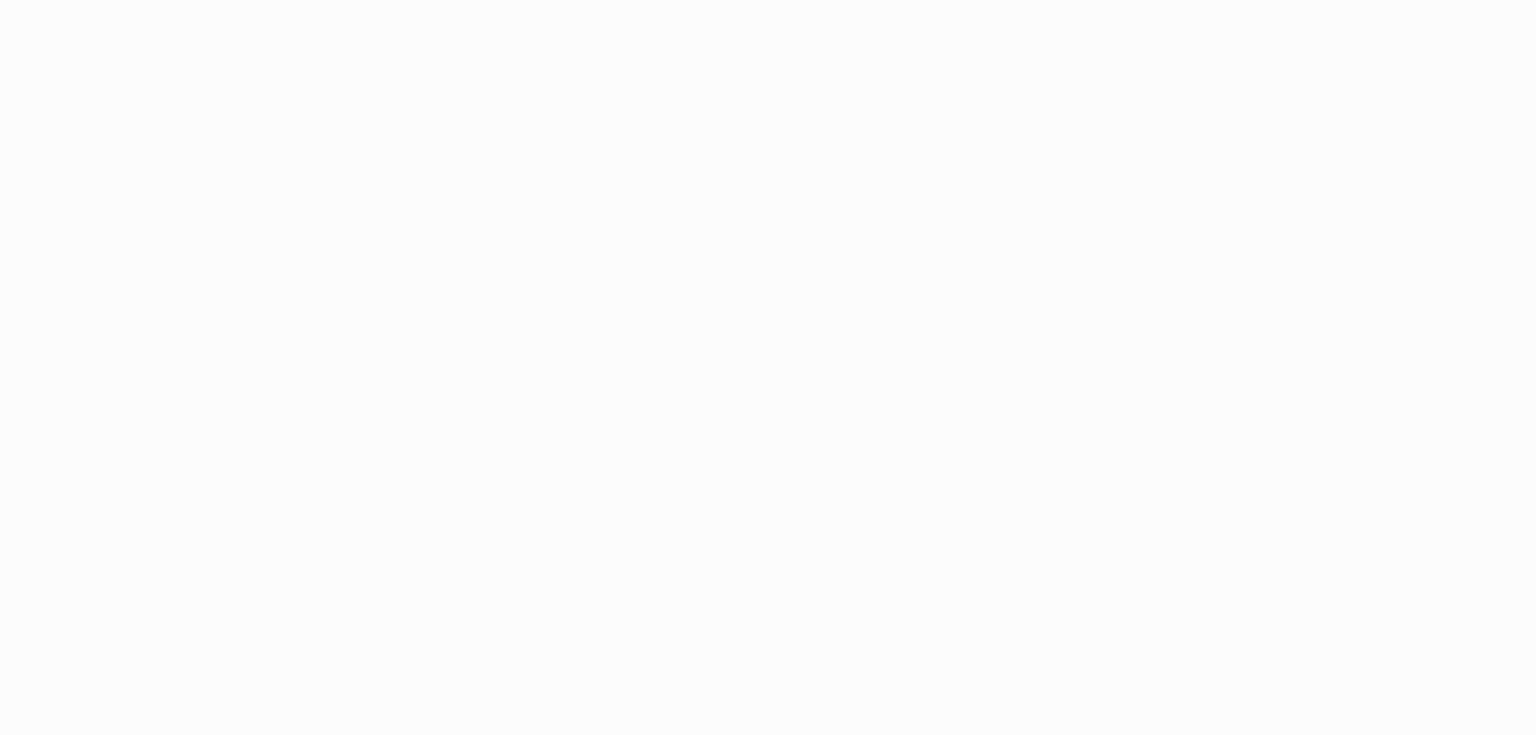 scroll, scrollTop: 0, scrollLeft: 0, axis: both 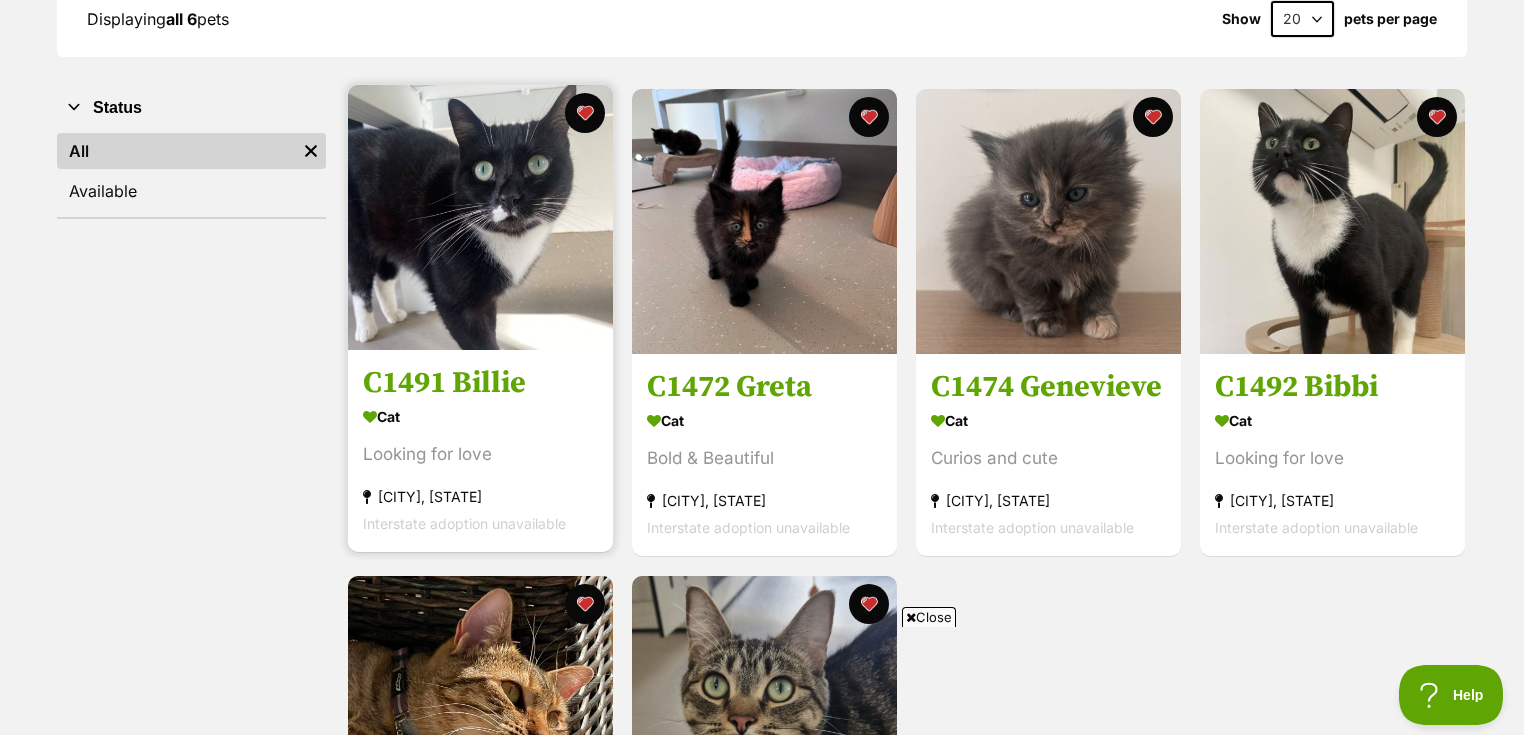 click on "C1491 Billie" at bounding box center (480, 384) 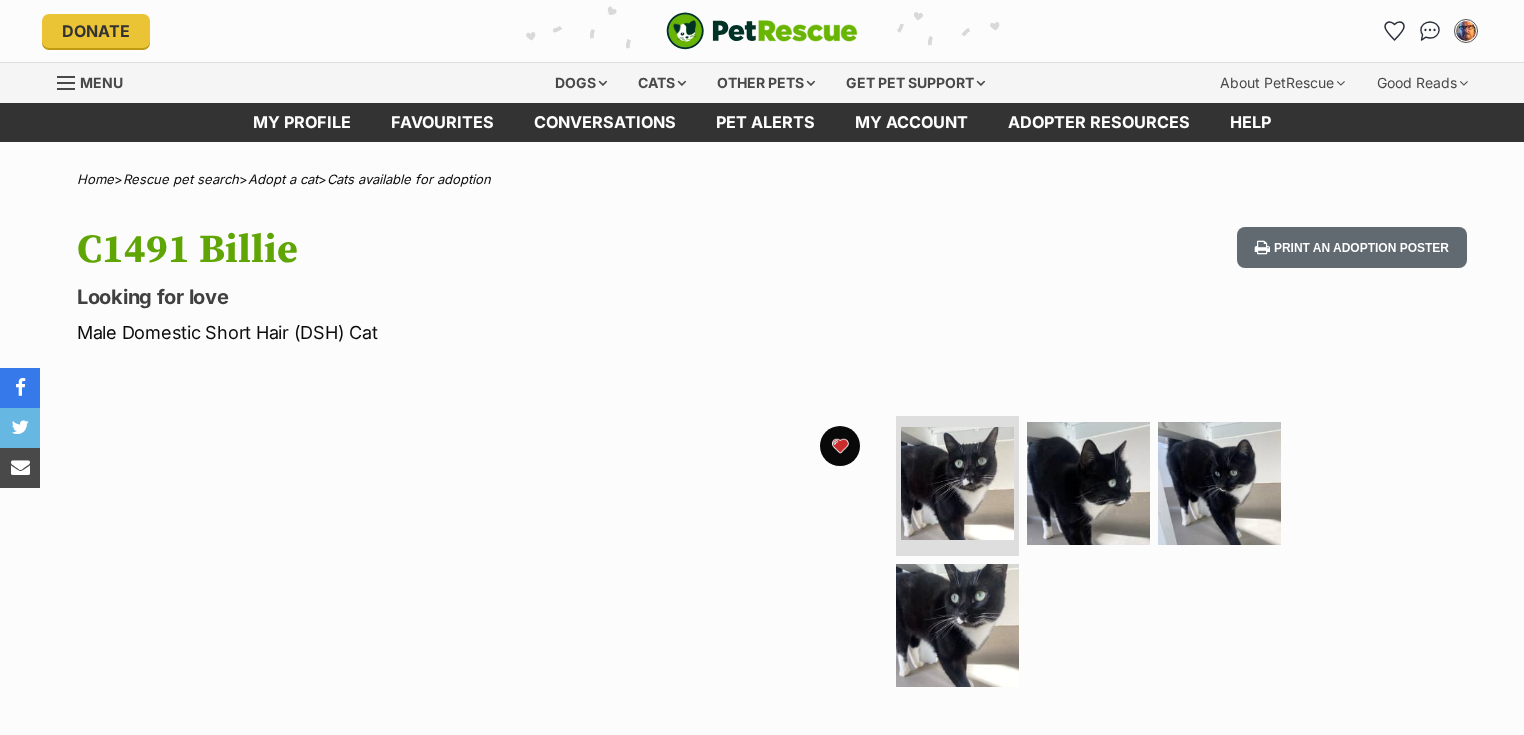scroll, scrollTop: 0, scrollLeft: 0, axis: both 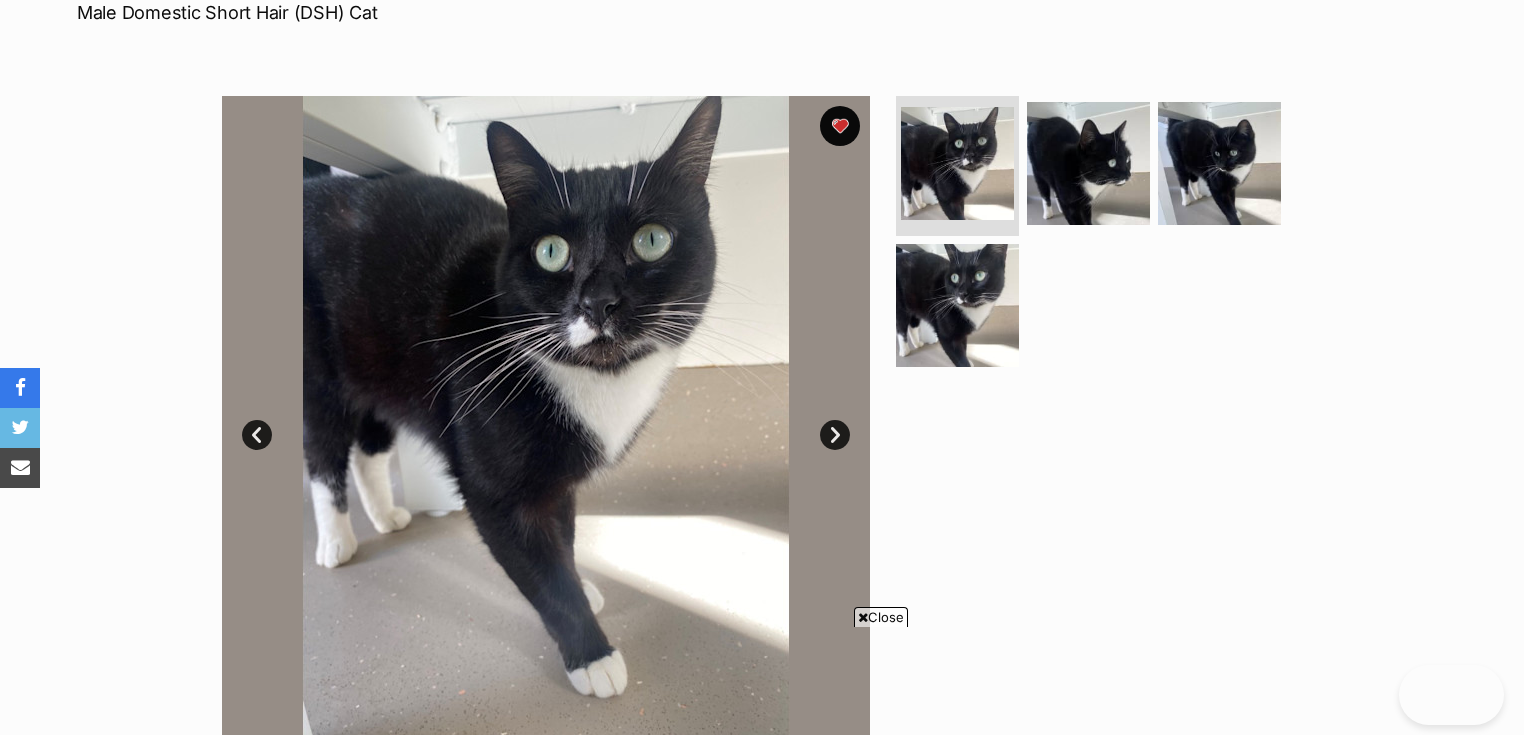 click on "Close" at bounding box center [881, 617] 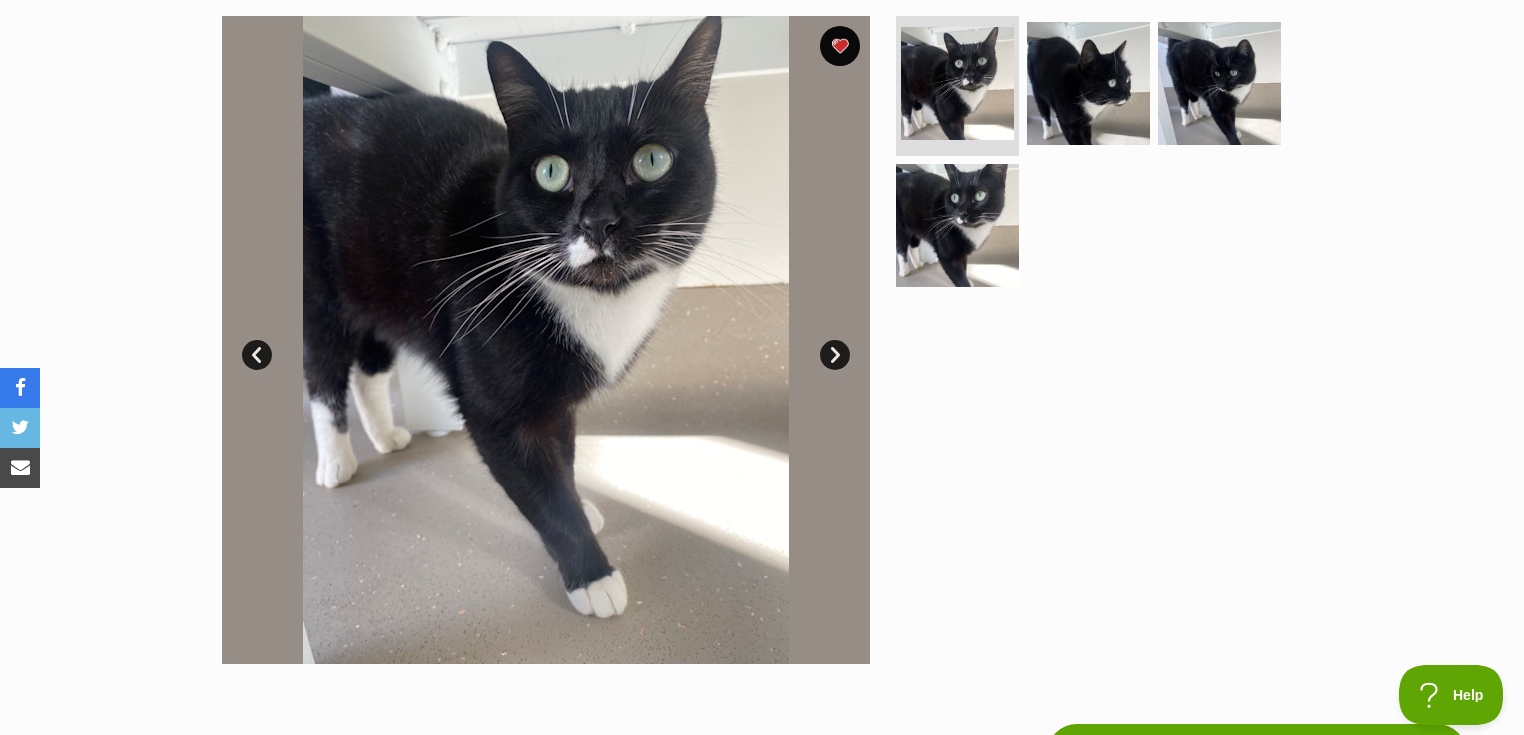 scroll, scrollTop: 0, scrollLeft: 0, axis: both 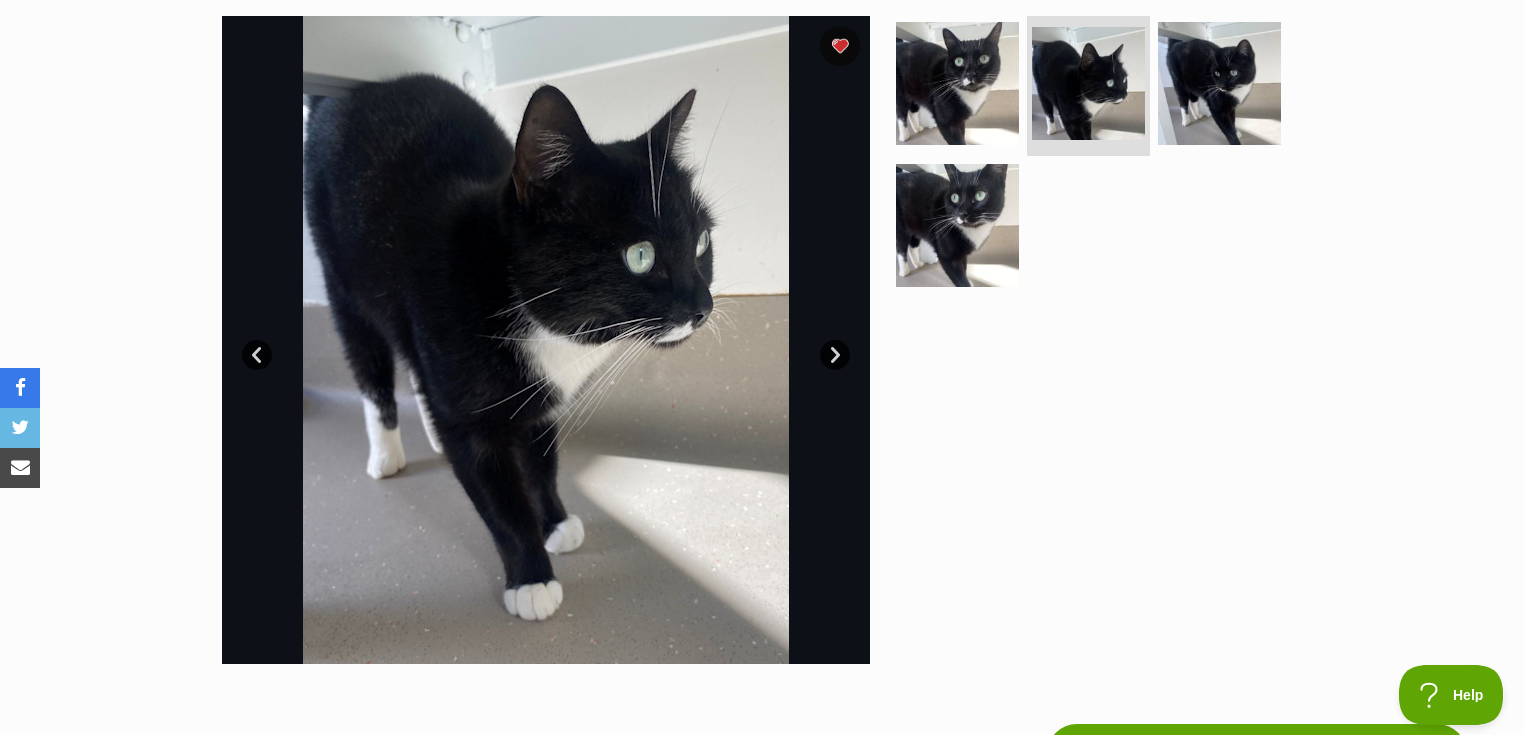 click on "Next" at bounding box center (835, 355) 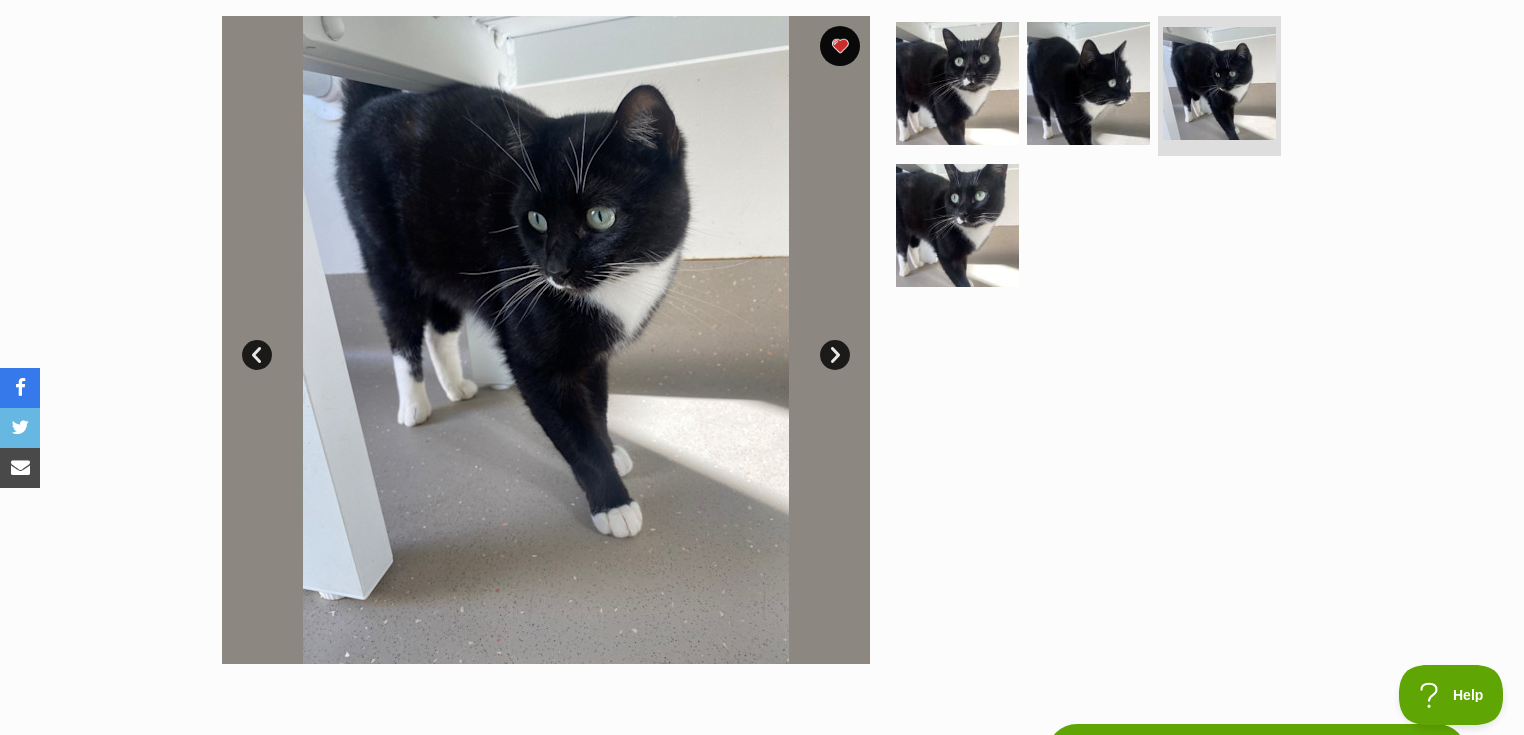 click on "Next" at bounding box center [835, 355] 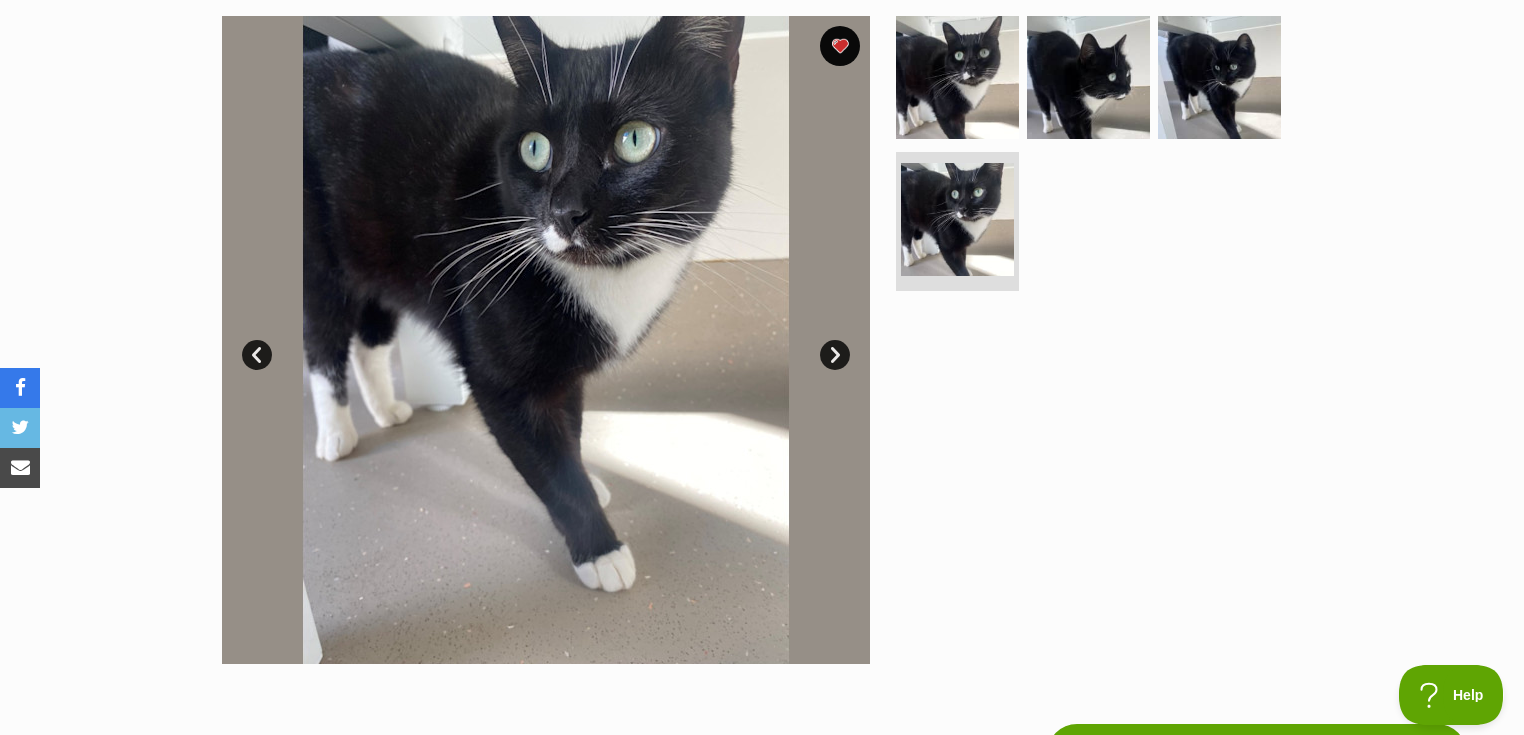 scroll, scrollTop: 0, scrollLeft: 0, axis: both 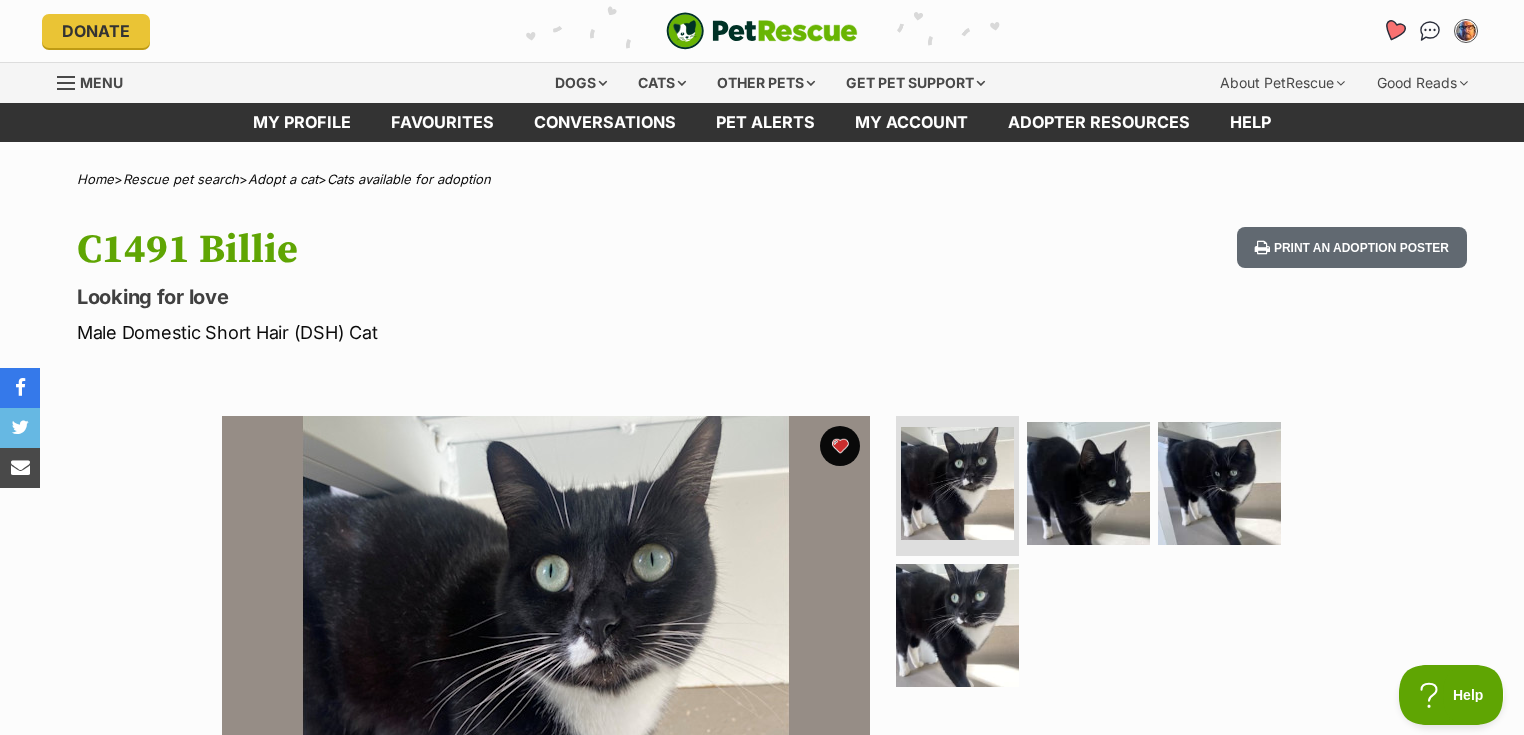 click 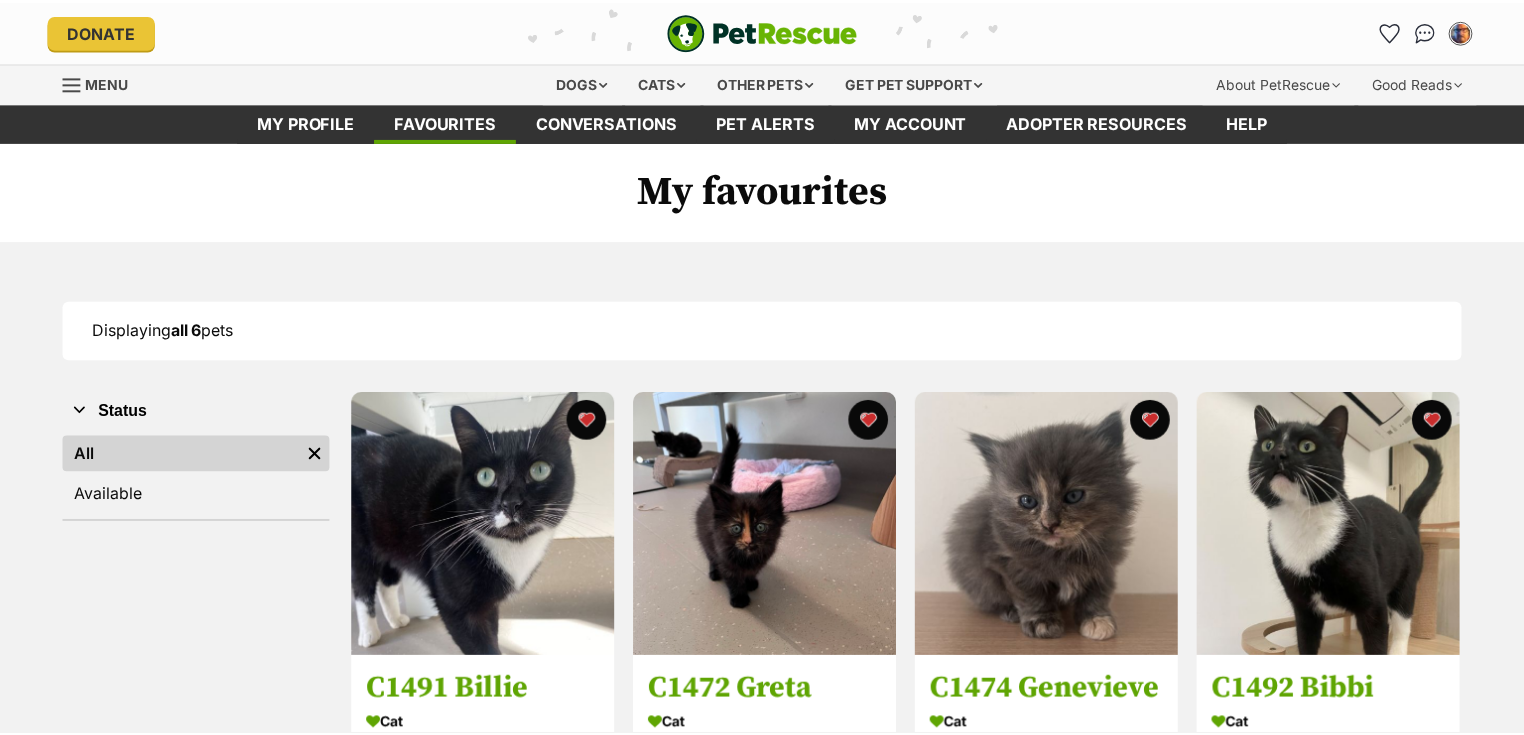 scroll, scrollTop: 0, scrollLeft: 0, axis: both 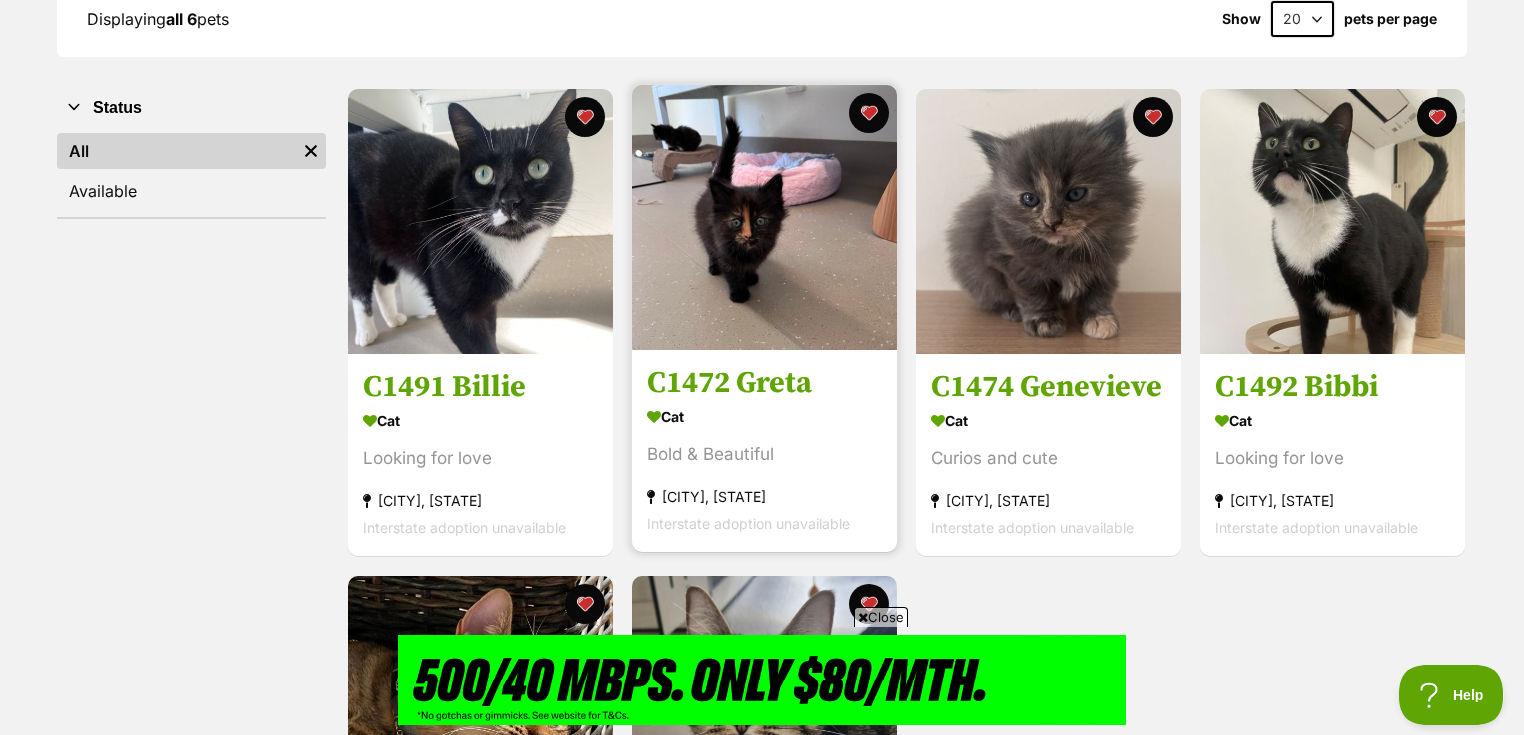 click on "C1472 Greta
Cat
Bold & Beautiful
Ballina, NSW
Interstate adoption unavailable" at bounding box center [764, 451] 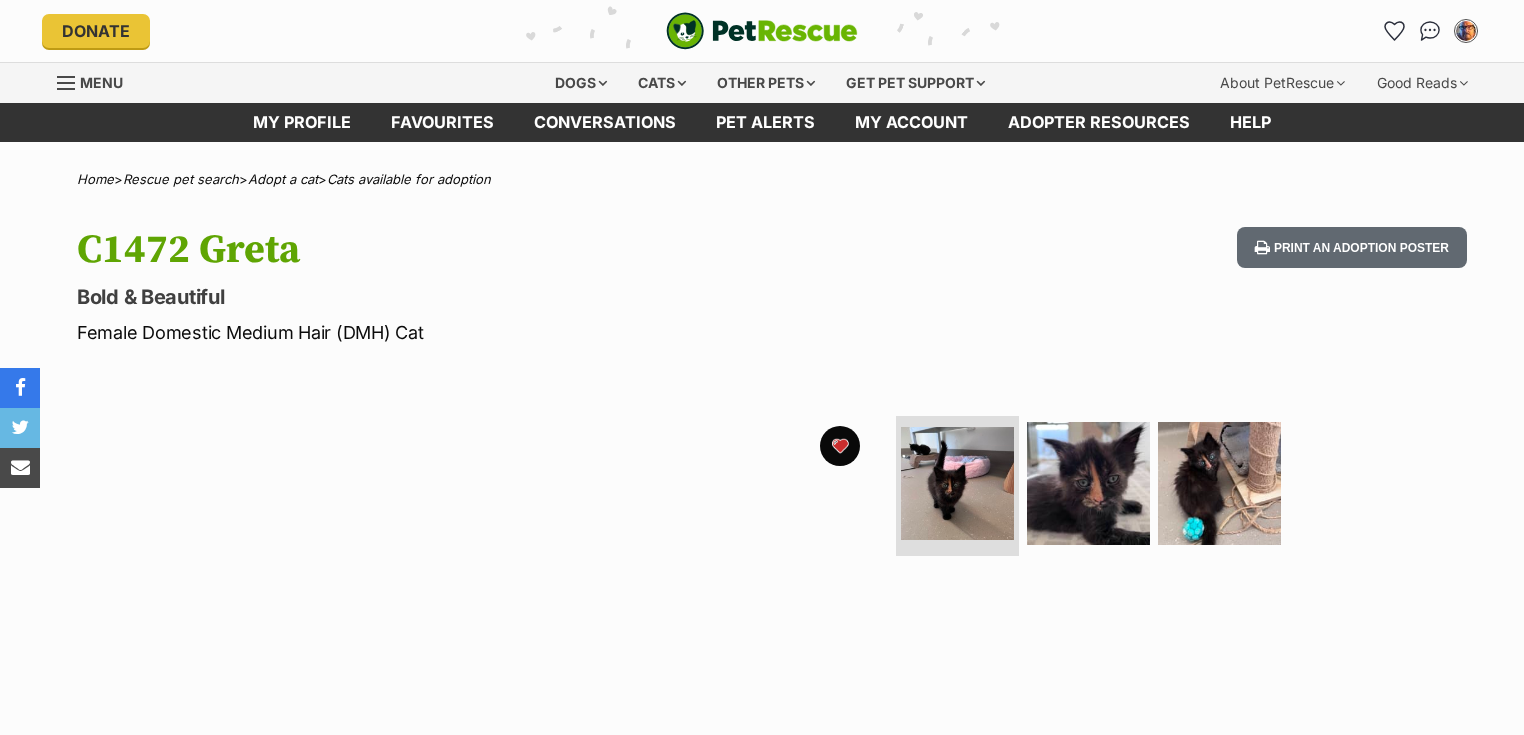 scroll, scrollTop: 0, scrollLeft: 0, axis: both 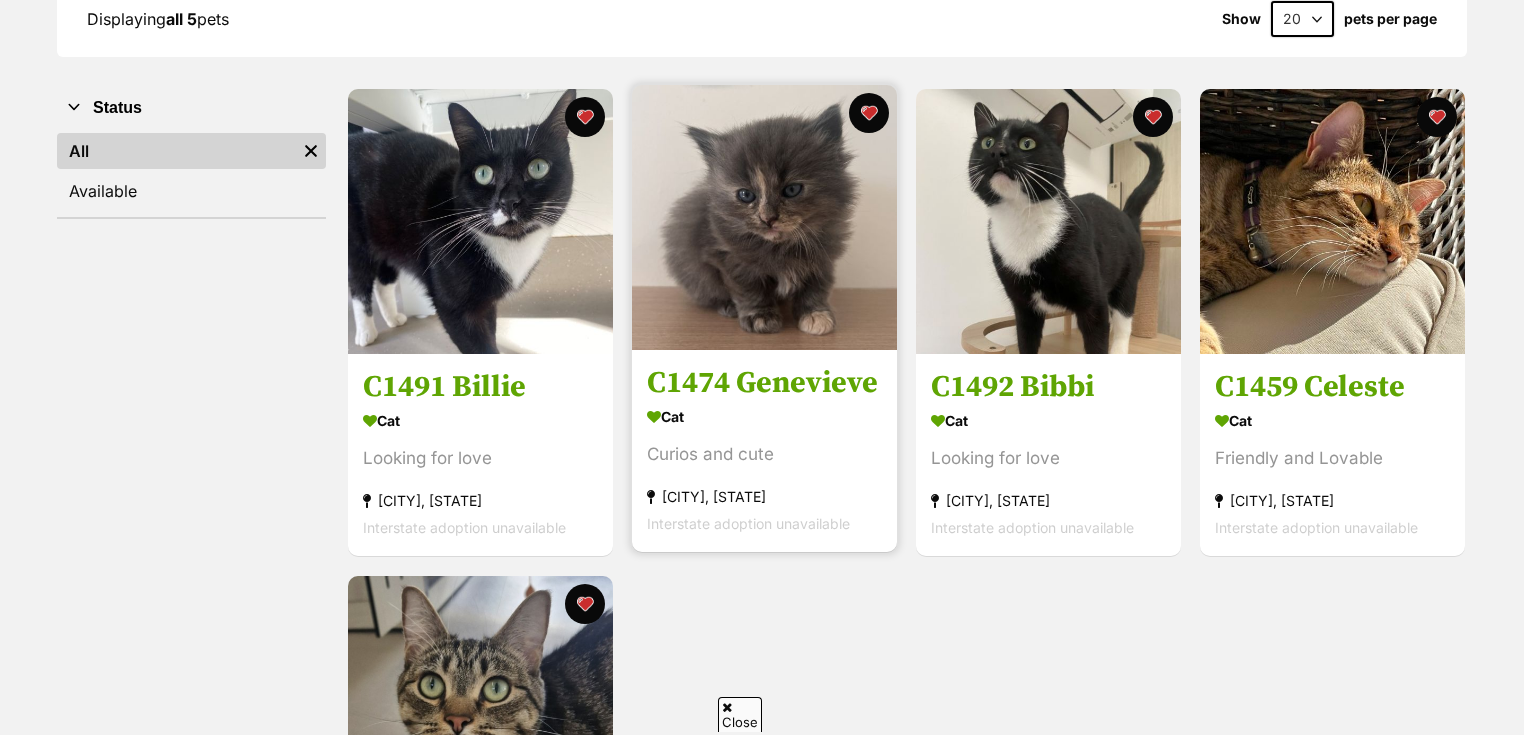 click on "C1474 Genevieve" at bounding box center (764, 384) 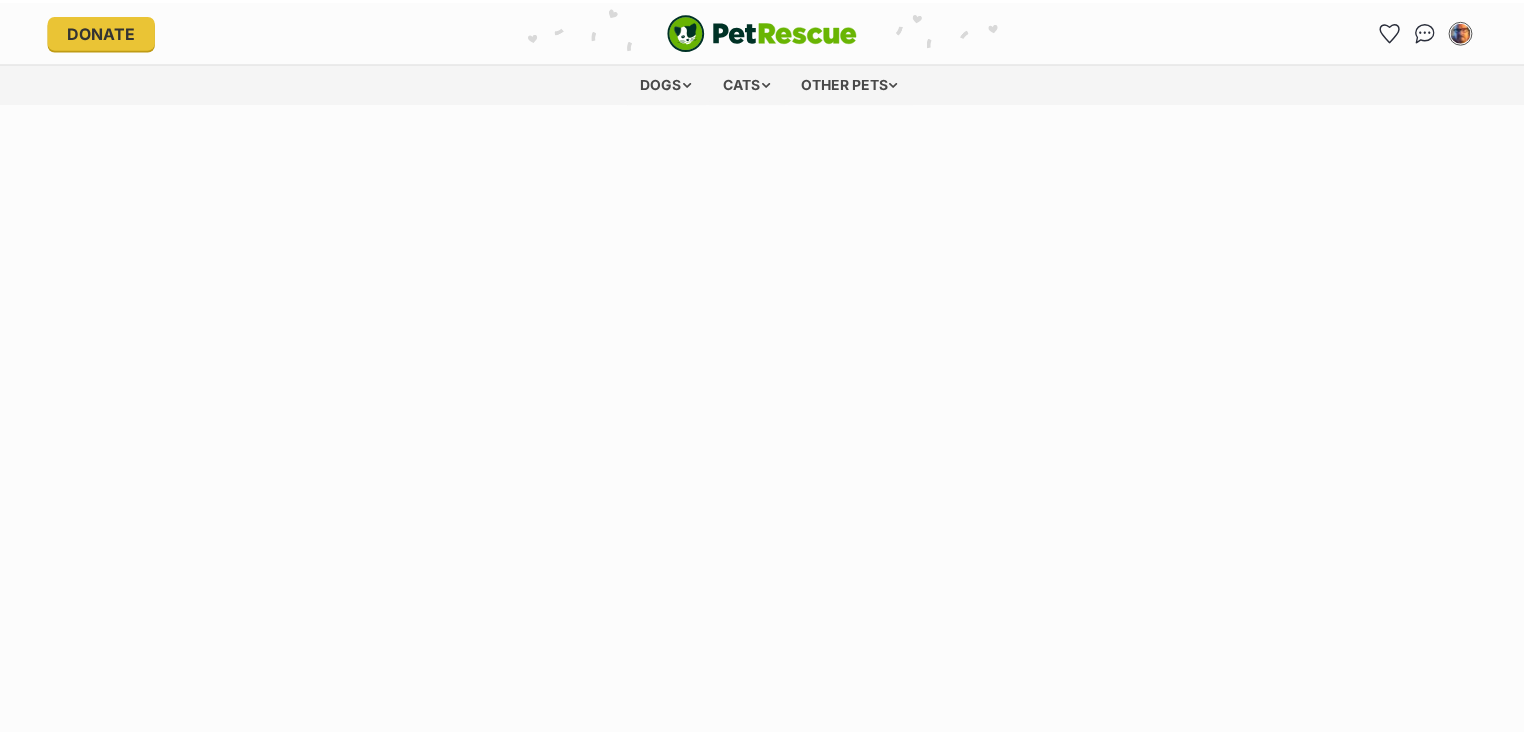 scroll, scrollTop: 0, scrollLeft: 0, axis: both 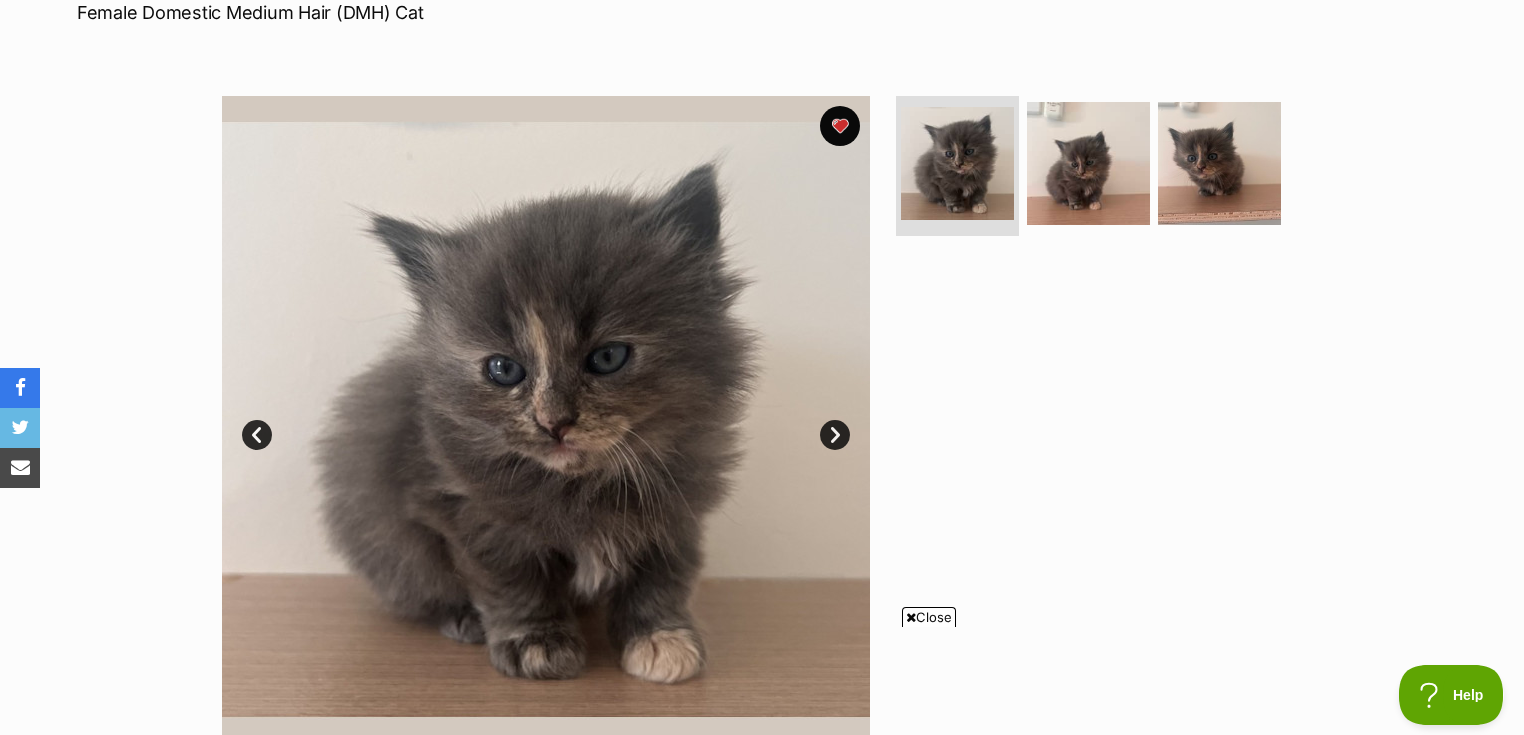click on "Close" at bounding box center [929, 617] 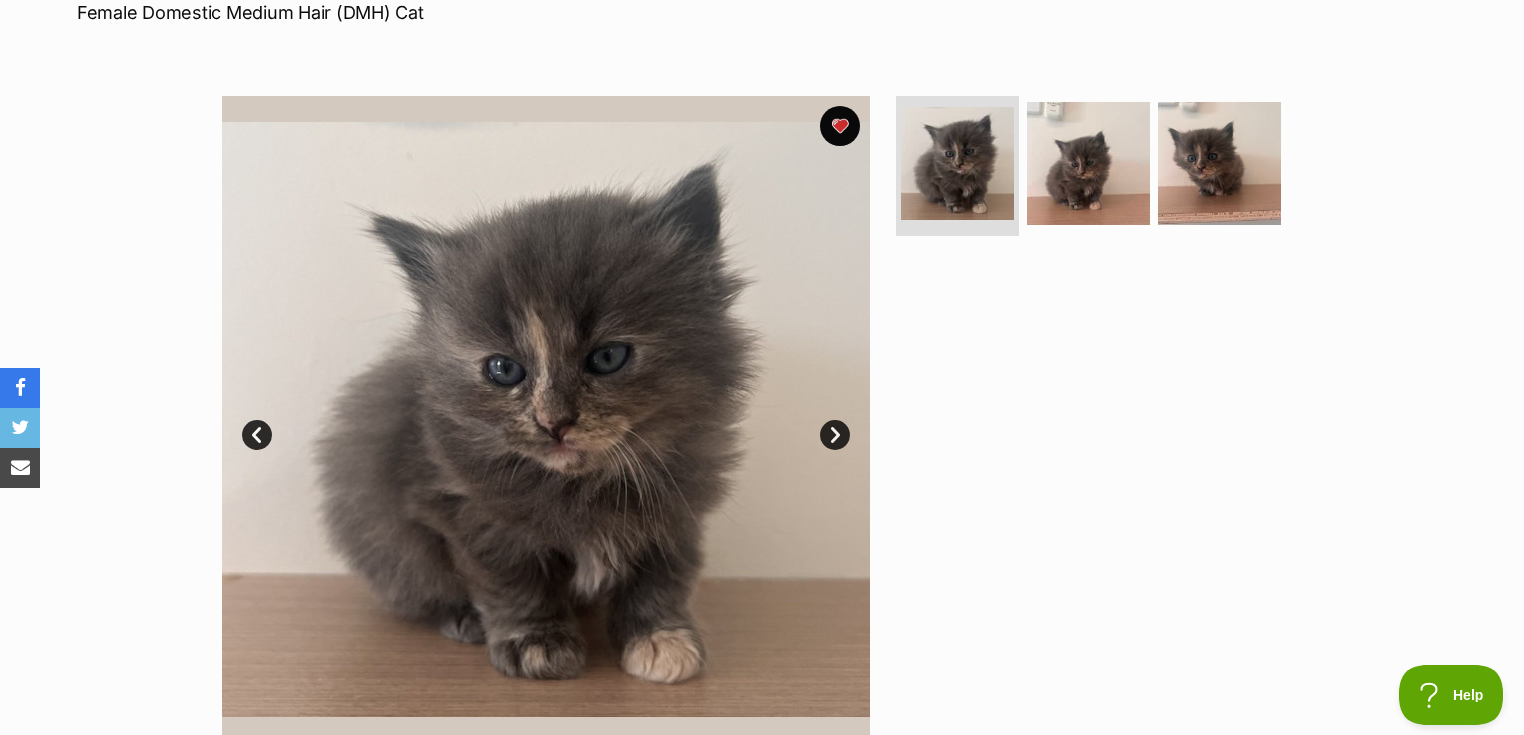 click on "Next" at bounding box center (835, 435) 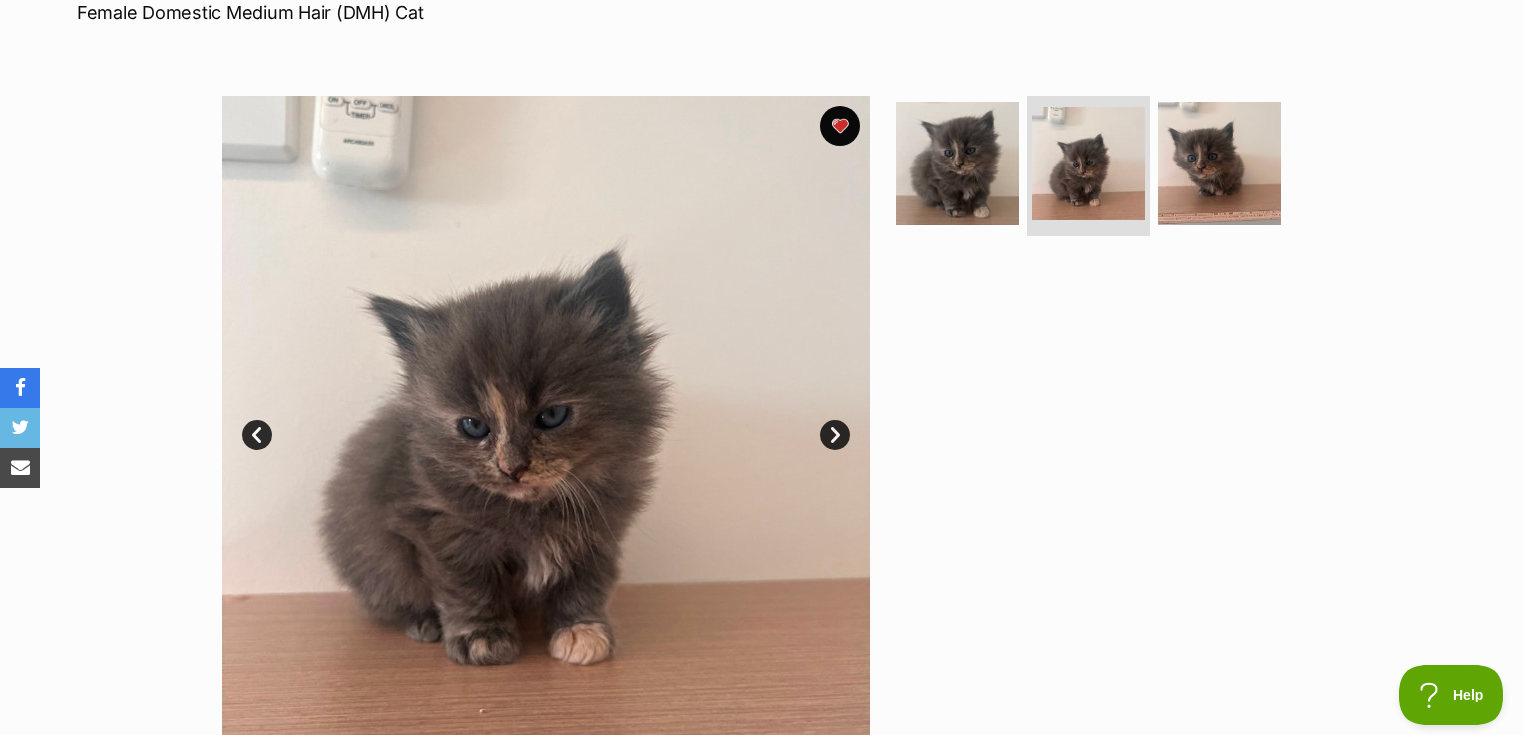 click on "Next" at bounding box center (835, 435) 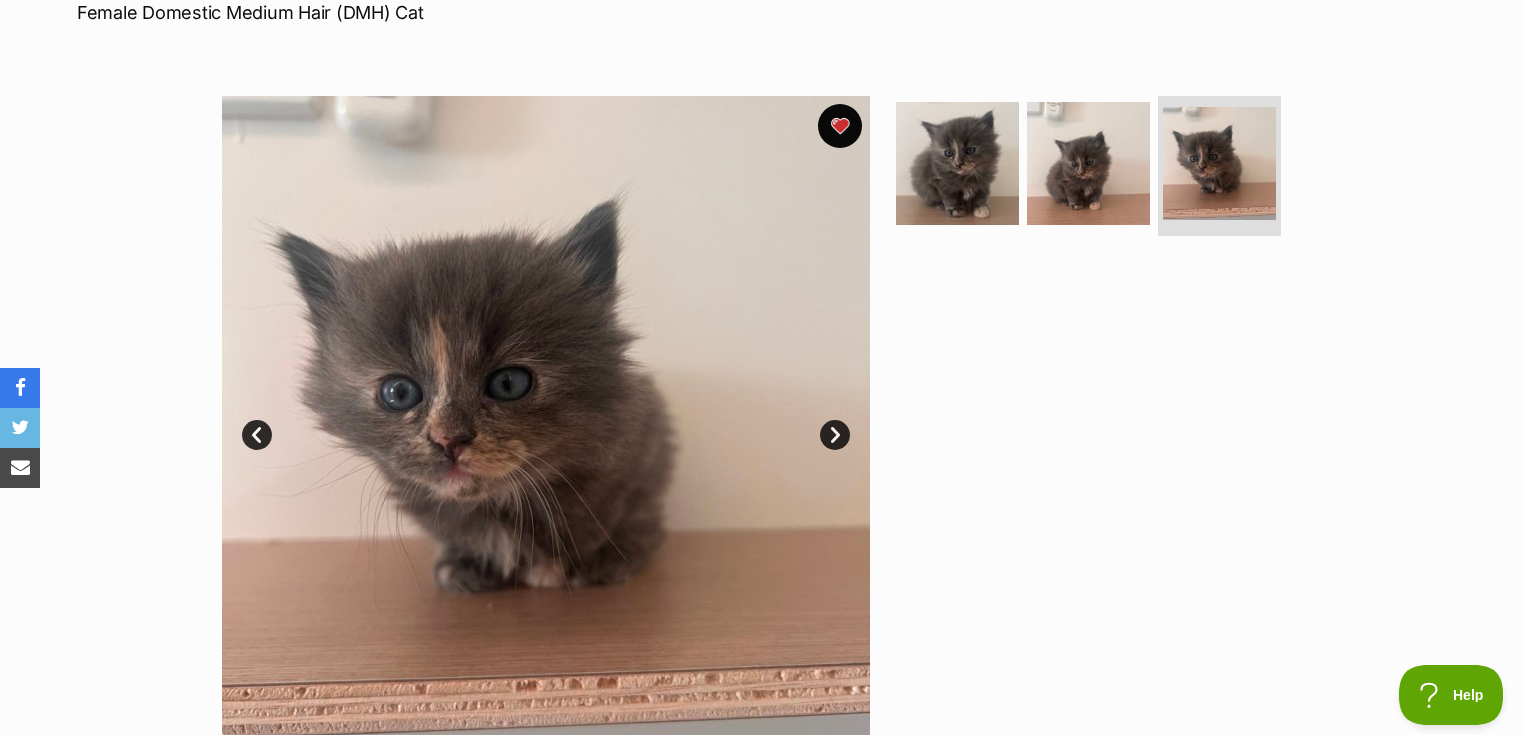 click at bounding box center (840, 126) 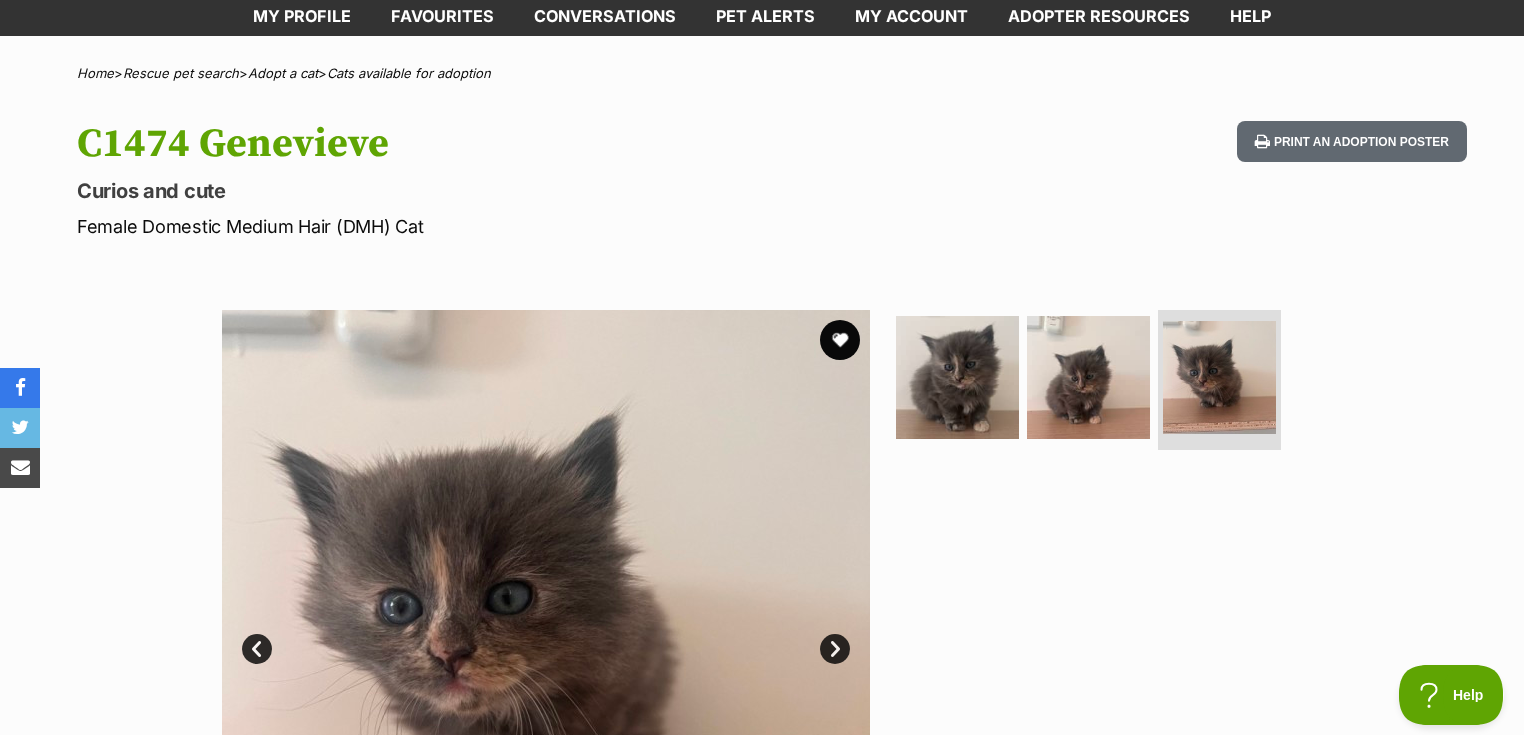 scroll, scrollTop: 0, scrollLeft: 0, axis: both 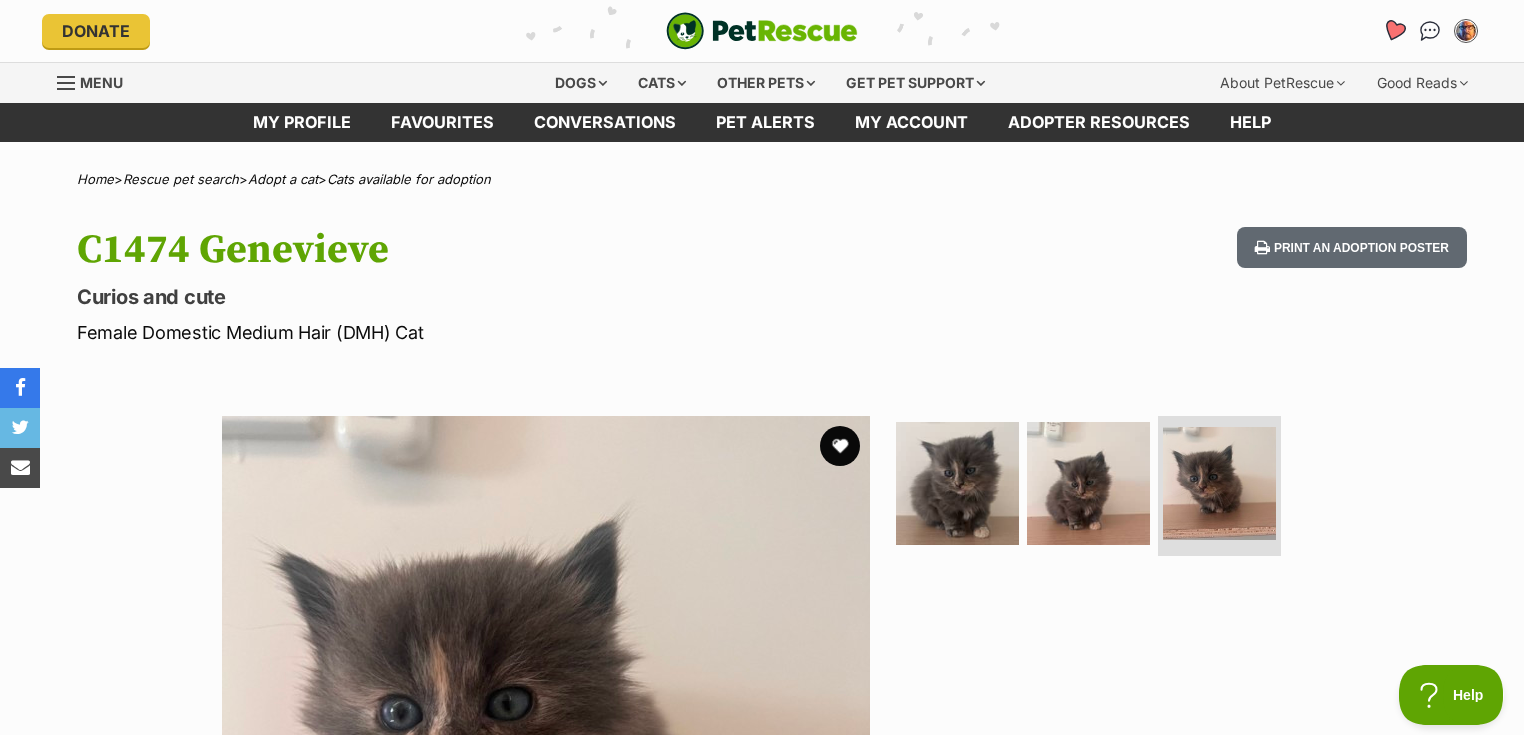 click 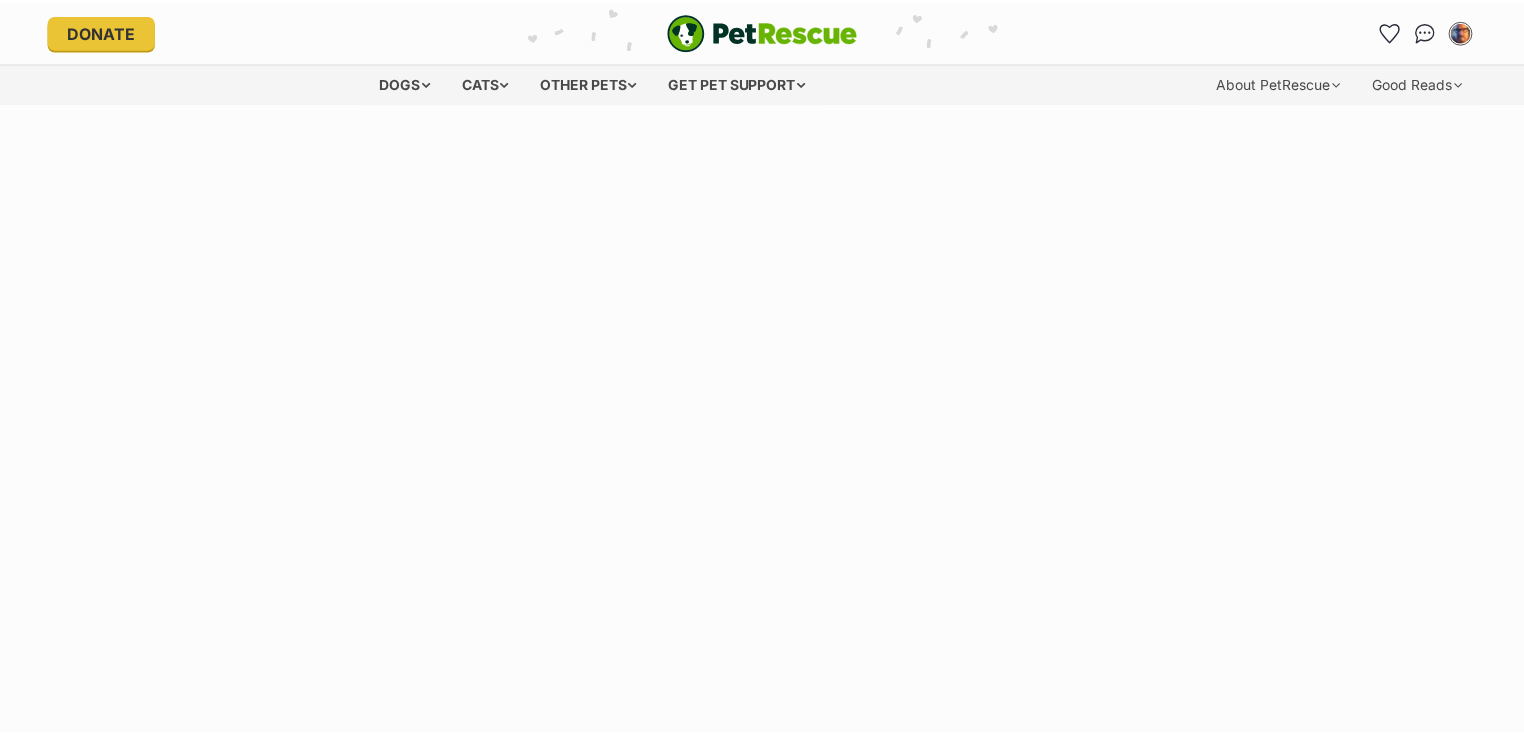 scroll, scrollTop: 0, scrollLeft: 0, axis: both 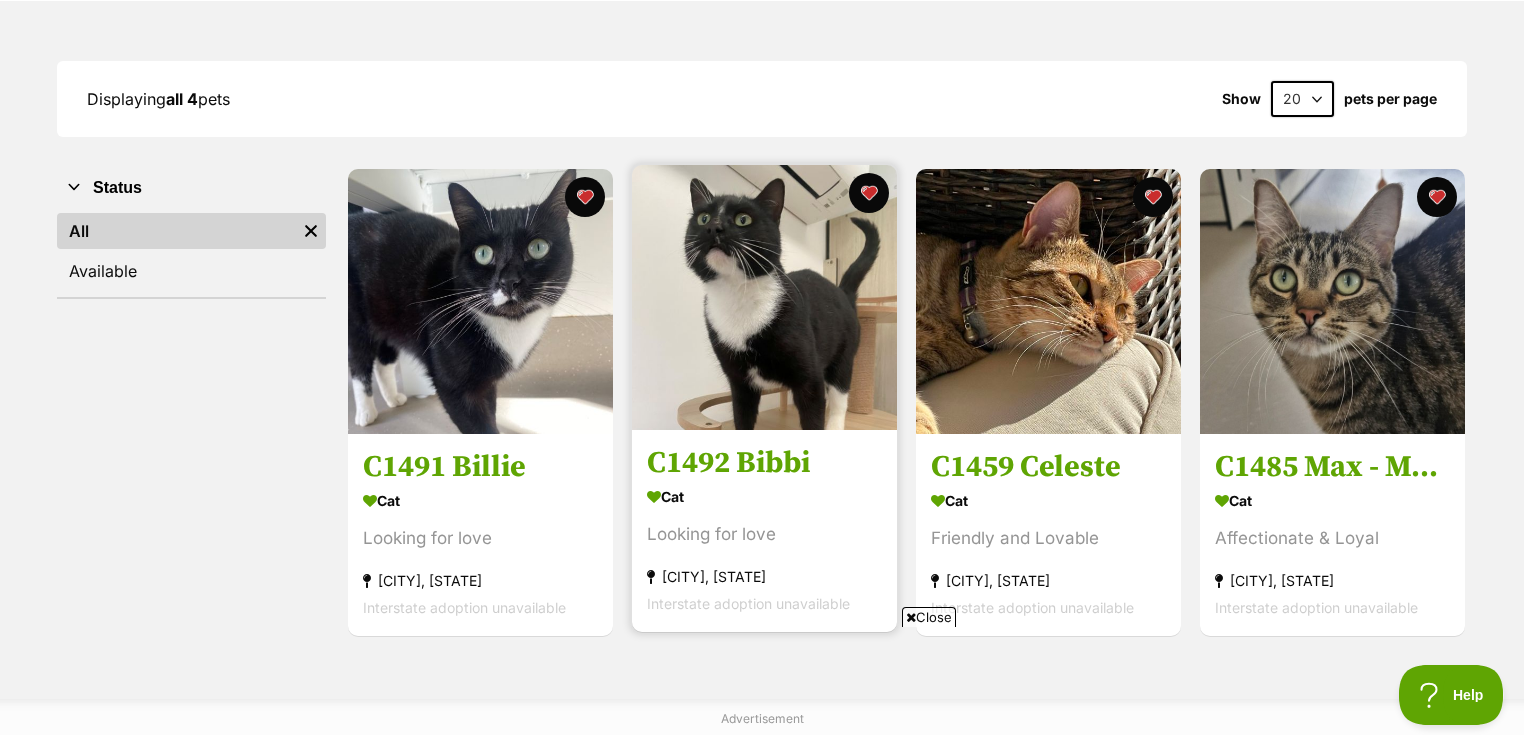 click on "C1492 Bibbi" at bounding box center (764, 464) 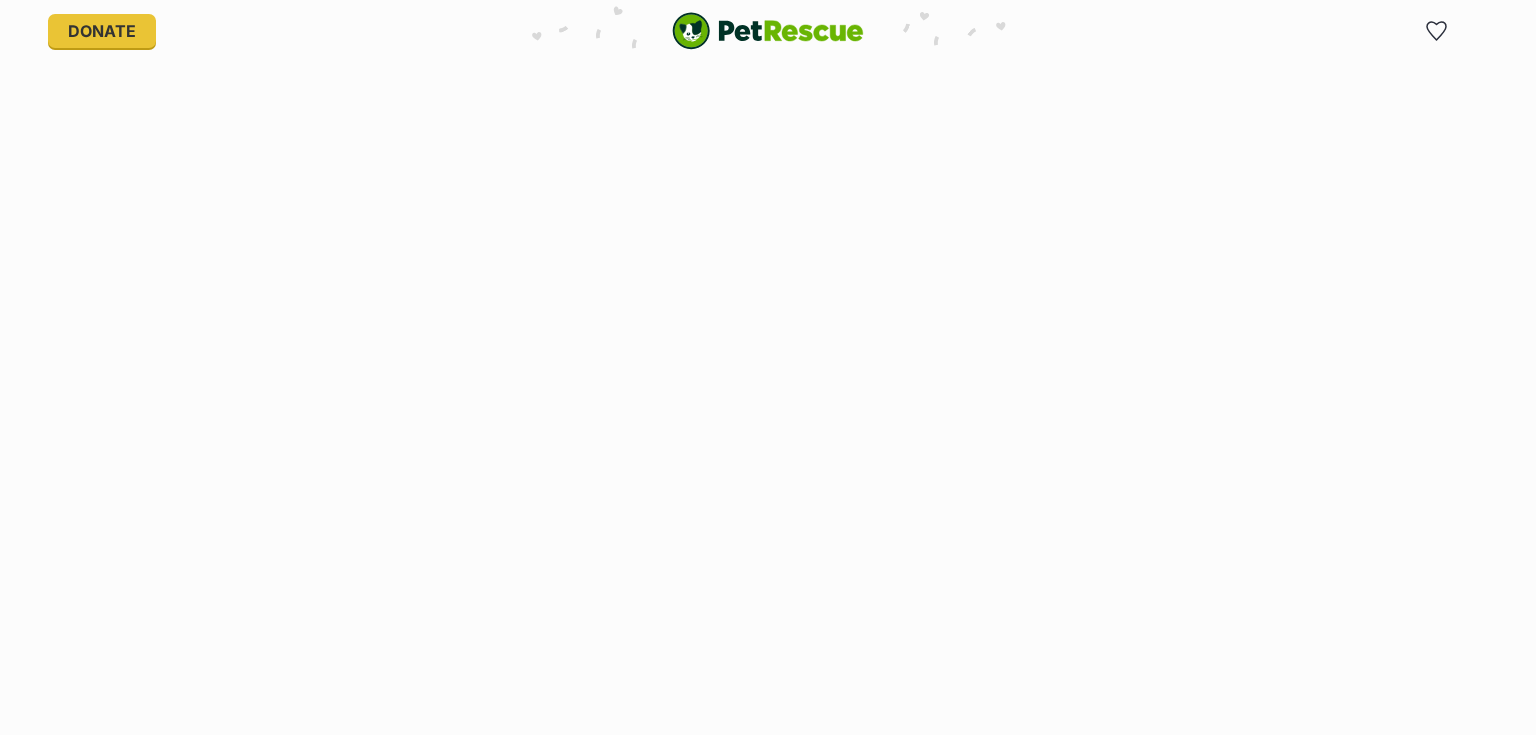scroll, scrollTop: 0, scrollLeft: 0, axis: both 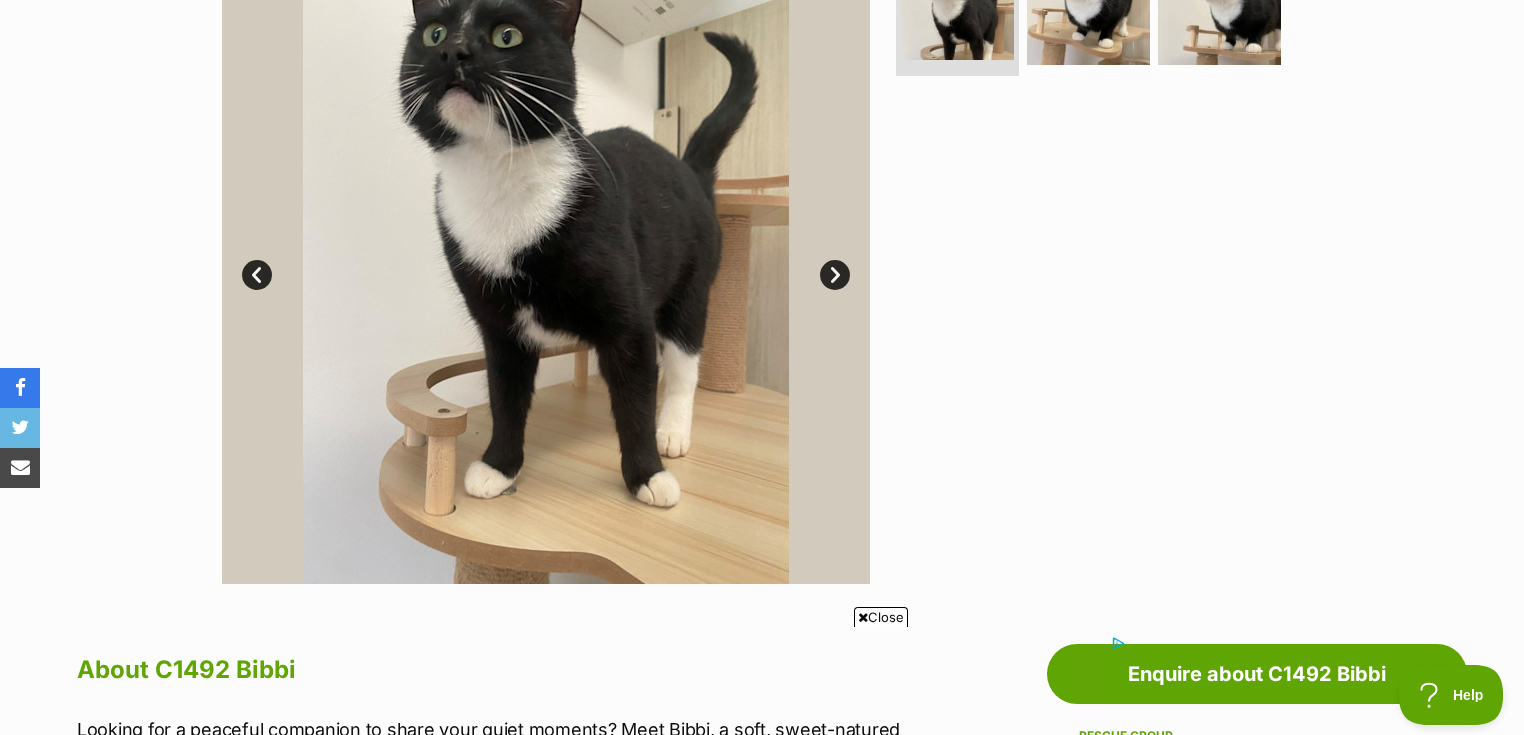 click on "Close" at bounding box center (881, 617) 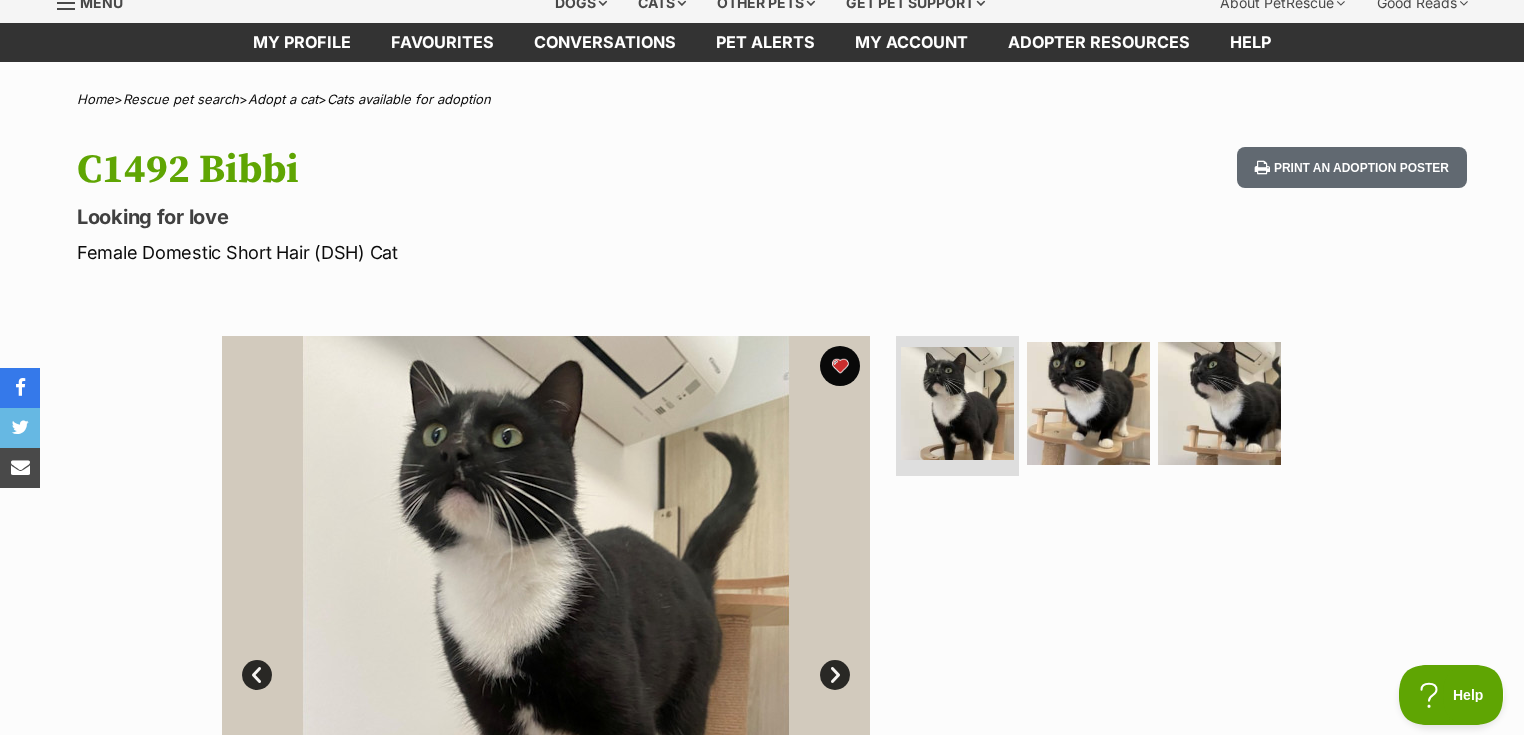 scroll, scrollTop: 0, scrollLeft: 0, axis: both 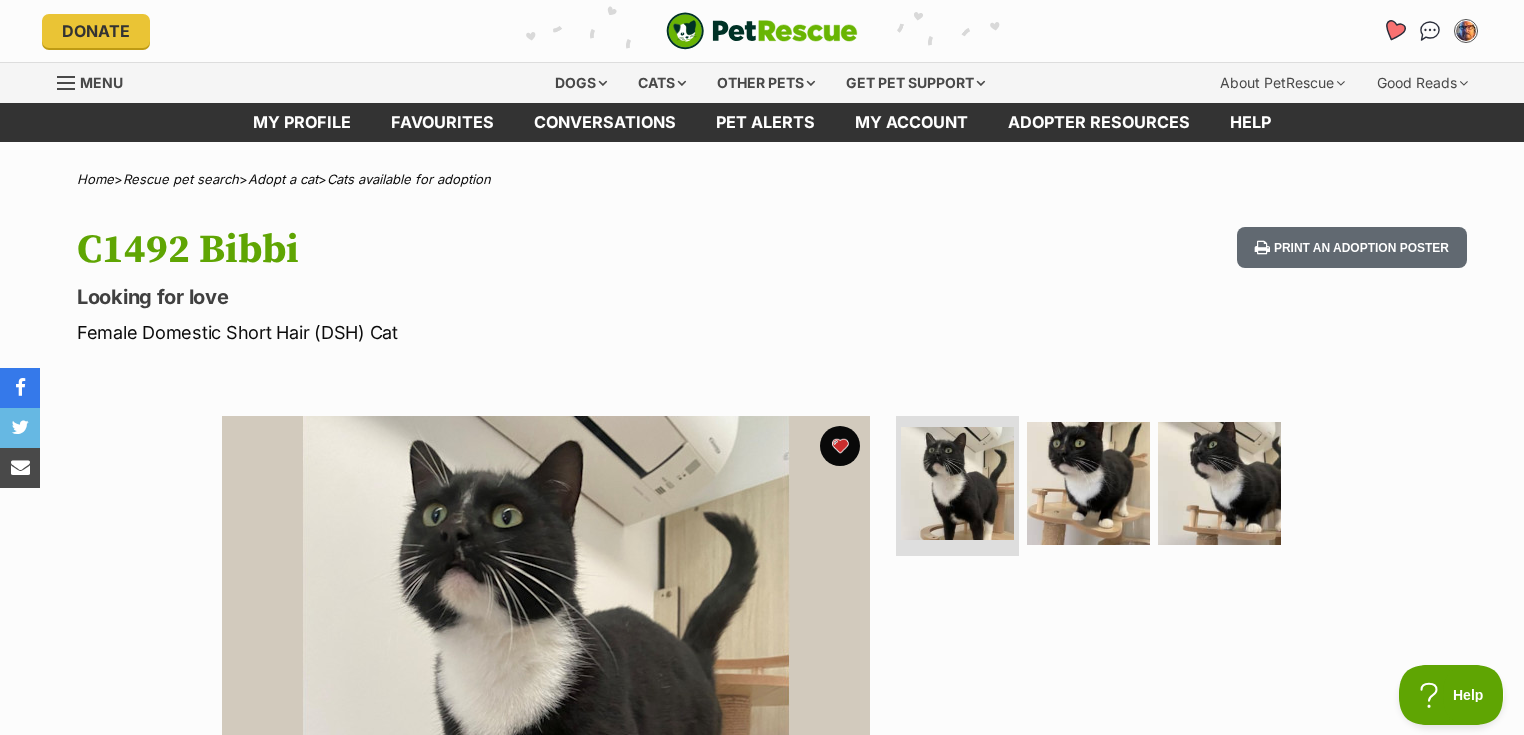 click 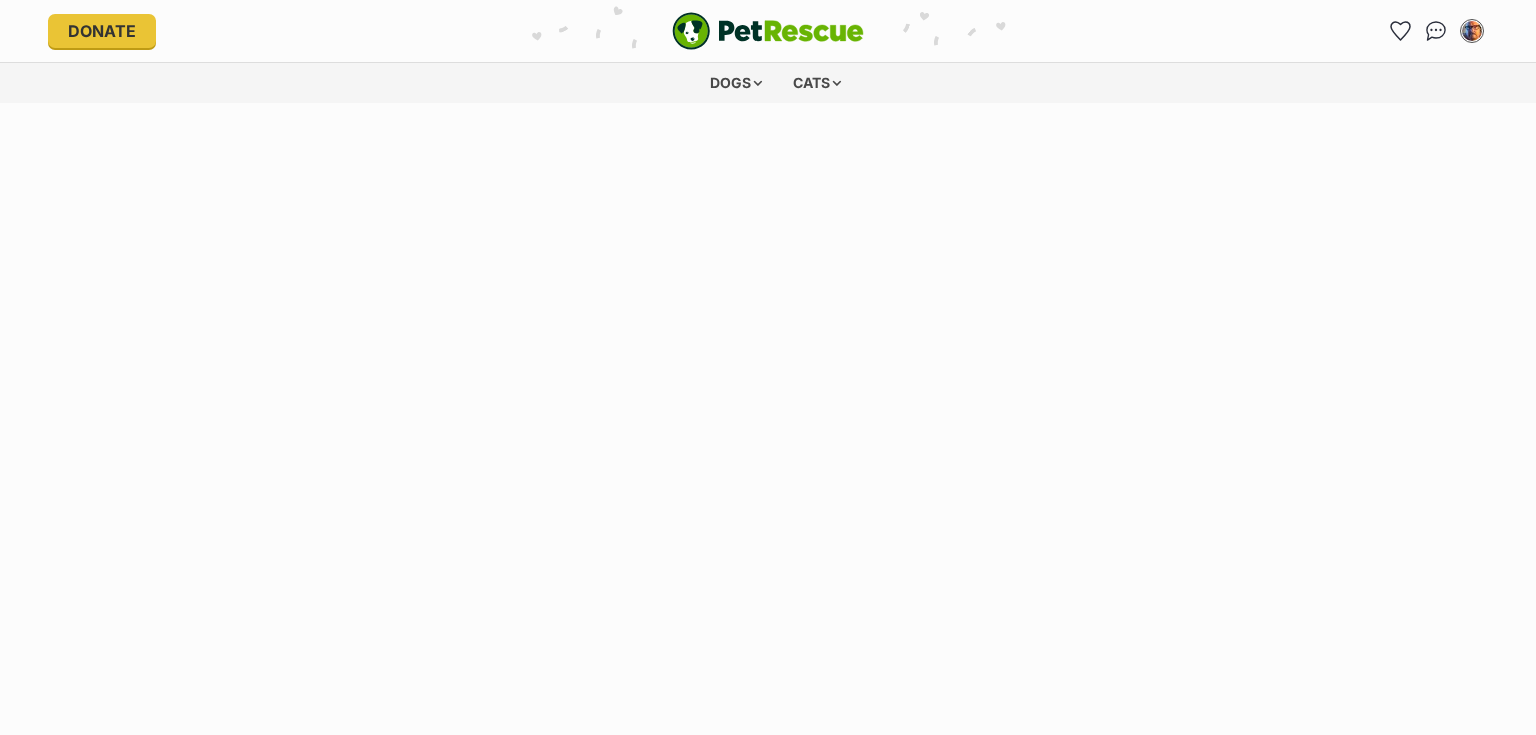 scroll, scrollTop: 0, scrollLeft: 0, axis: both 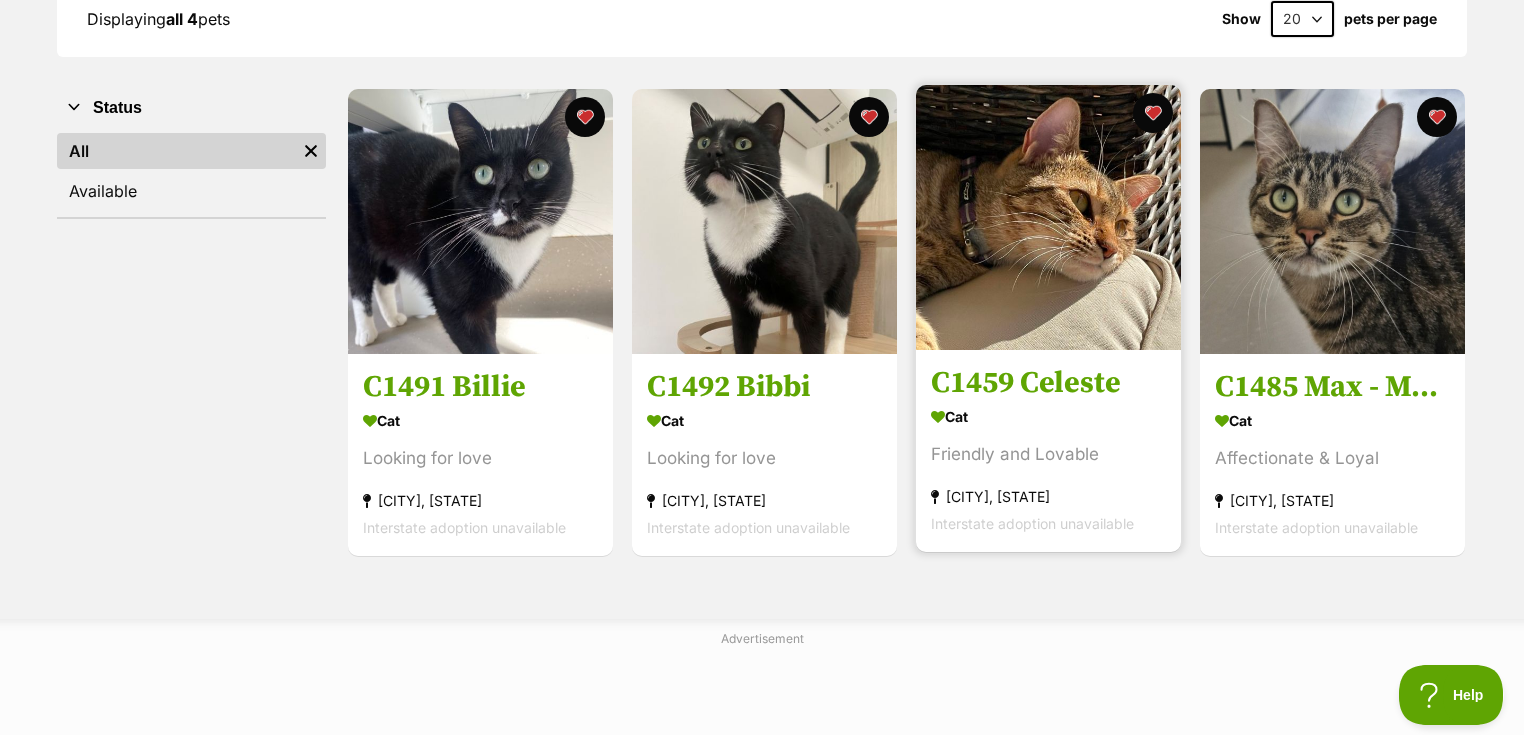 click on "C1459 Celeste" at bounding box center [1048, 384] 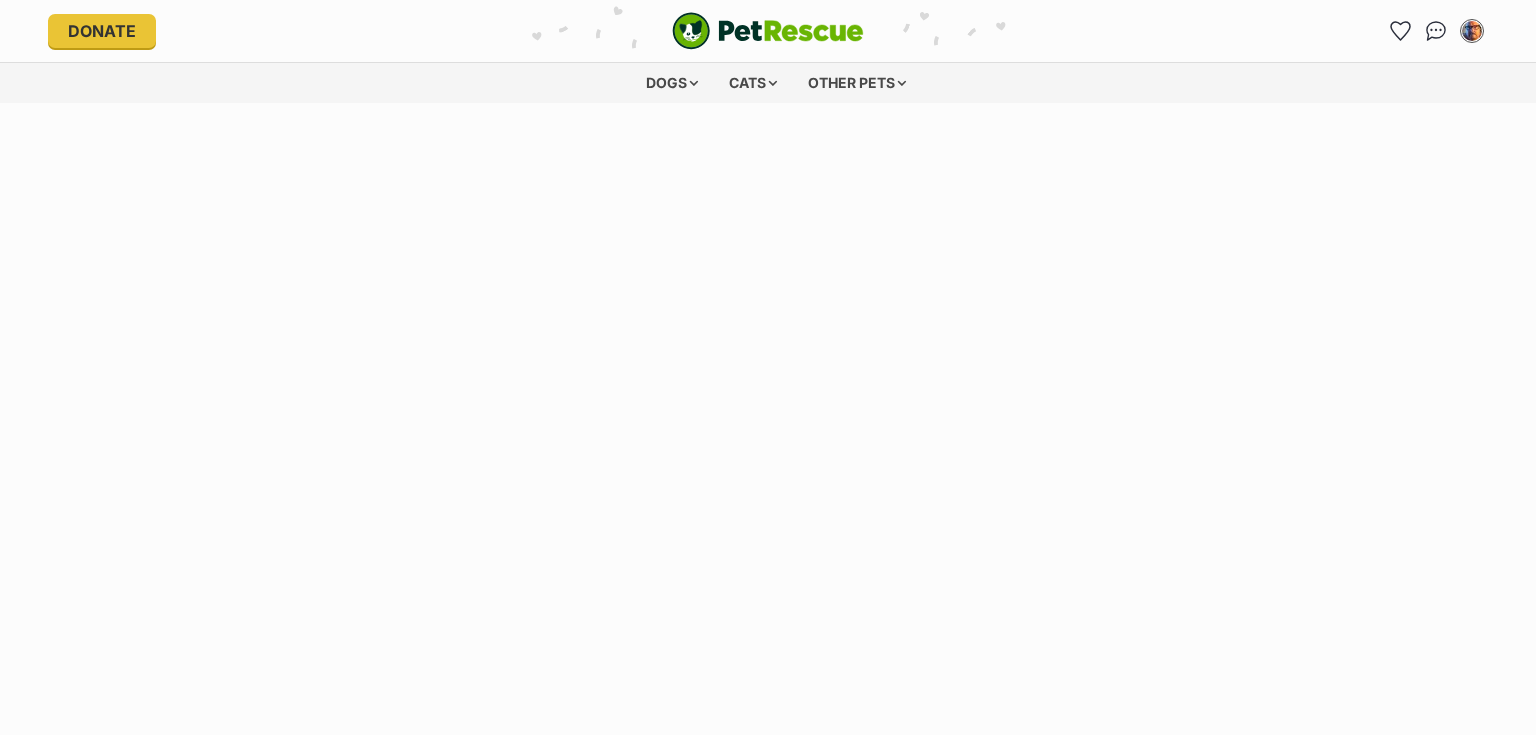 scroll, scrollTop: 0, scrollLeft: 0, axis: both 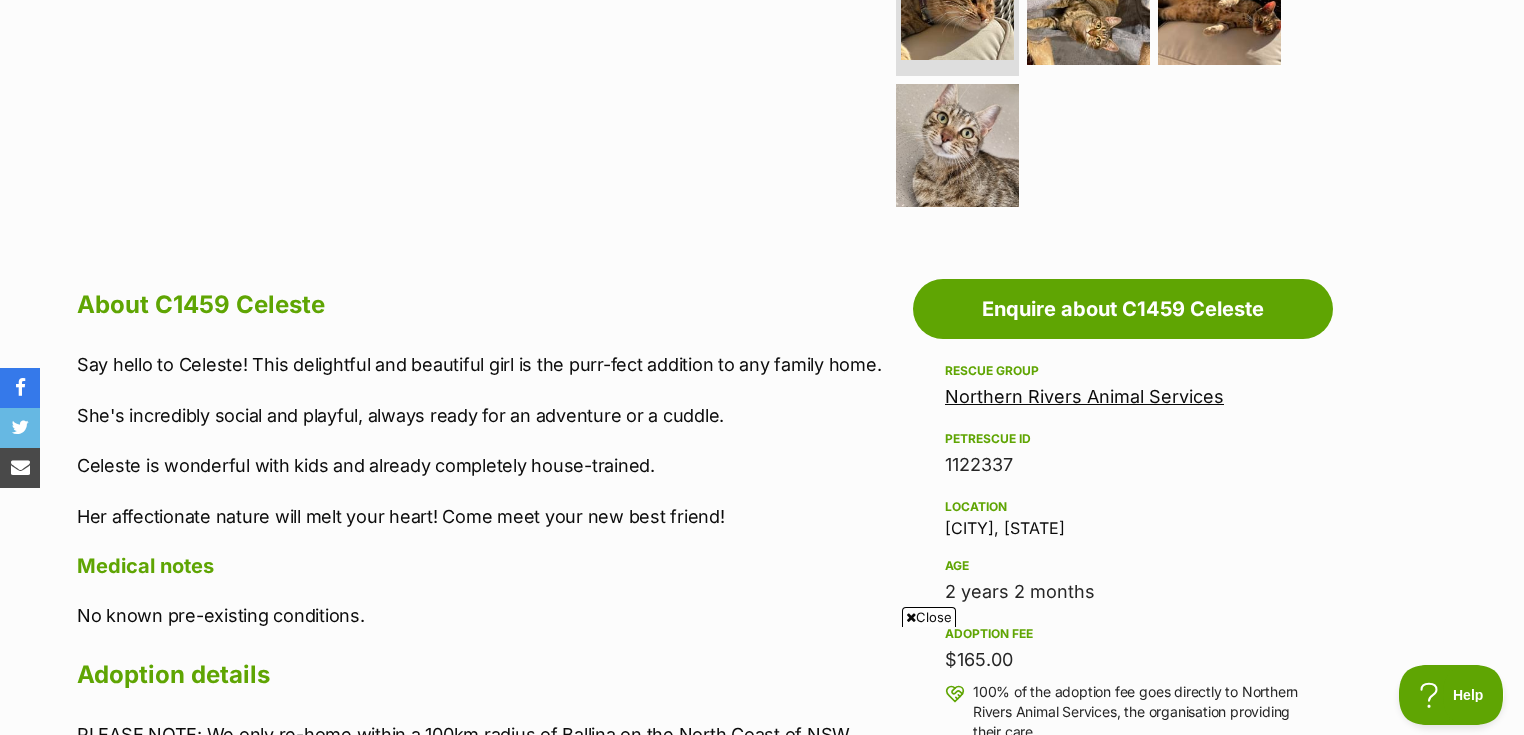 click on "Close" at bounding box center (929, 617) 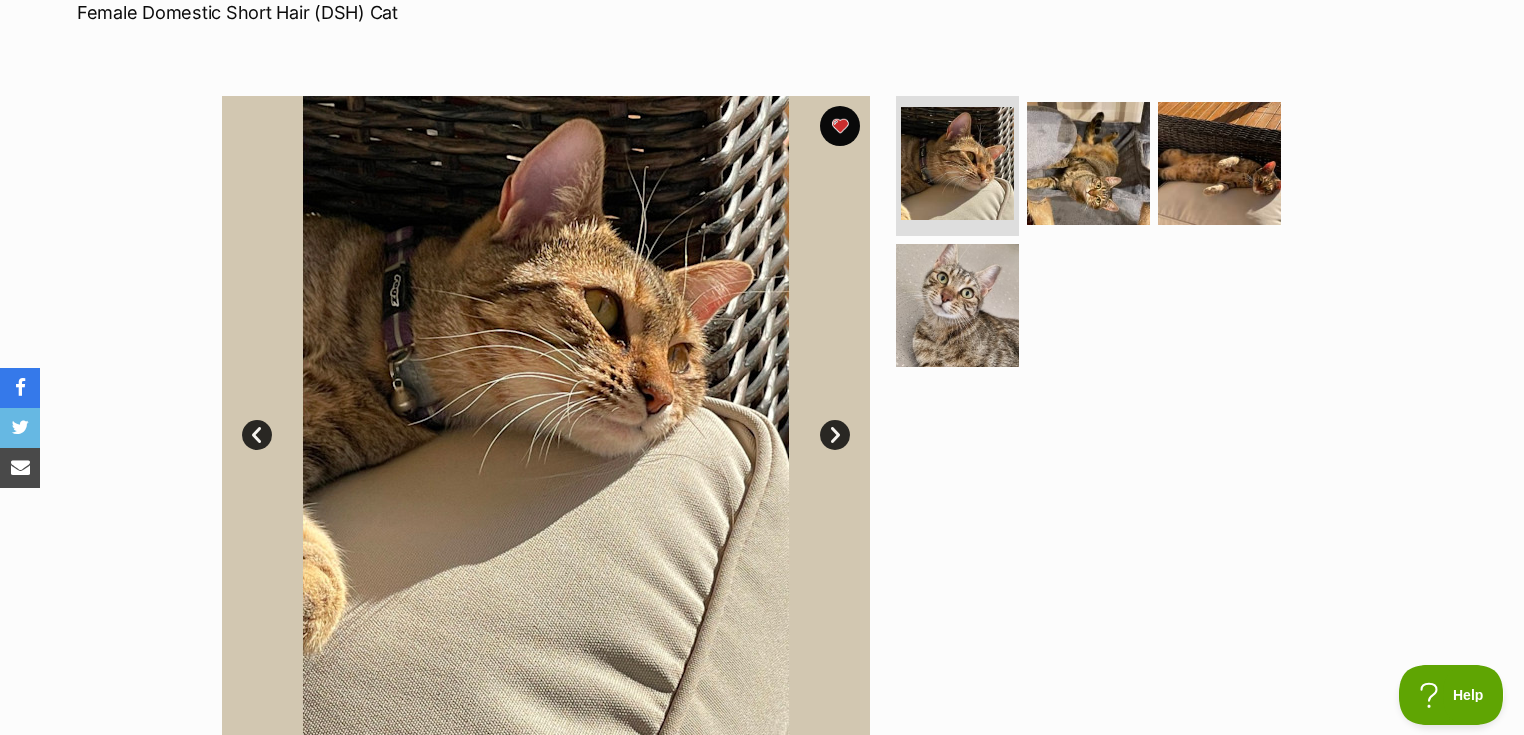 scroll, scrollTop: 0, scrollLeft: 0, axis: both 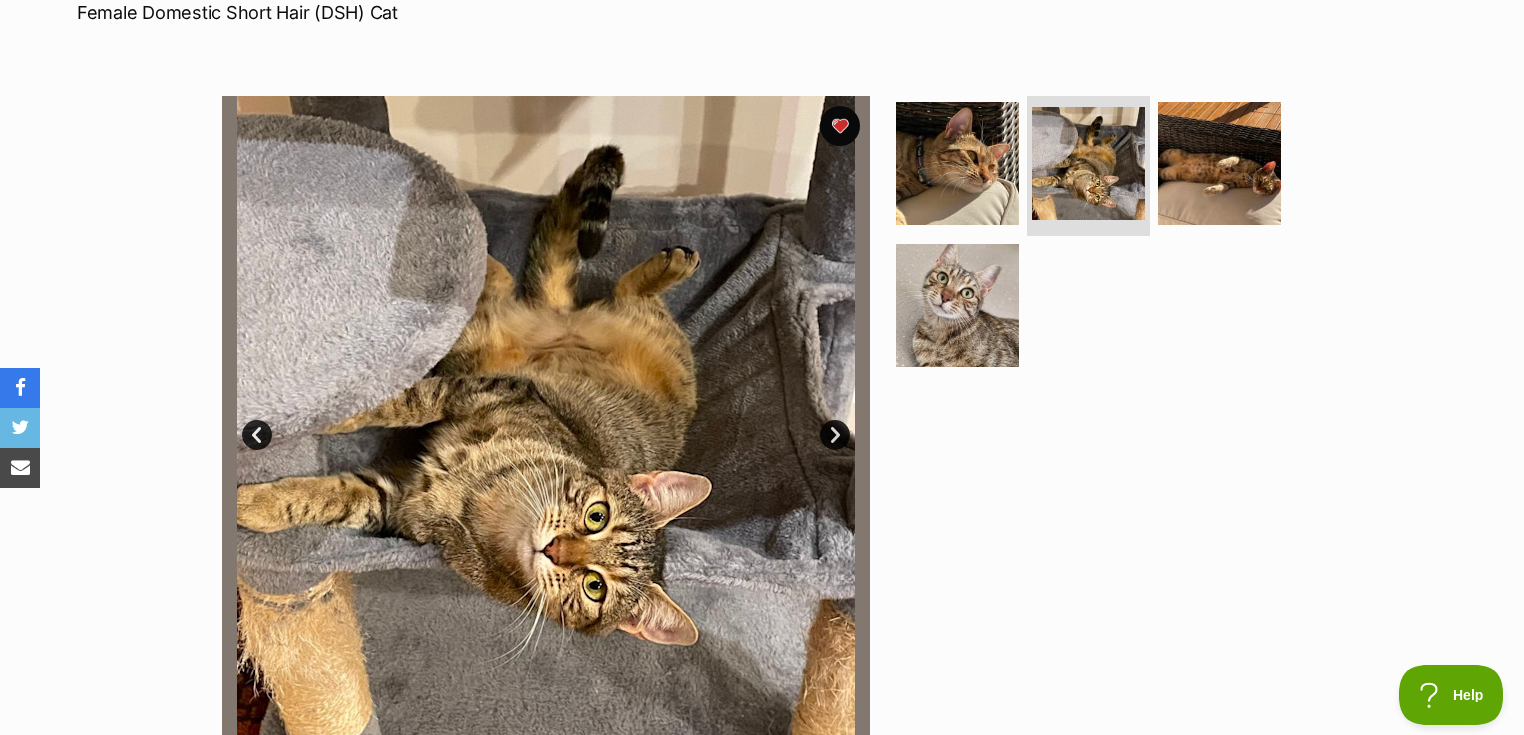 click on "Next" at bounding box center [835, 435] 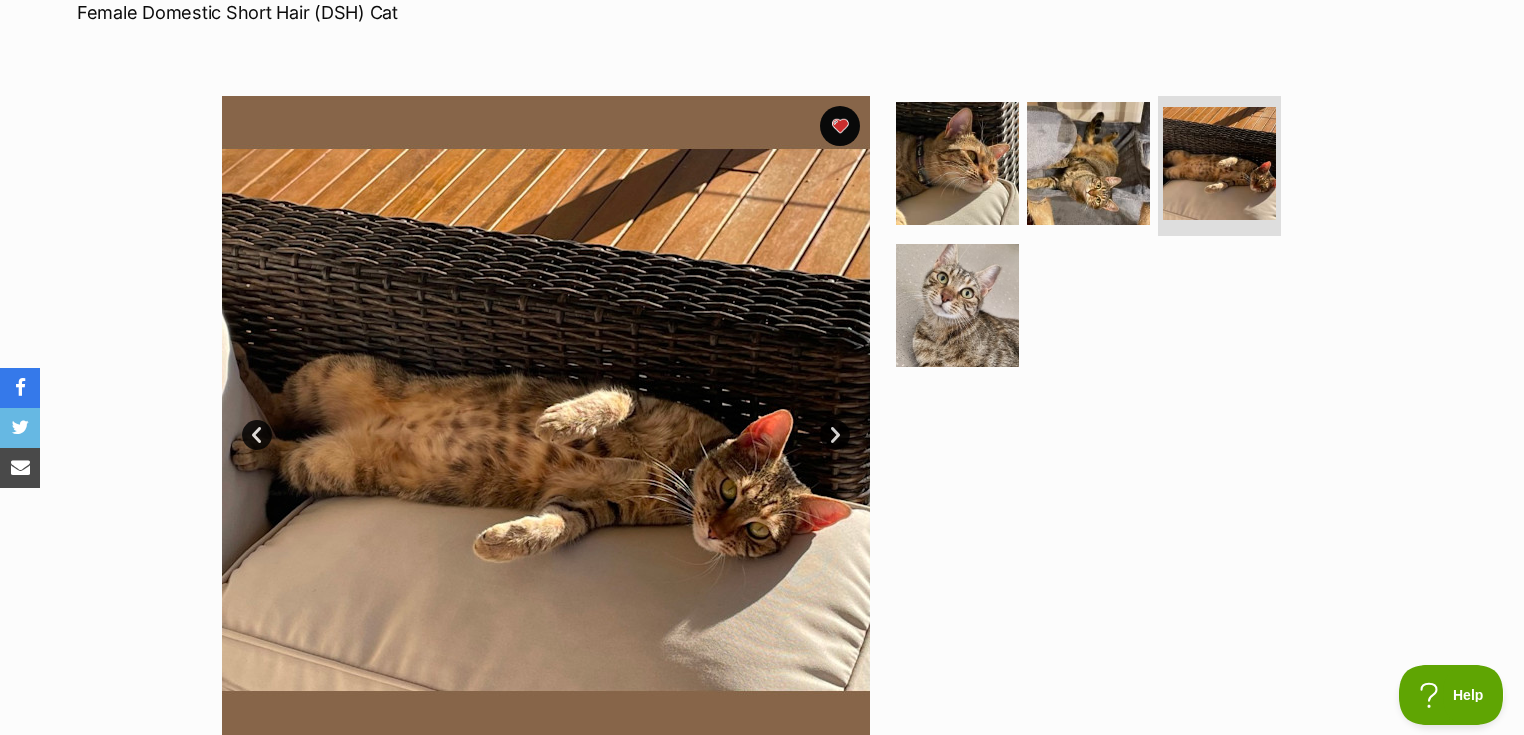 click on "Next" at bounding box center [835, 435] 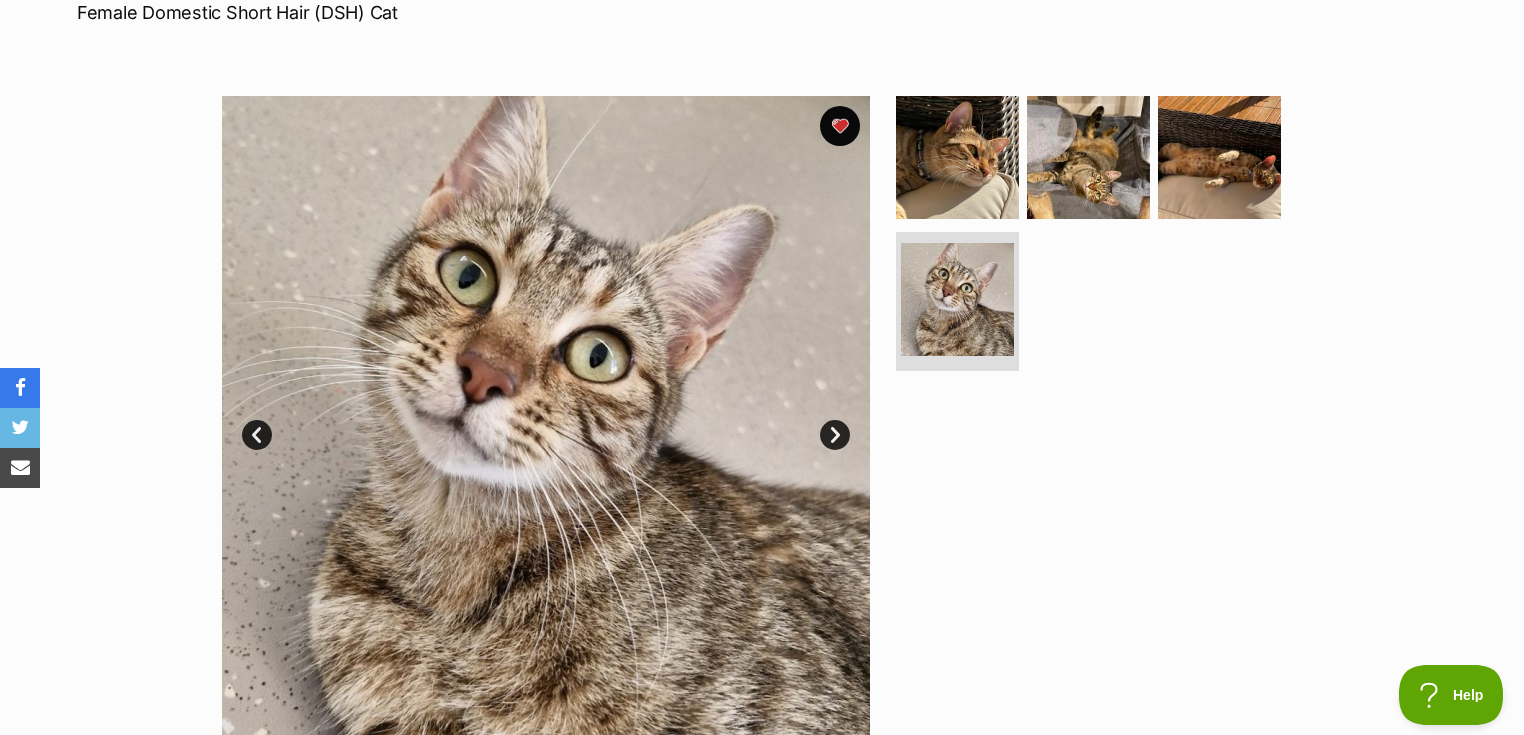 click on "Next" at bounding box center (835, 435) 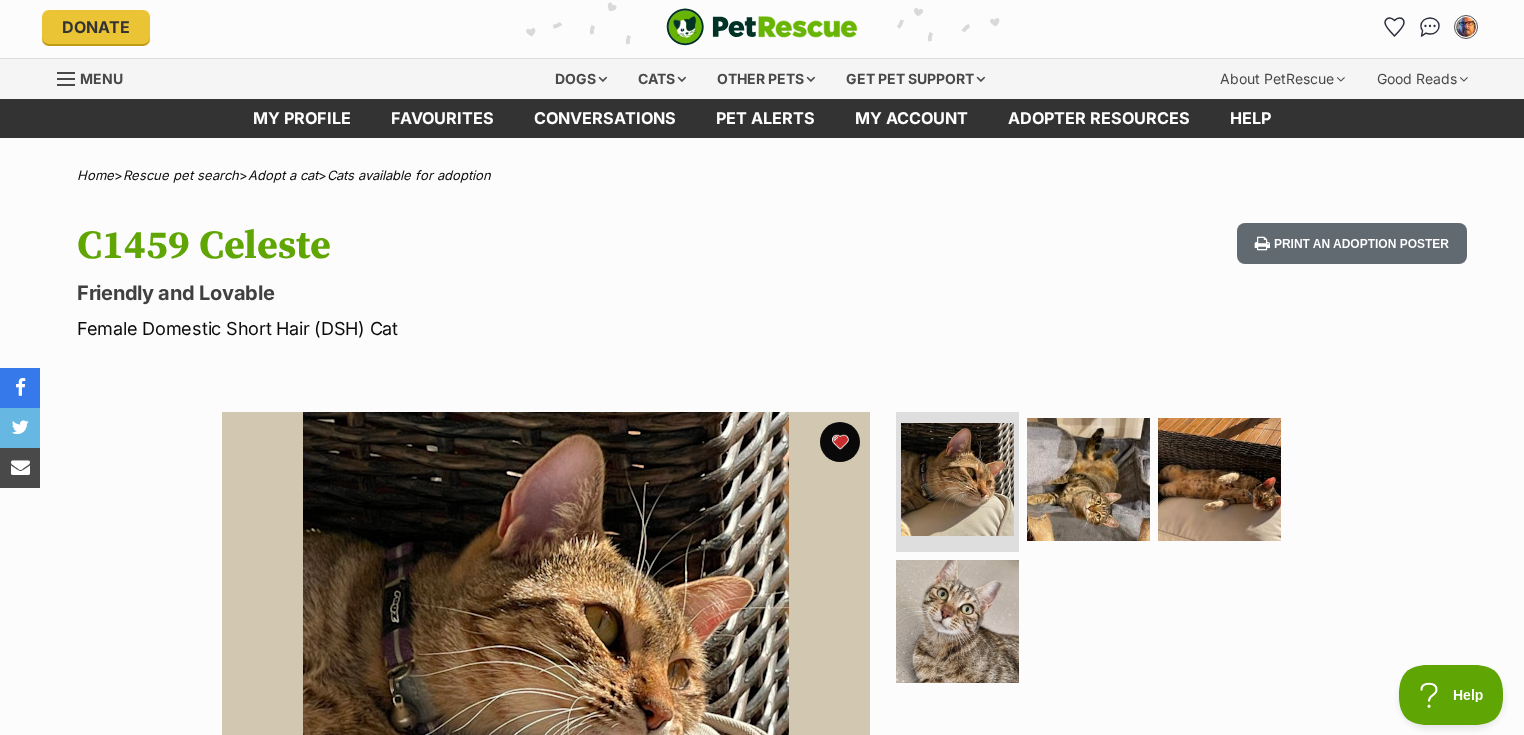 scroll, scrollTop: 0, scrollLeft: 0, axis: both 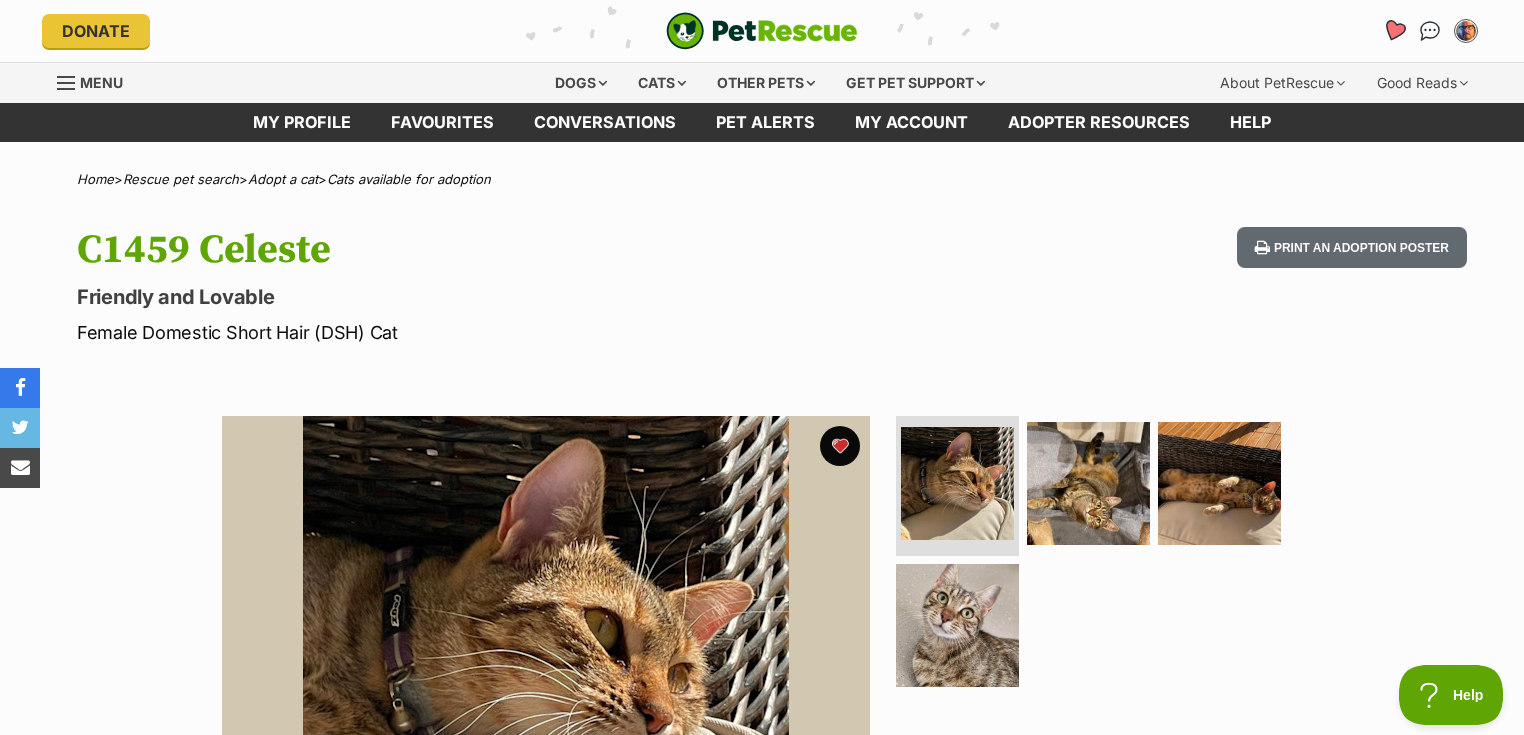click 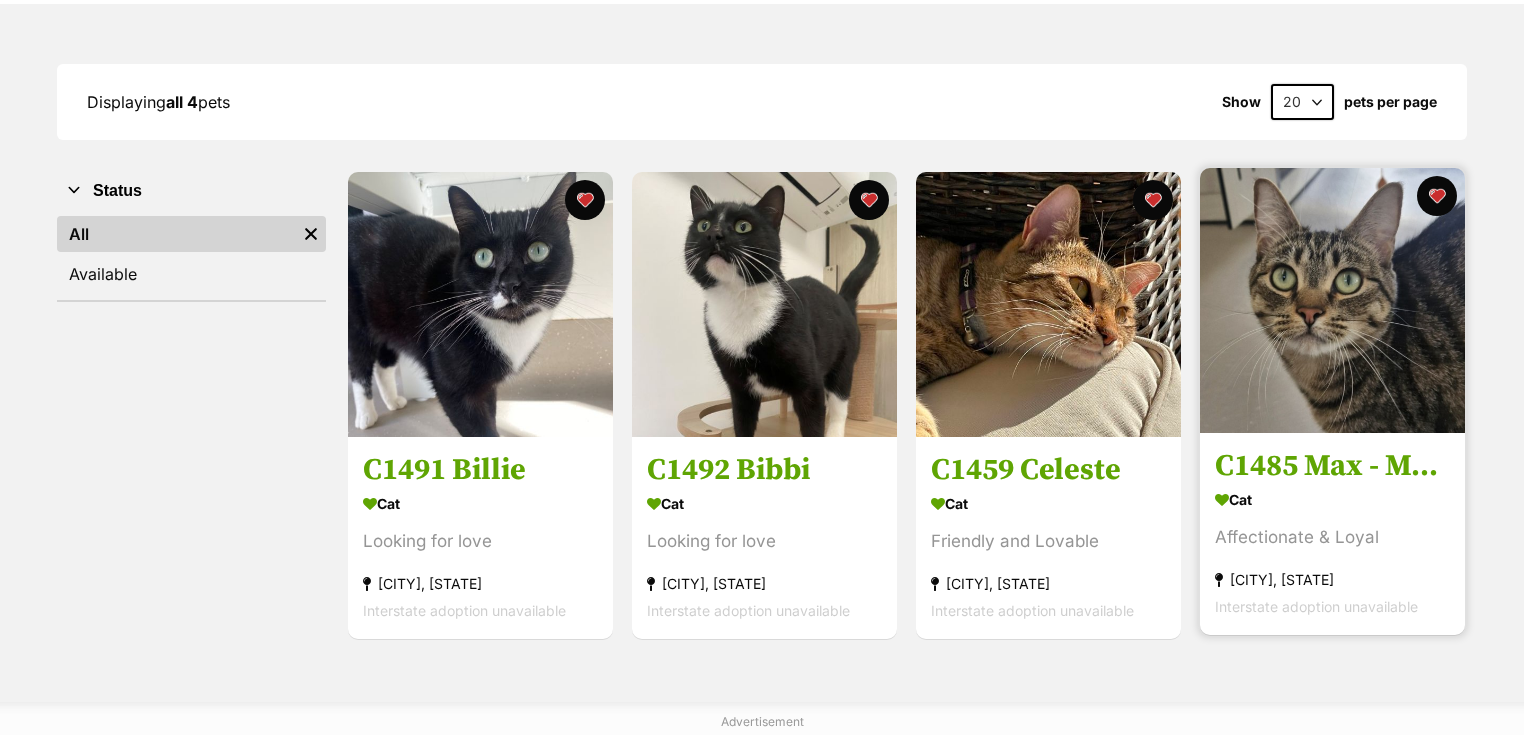 scroll, scrollTop: 240, scrollLeft: 0, axis: vertical 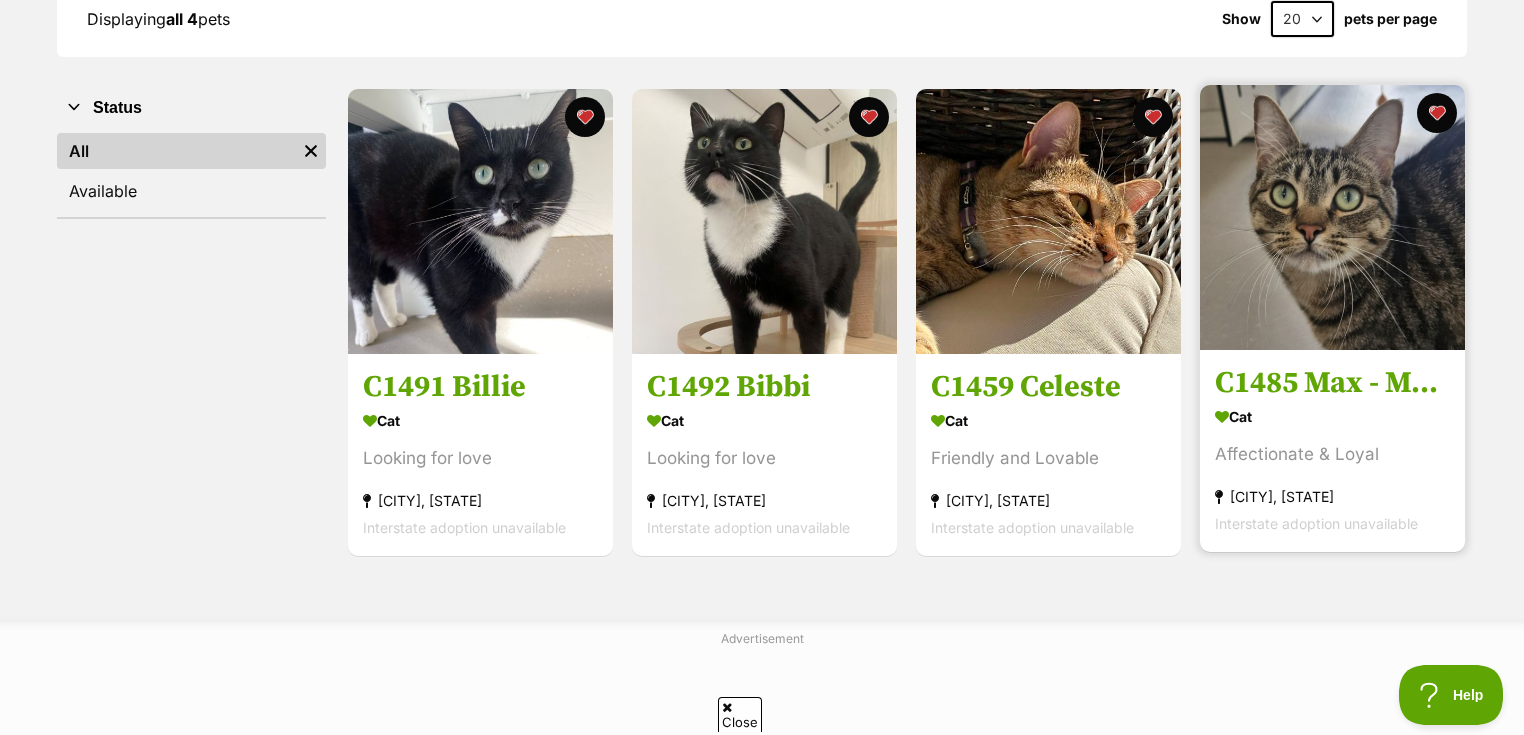 click on "C1485 Max - Mabel" at bounding box center (1332, 384) 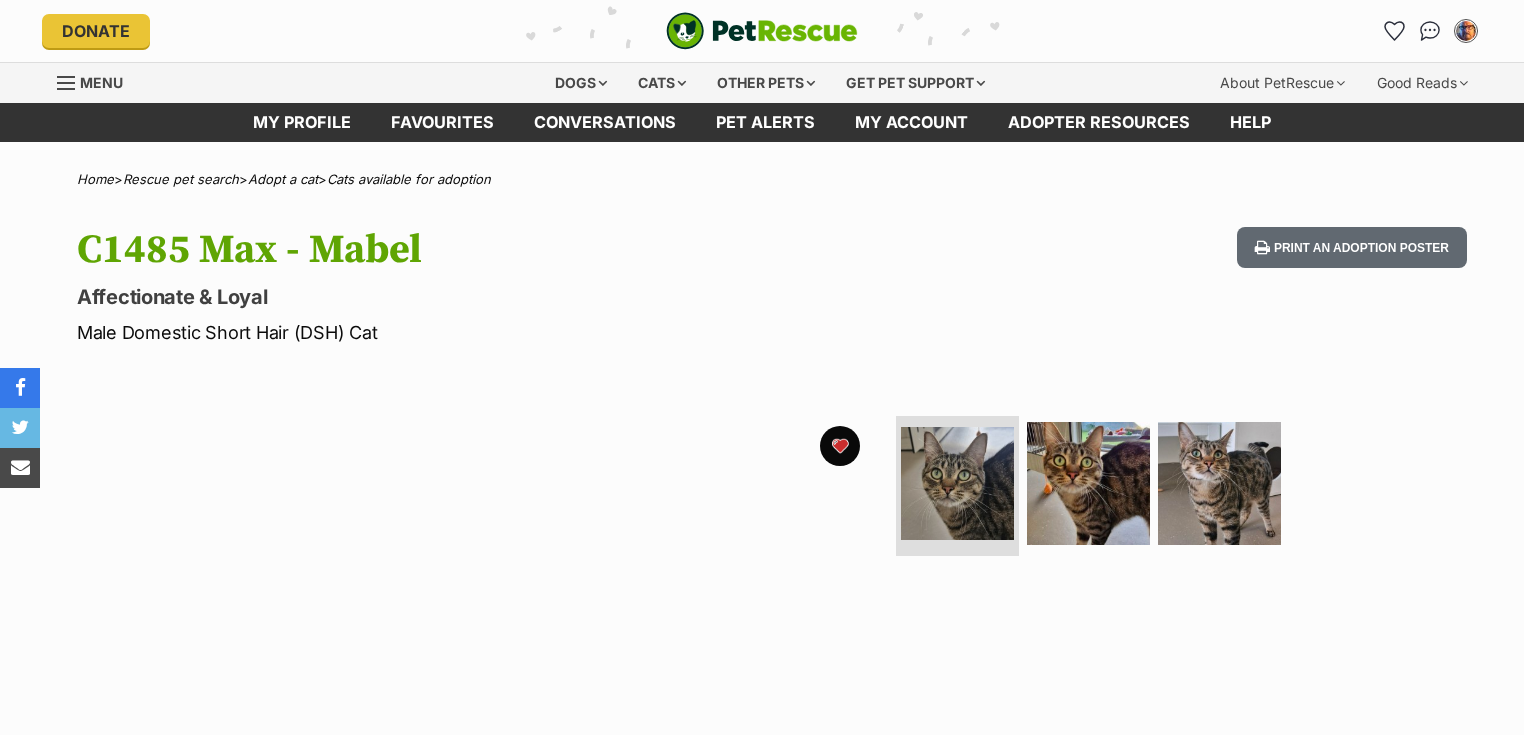 scroll, scrollTop: 0, scrollLeft: 0, axis: both 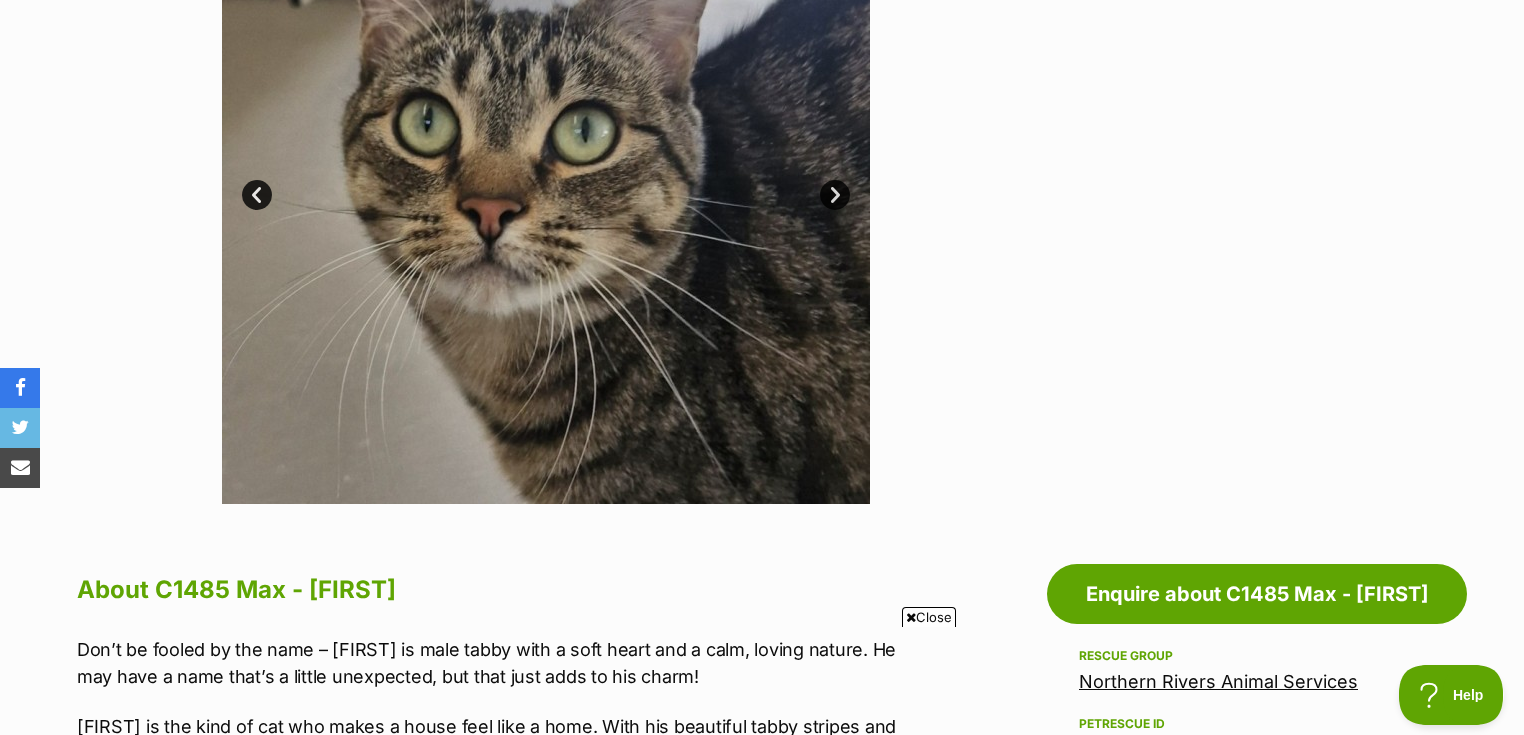 click on "Close" at bounding box center [929, 617] 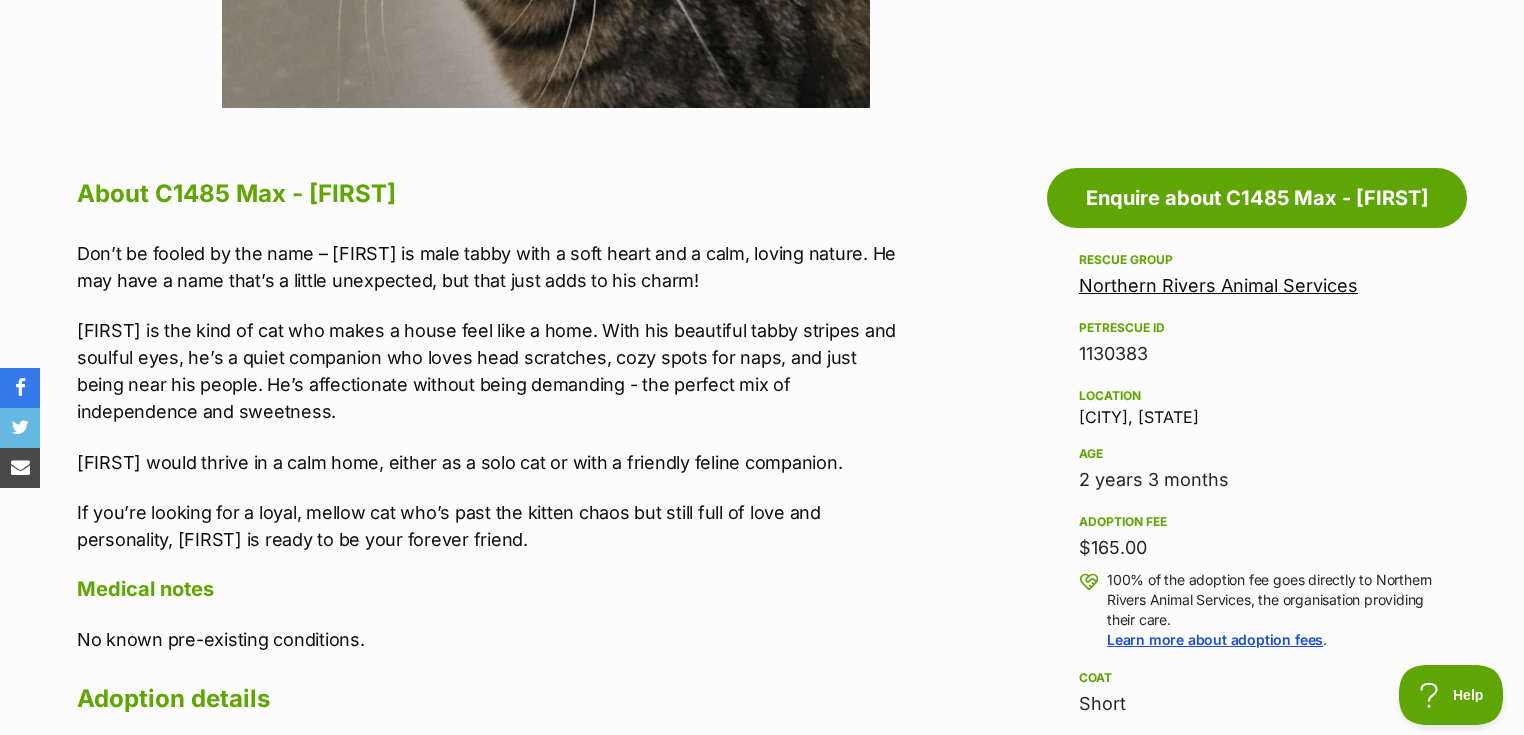 scroll, scrollTop: 960, scrollLeft: 0, axis: vertical 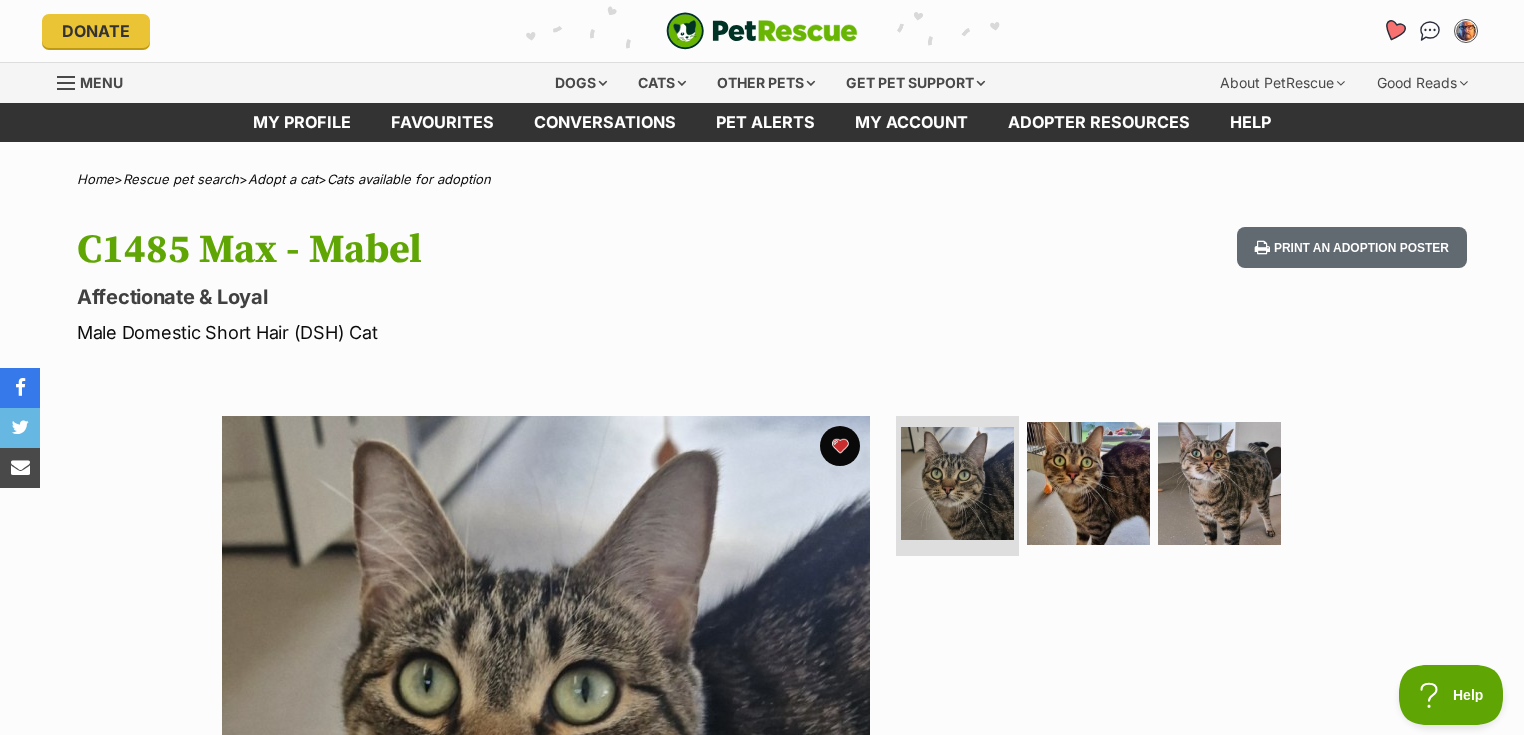 click 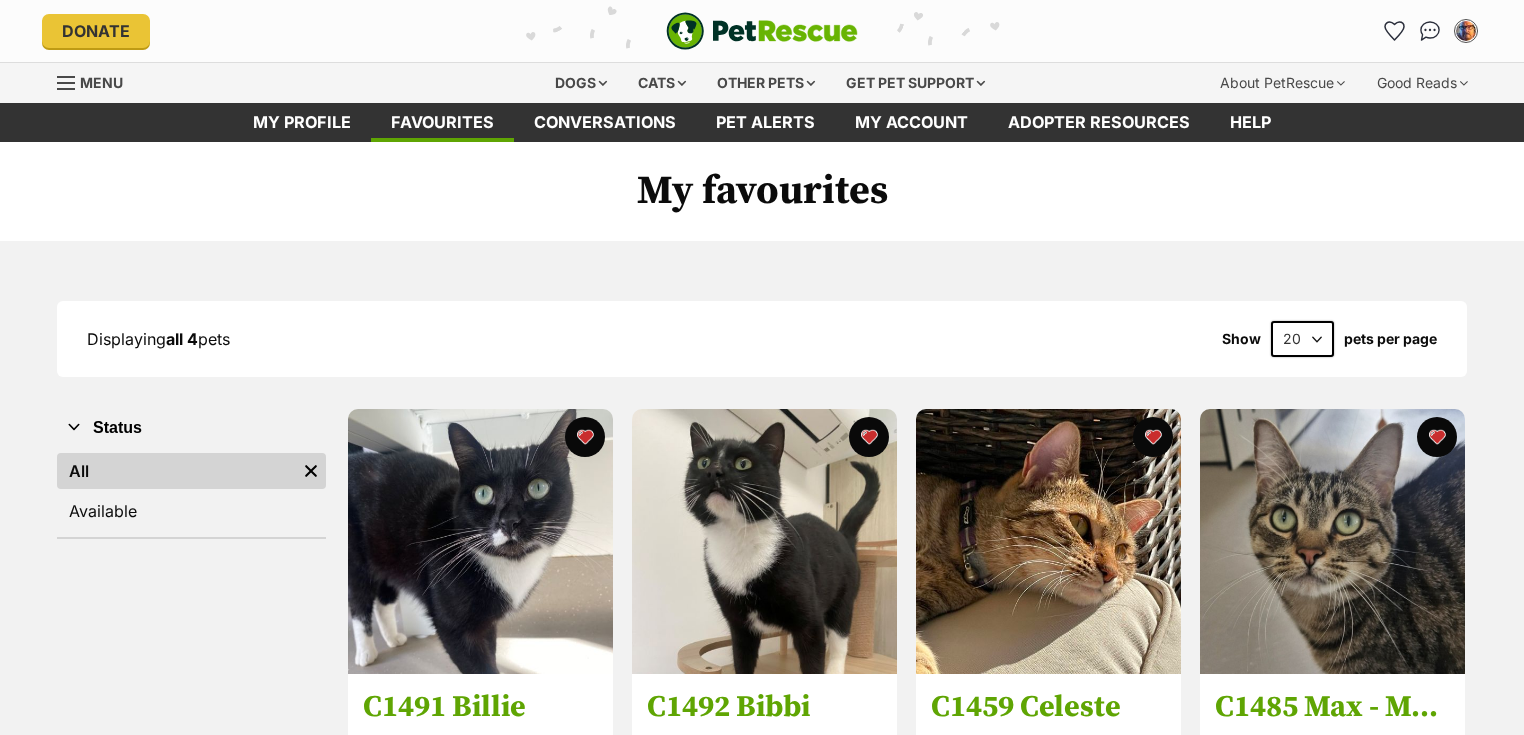 scroll, scrollTop: 0, scrollLeft: 0, axis: both 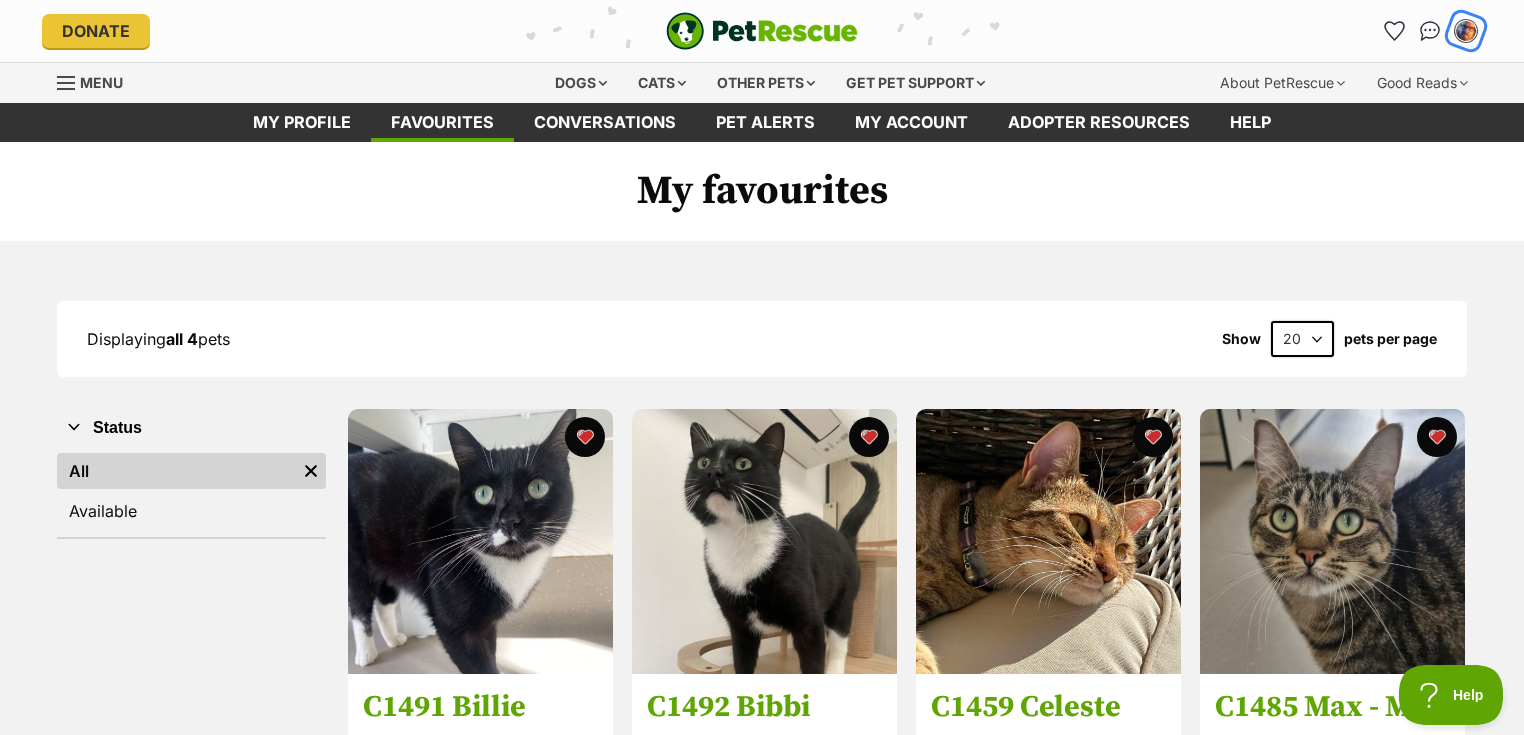 click at bounding box center (1466, 31) 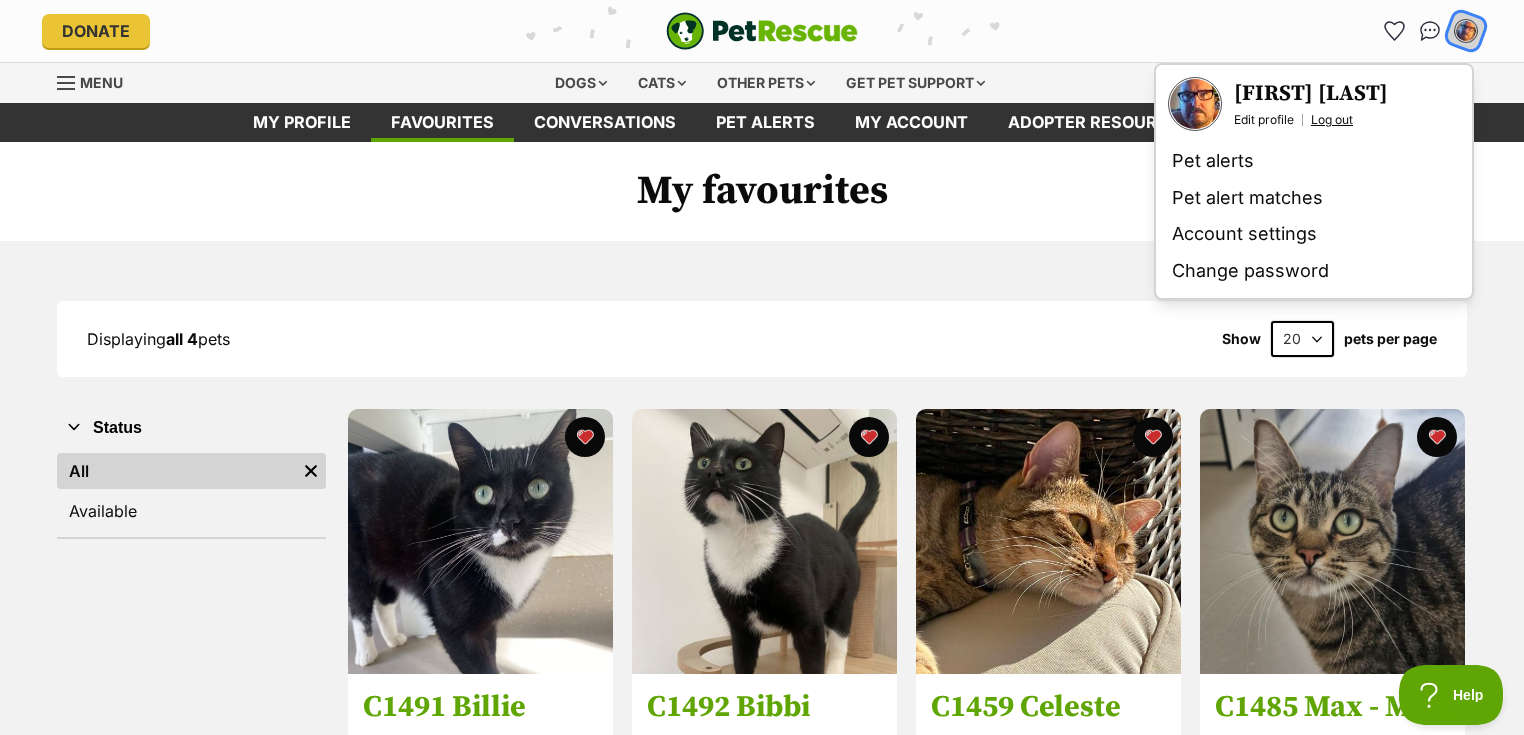click on "Log out" at bounding box center (1332, 120) 